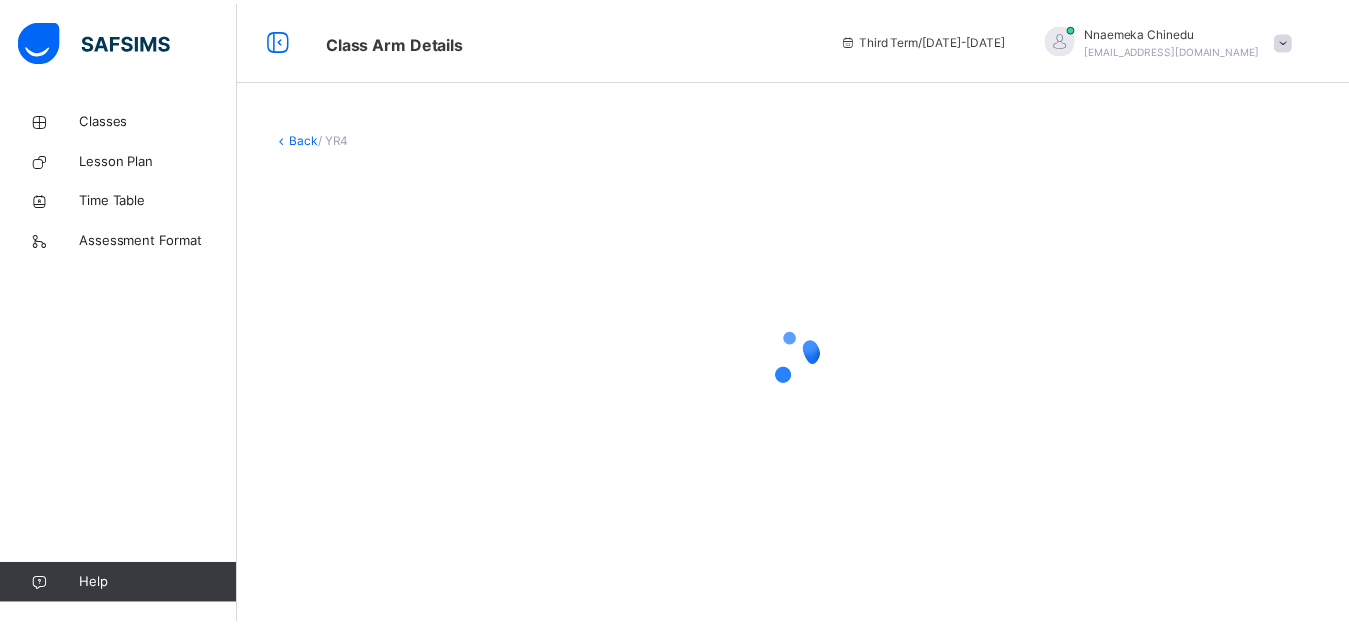 scroll, scrollTop: 0, scrollLeft: 0, axis: both 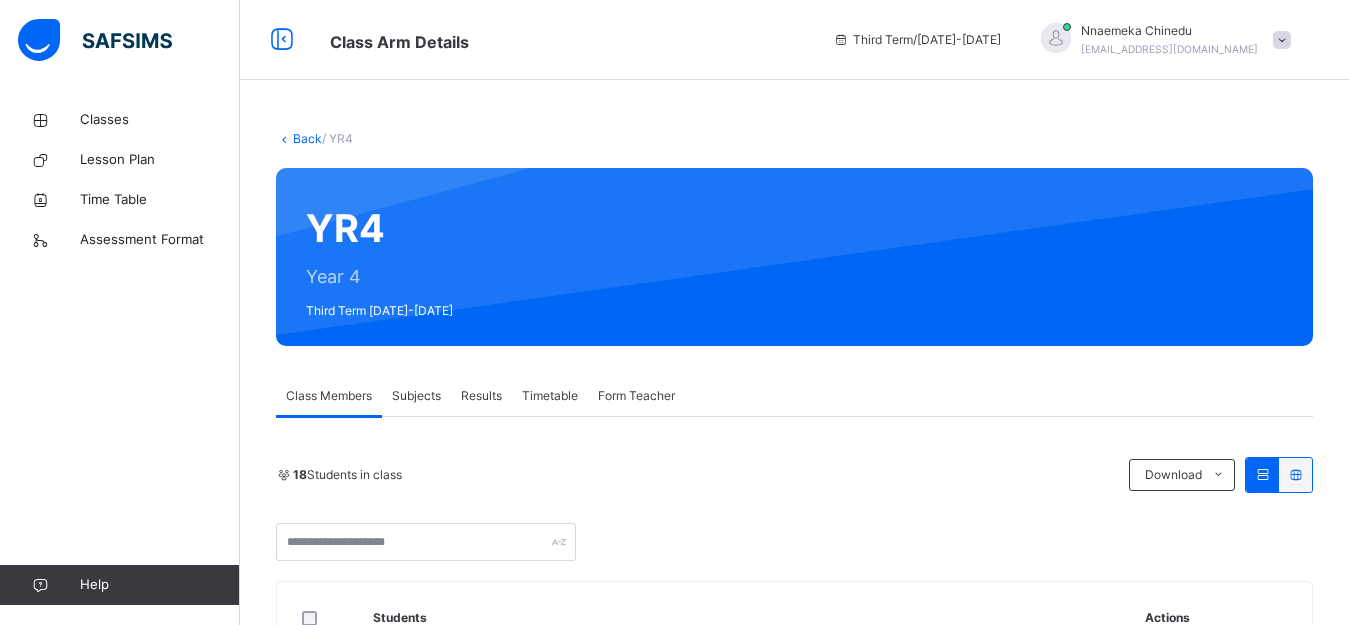 click on "Subjects" at bounding box center (416, 396) 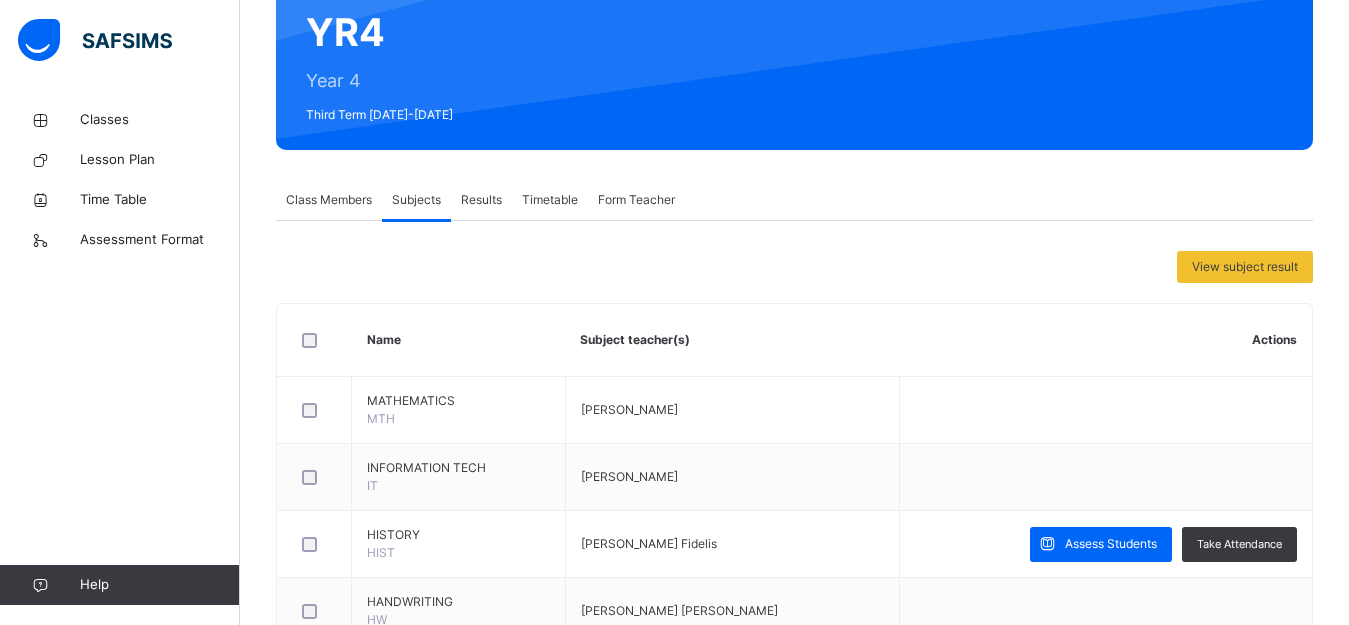 scroll, scrollTop: 251, scrollLeft: 0, axis: vertical 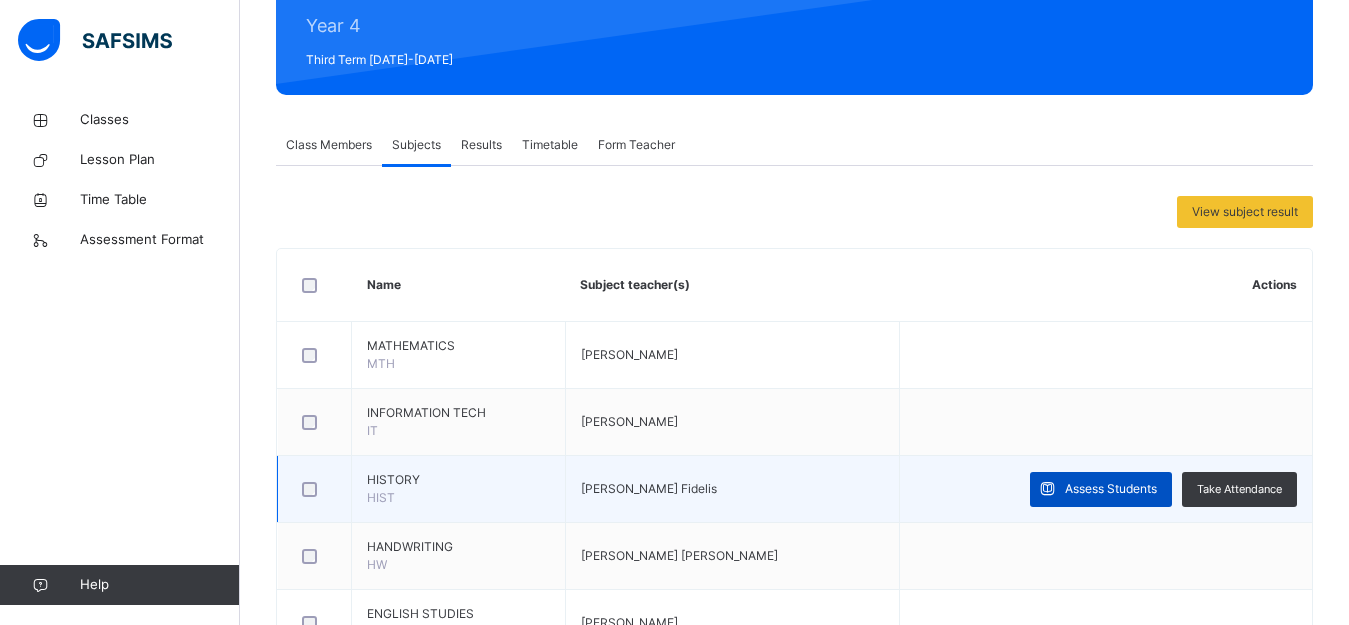 click on "Assess Students" at bounding box center (1111, 489) 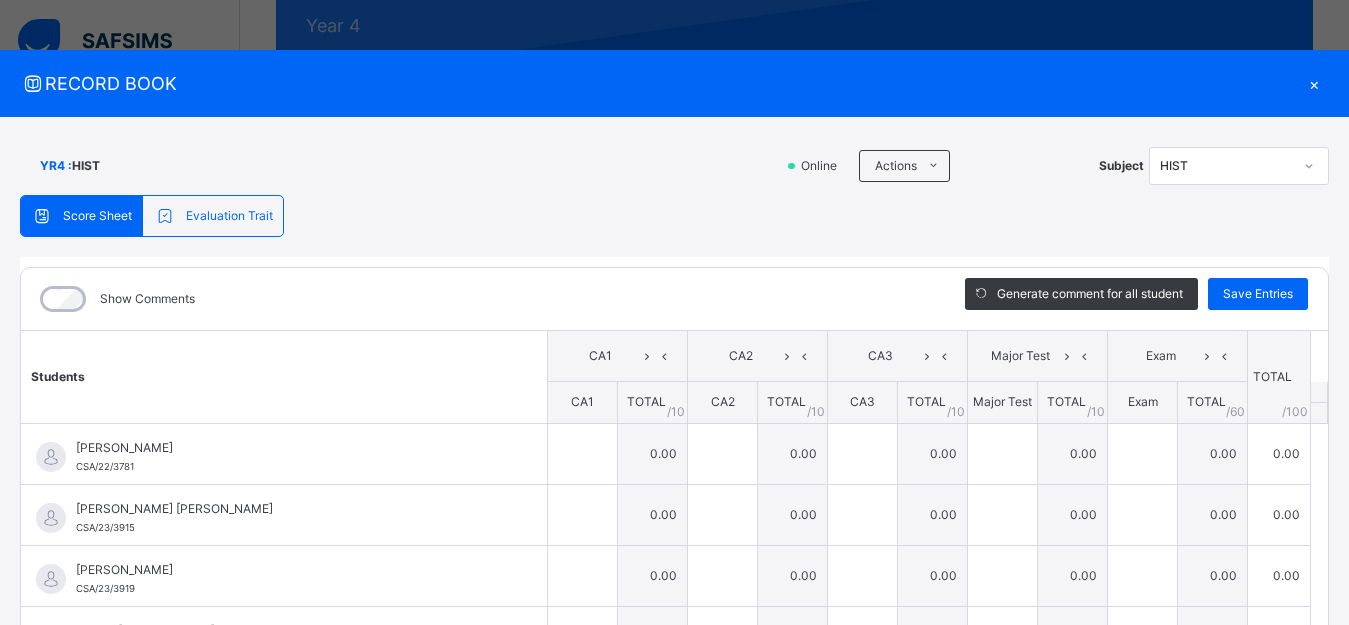 scroll, scrollTop: 599, scrollLeft: 0, axis: vertical 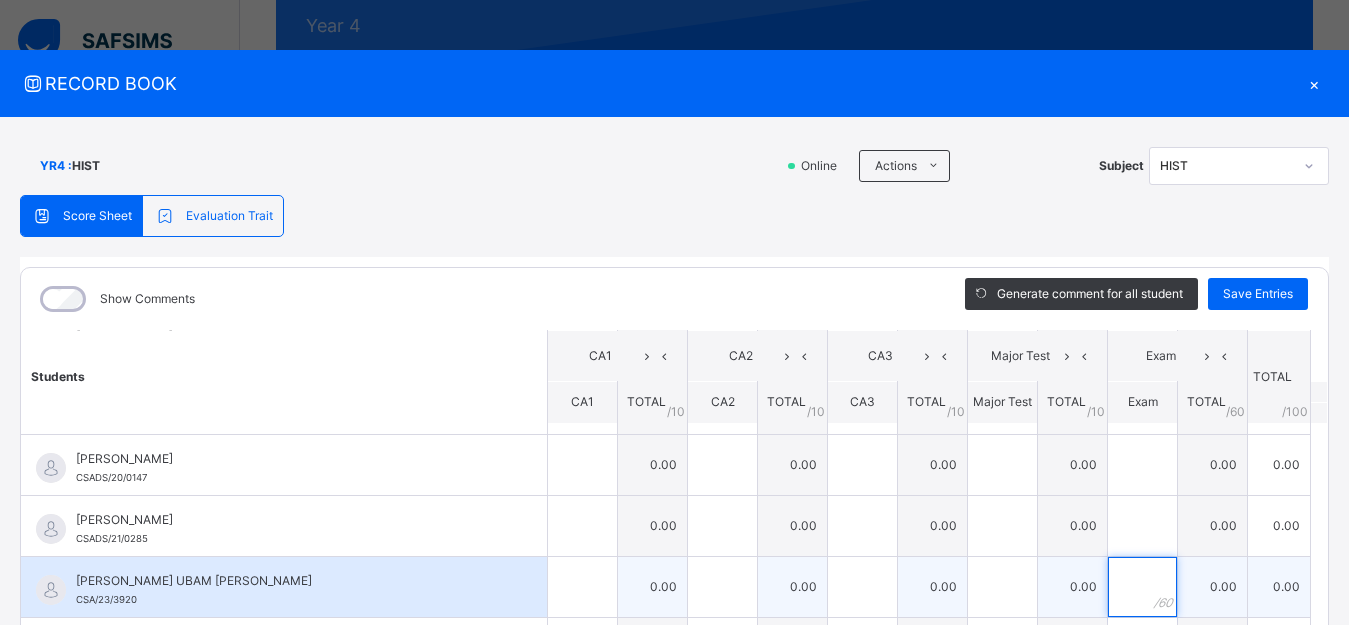 click at bounding box center [1142, 587] 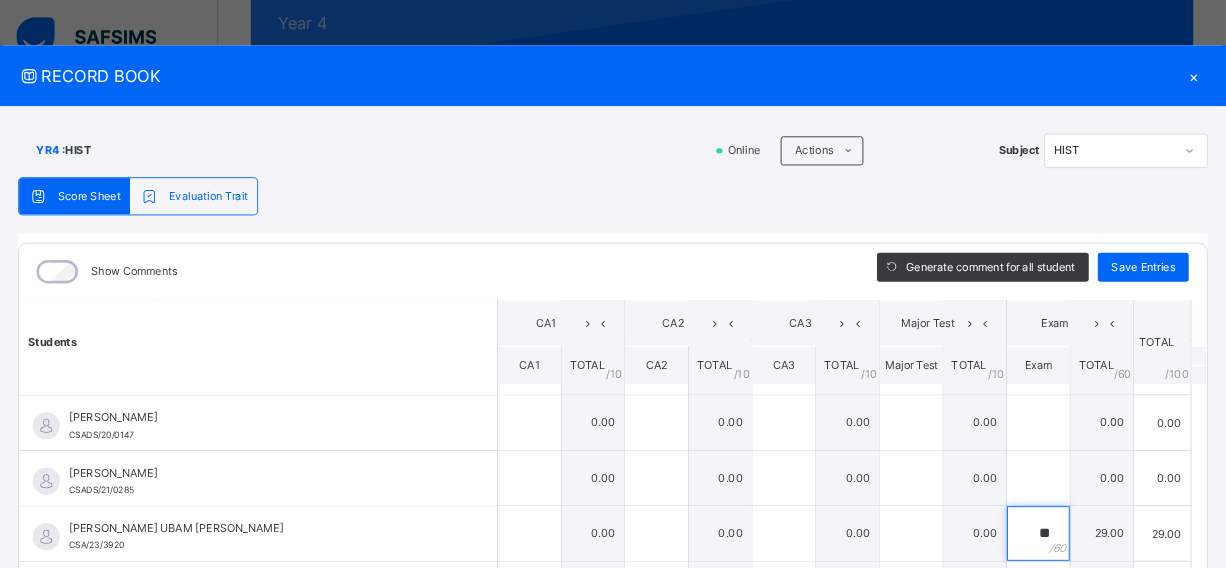 scroll, scrollTop: 250, scrollLeft: 0, axis: vertical 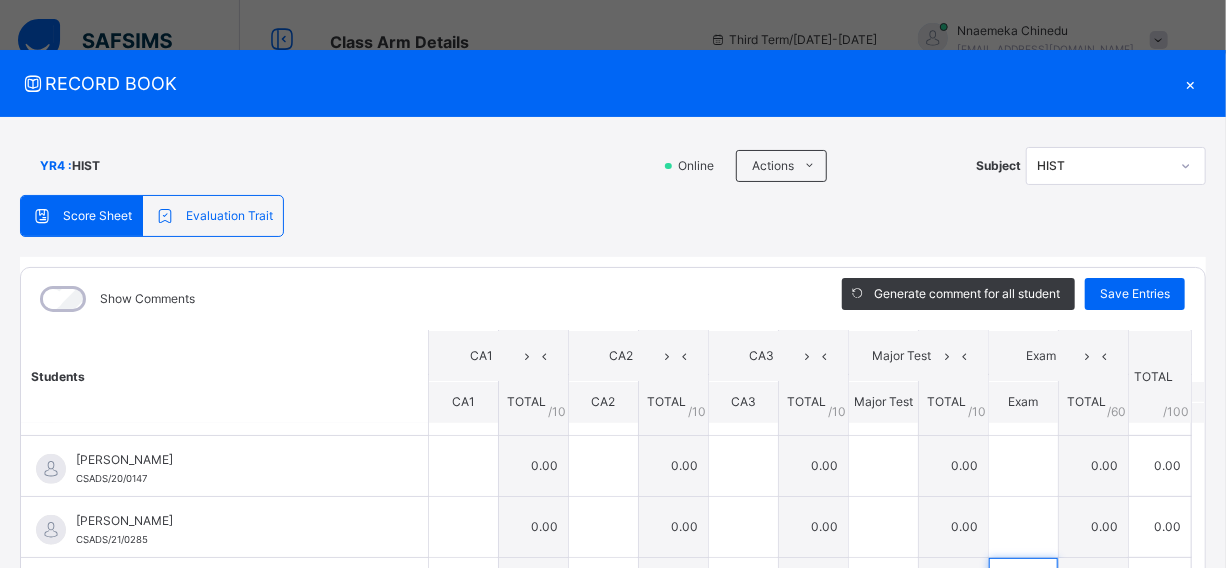 type on "**" 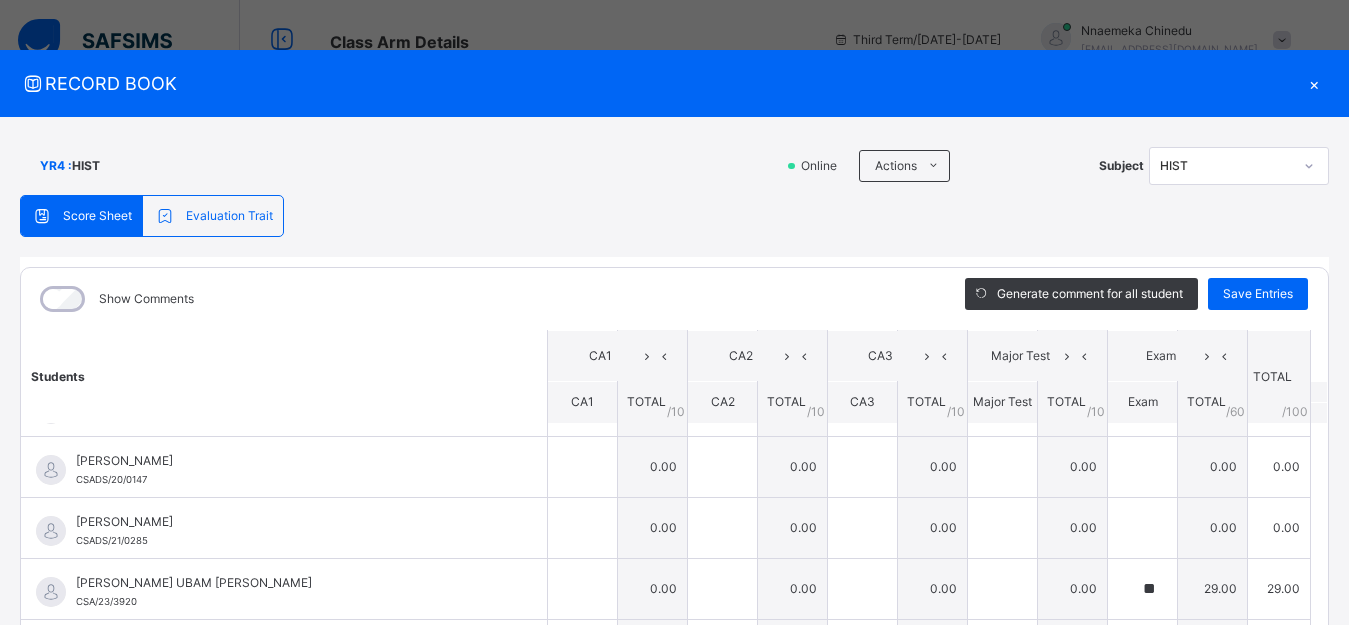 scroll, scrollTop: 593, scrollLeft: 0, axis: vertical 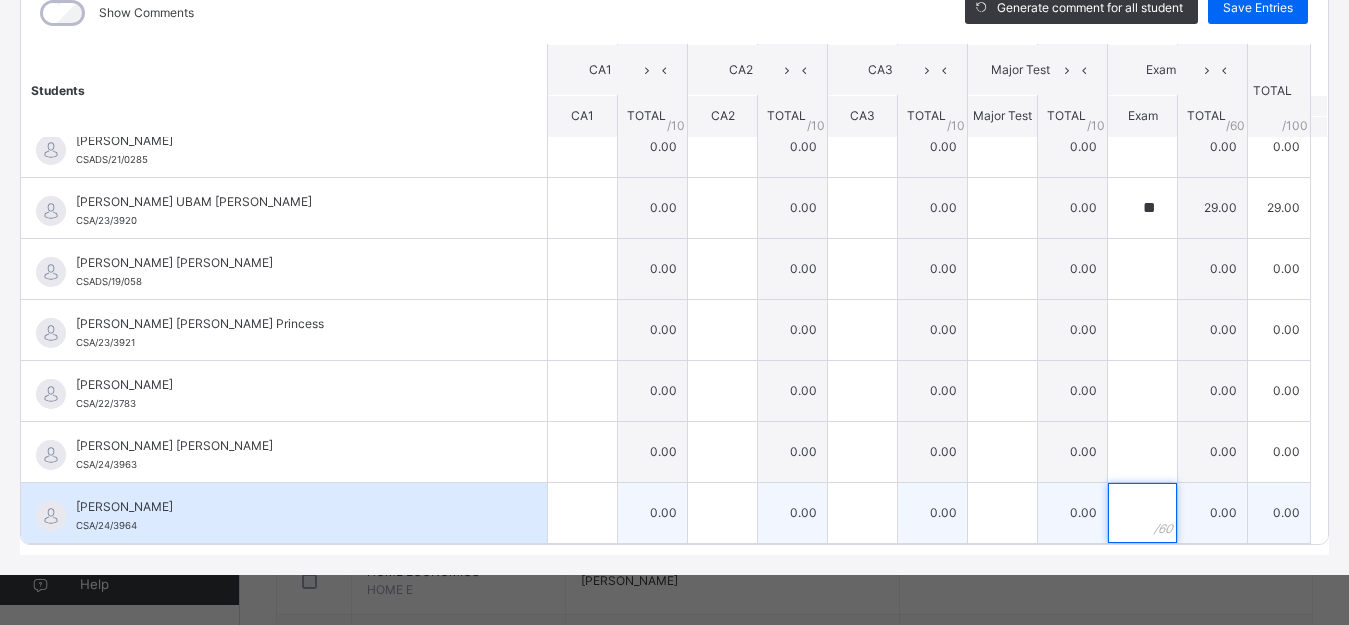 click at bounding box center [1142, 513] 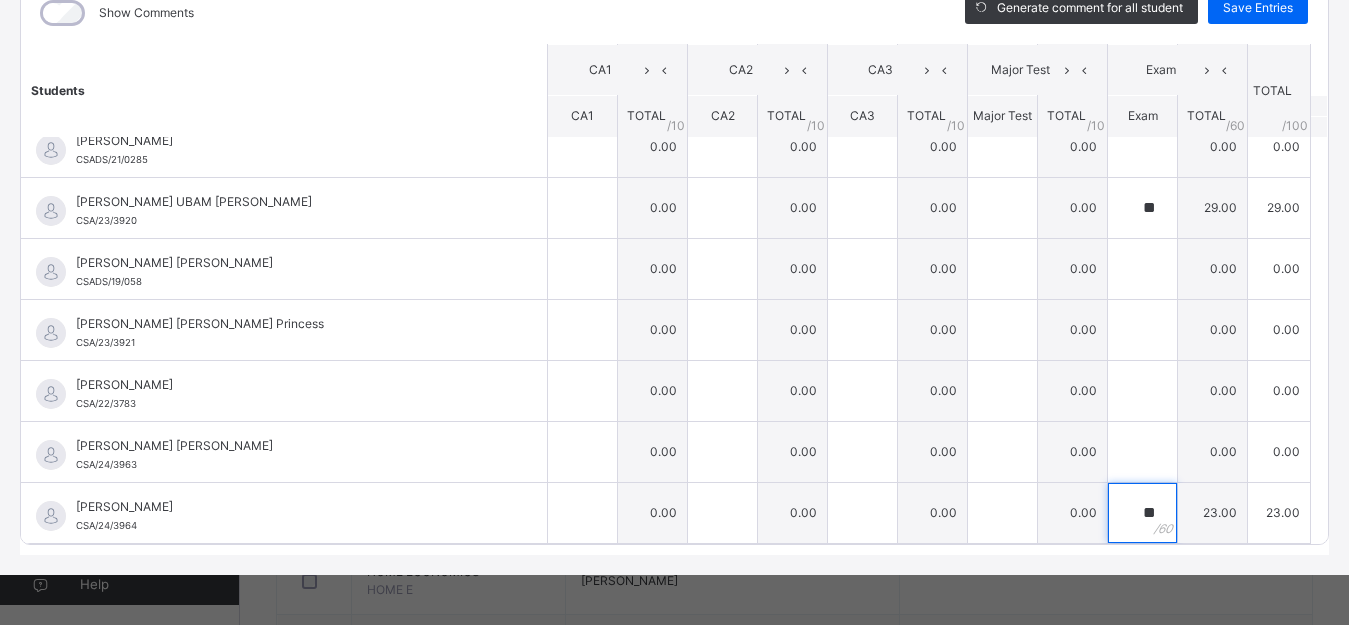 type on "**" 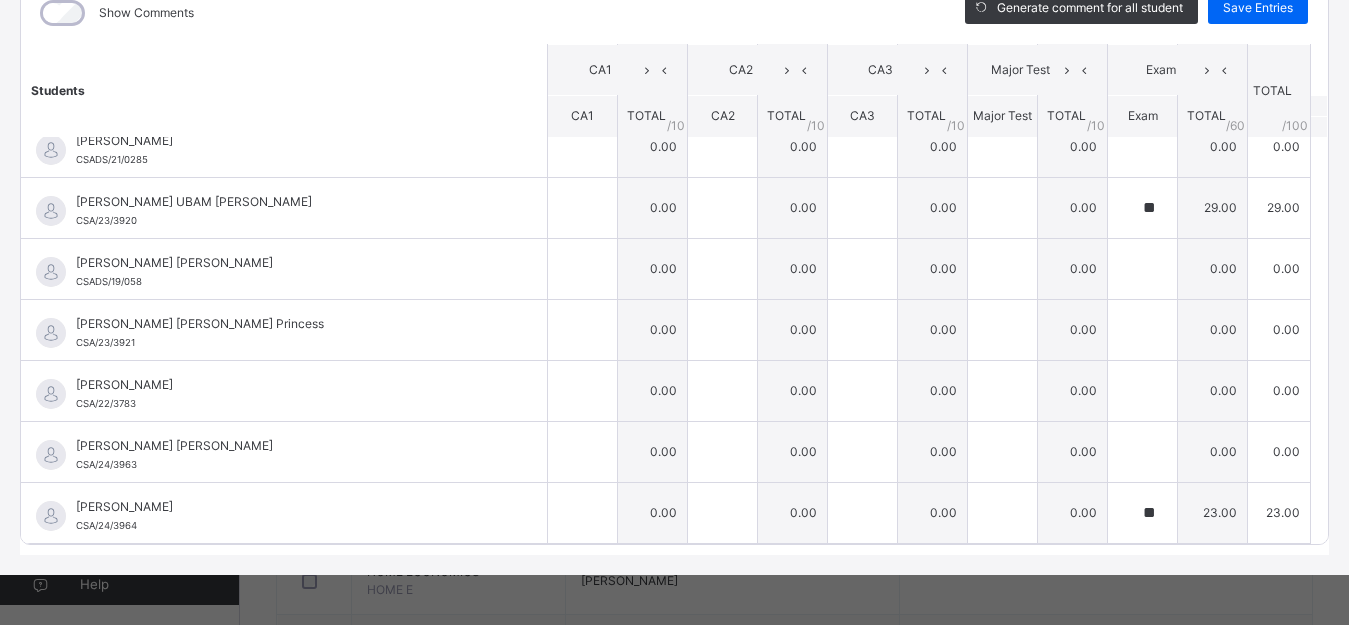 scroll, scrollTop: 172, scrollLeft: 0, axis: vertical 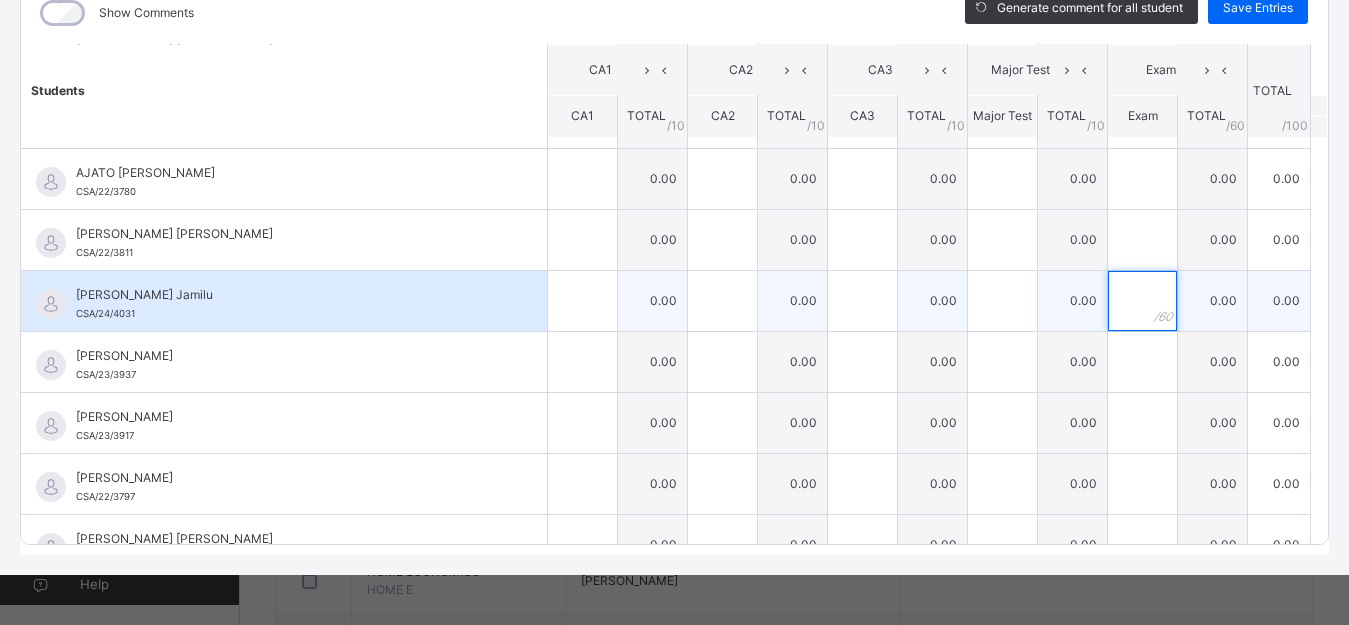 click at bounding box center [1142, 301] 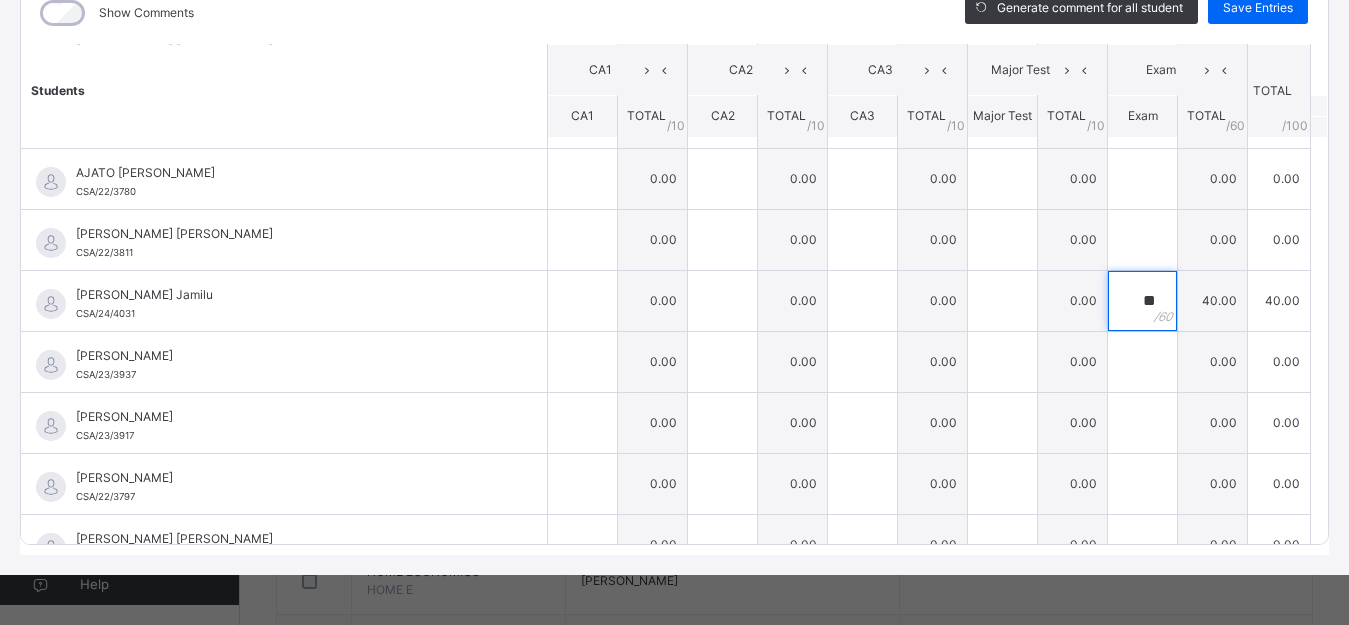 type on "**" 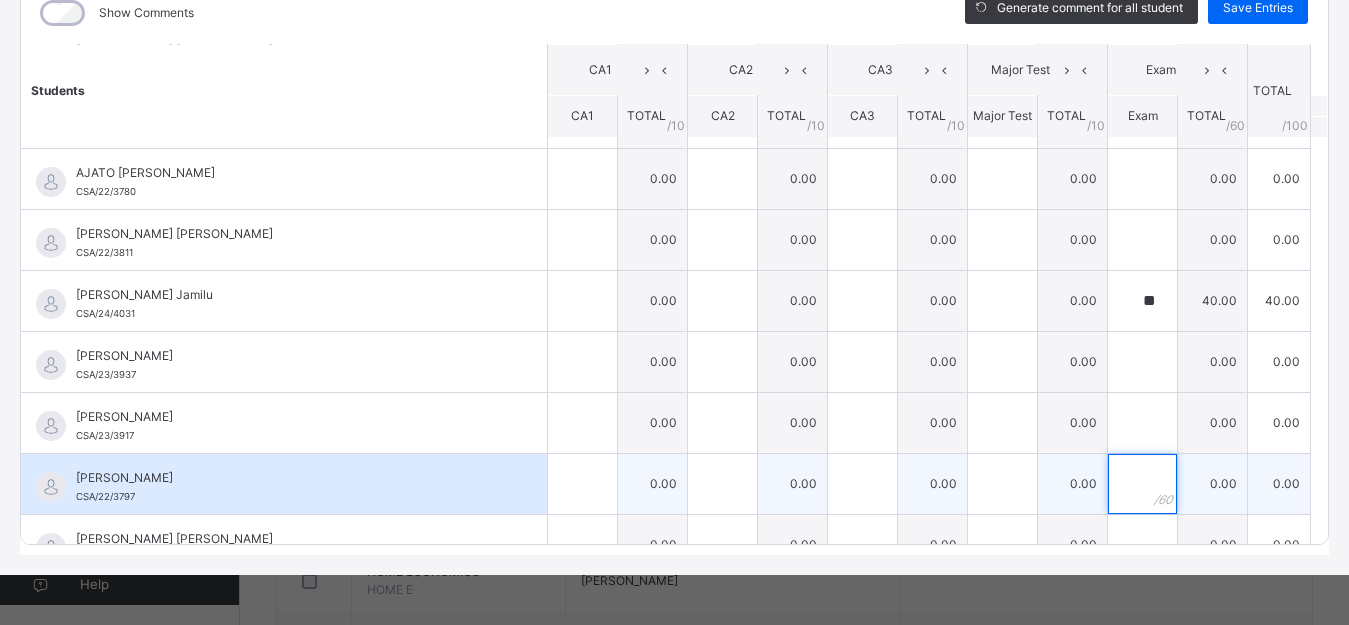 click at bounding box center (1142, 484) 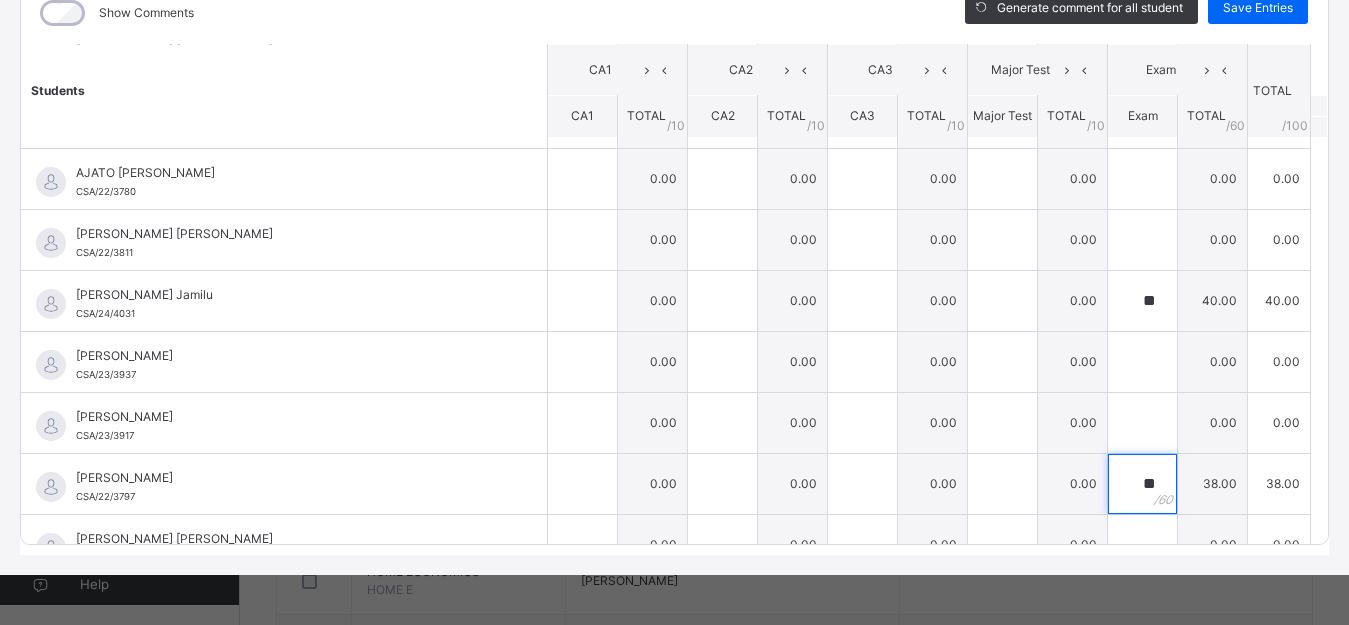 type on "**" 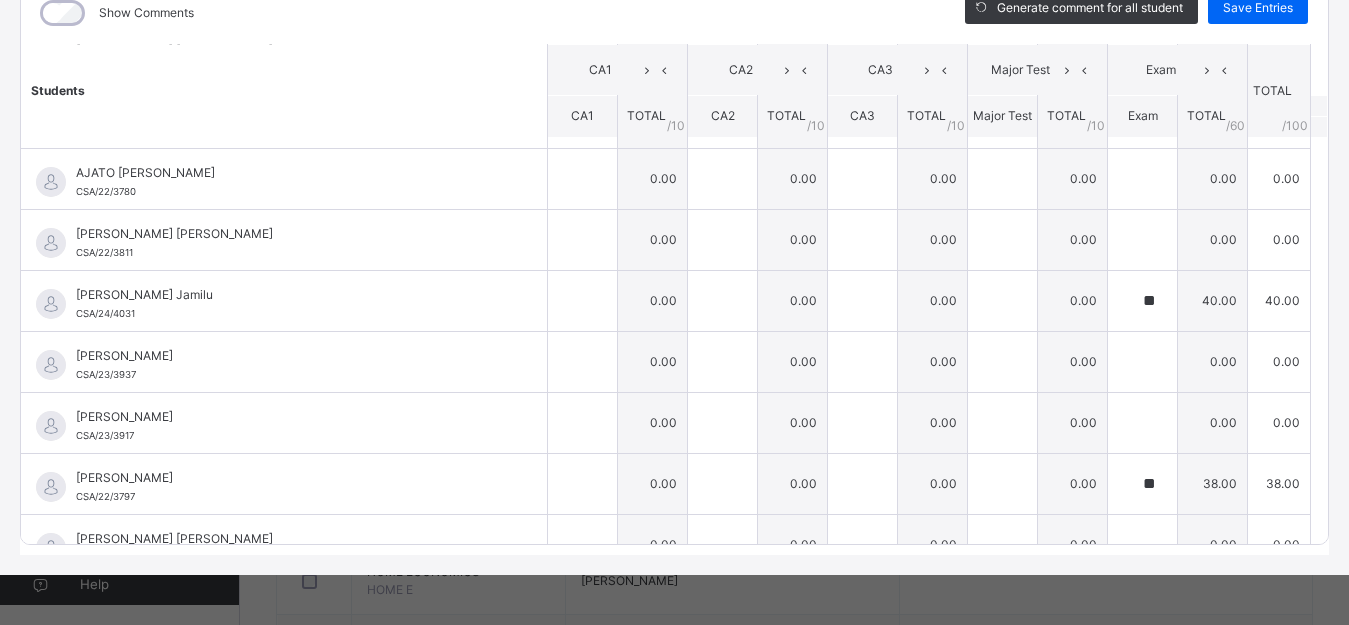 scroll, scrollTop: 477, scrollLeft: 0, axis: vertical 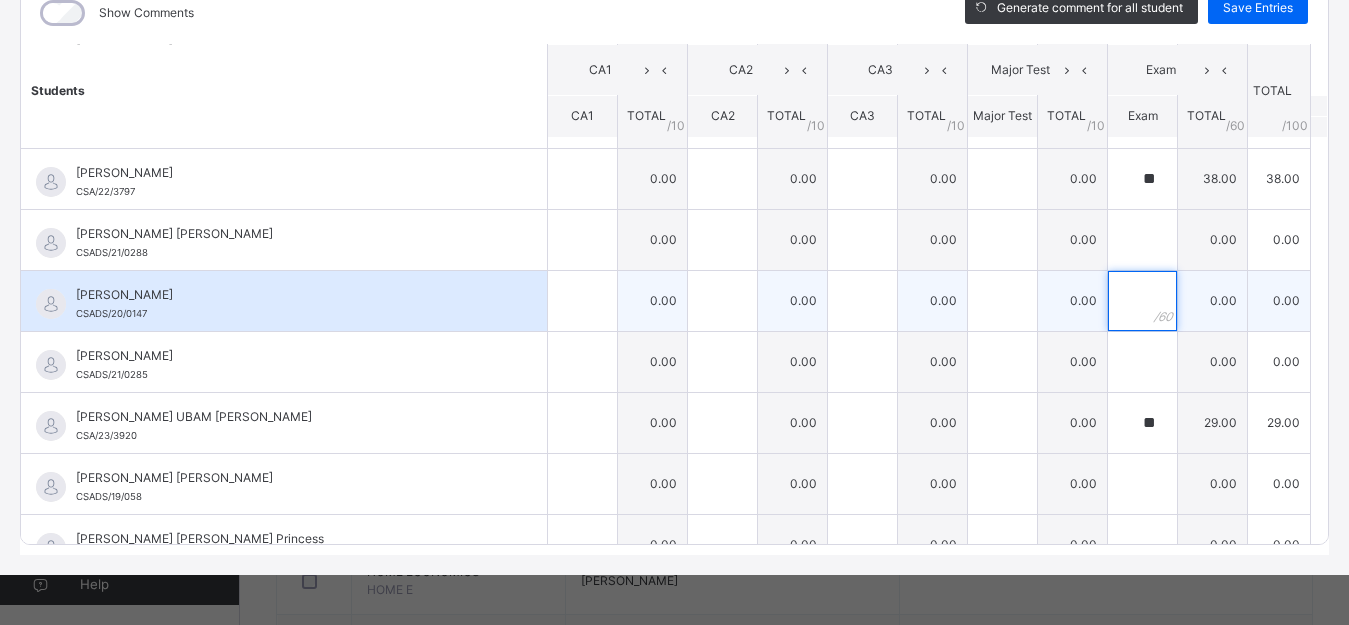 click at bounding box center [1142, 301] 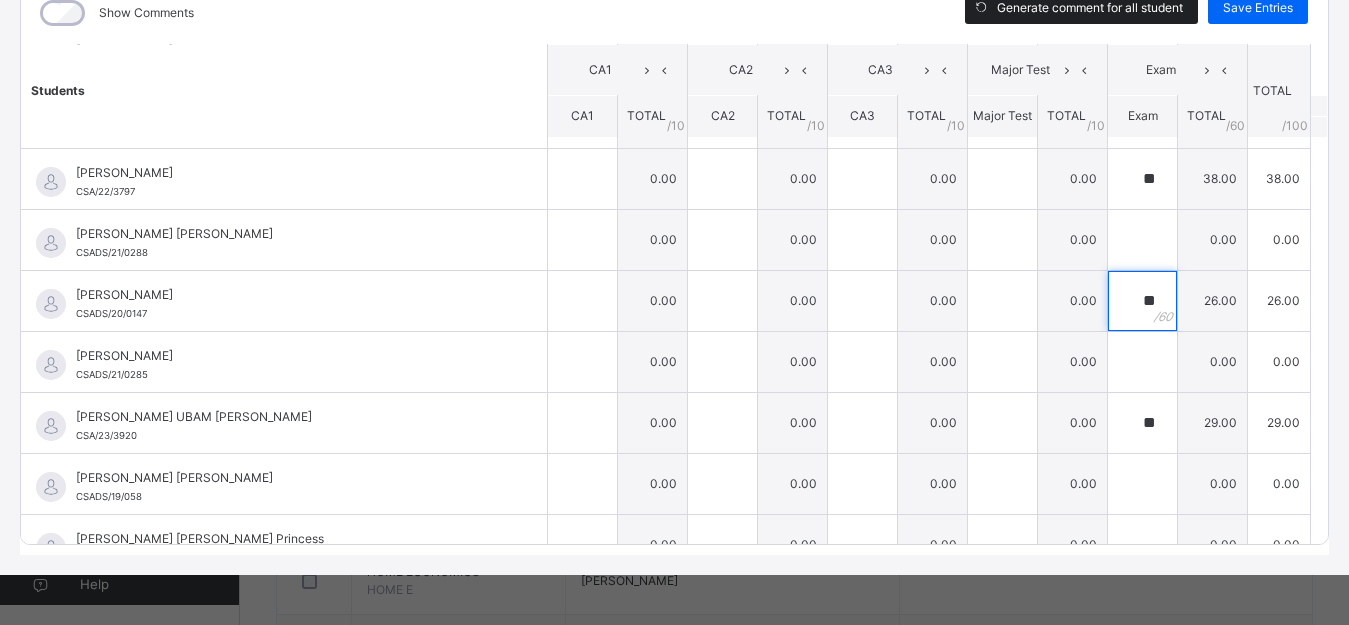 type on "**" 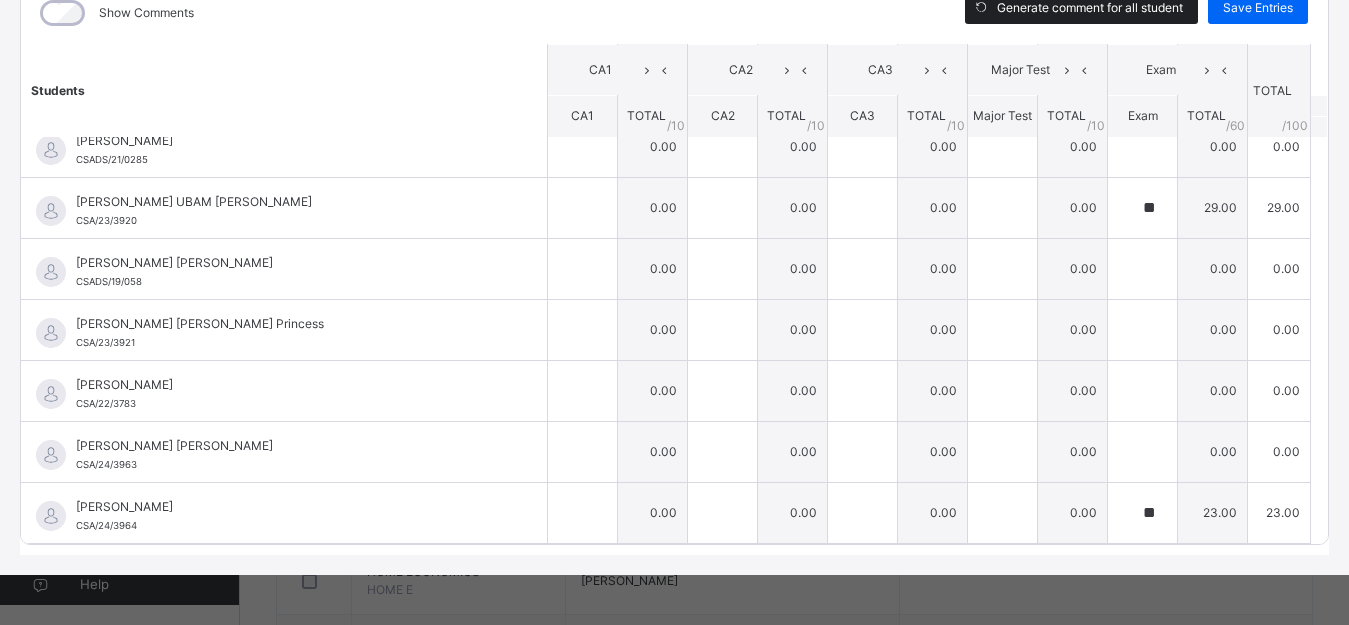scroll, scrollTop: 294, scrollLeft: 0, axis: vertical 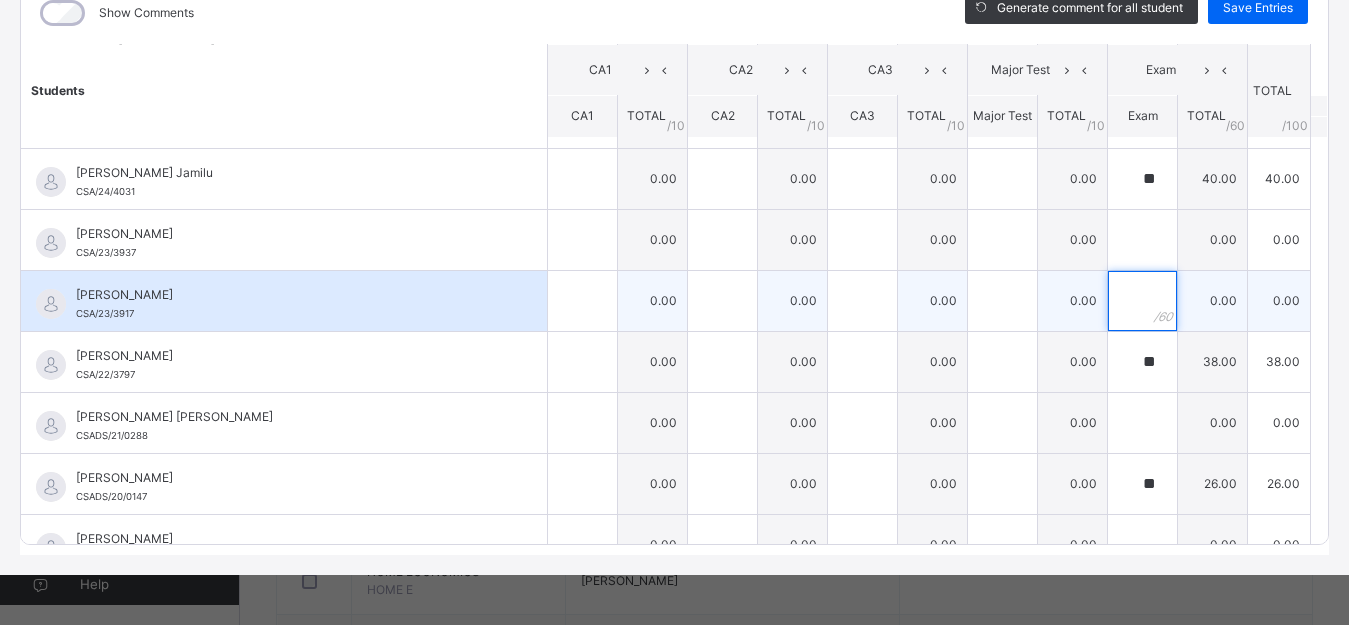 click at bounding box center (1142, 301) 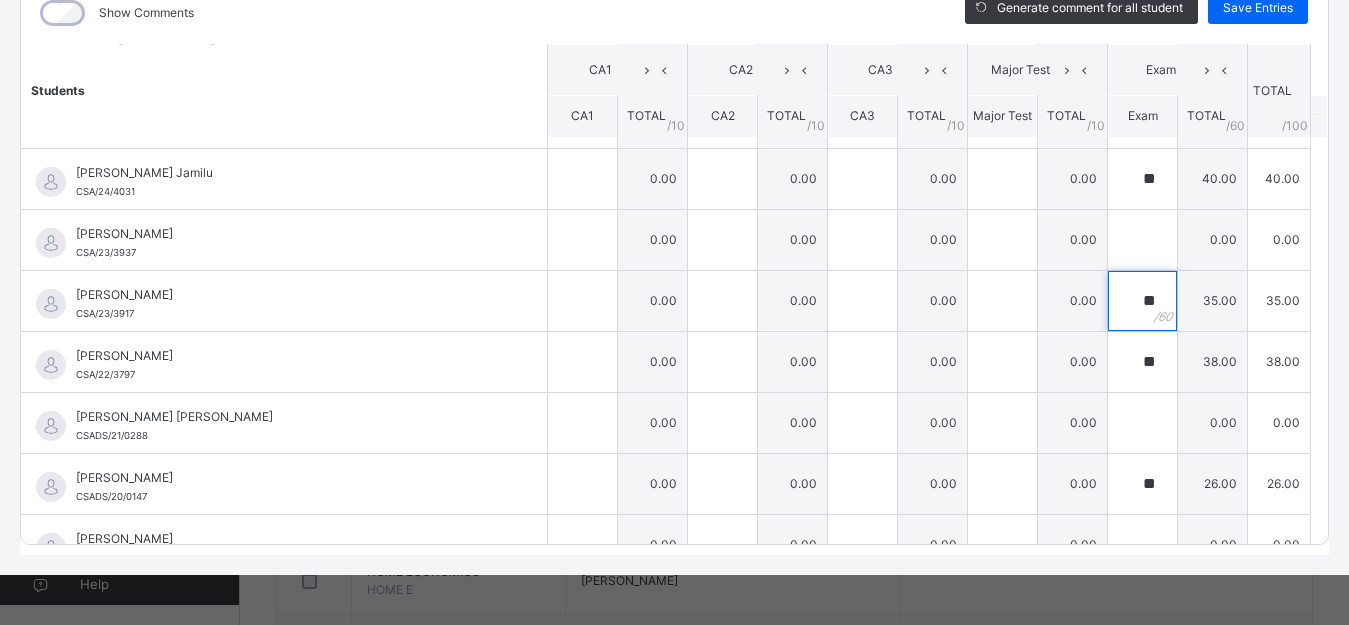 type on "**" 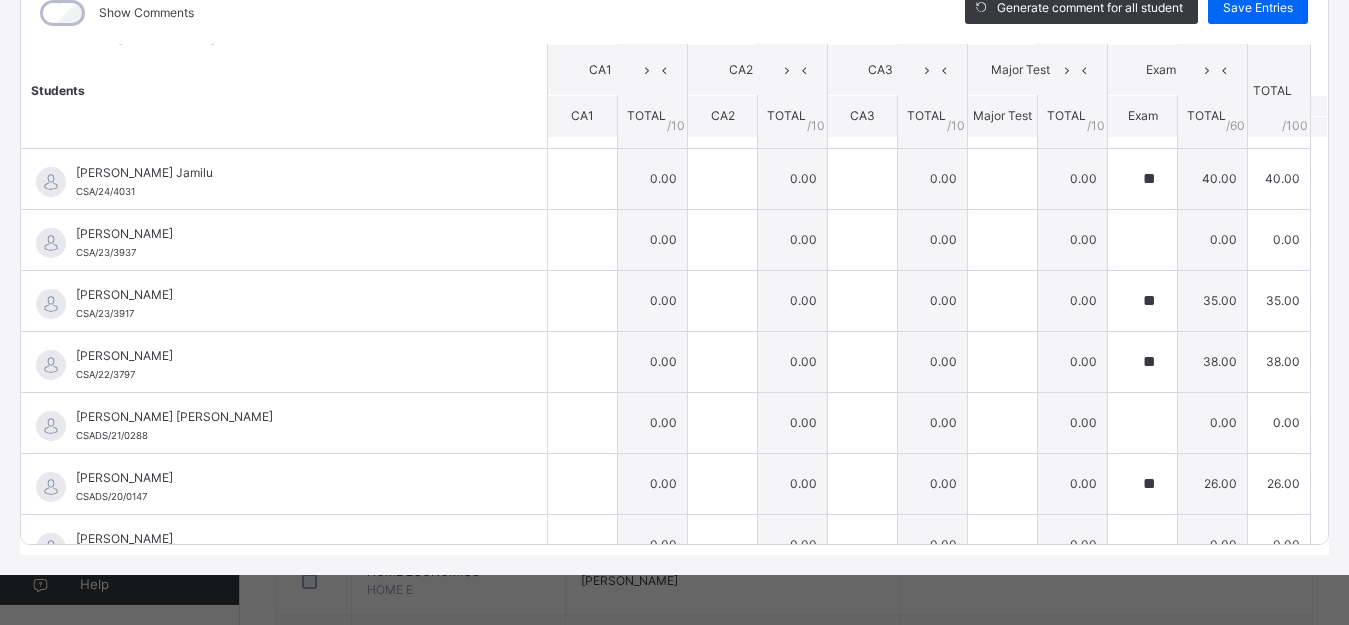 scroll, scrollTop: 0, scrollLeft: 0, axis: both 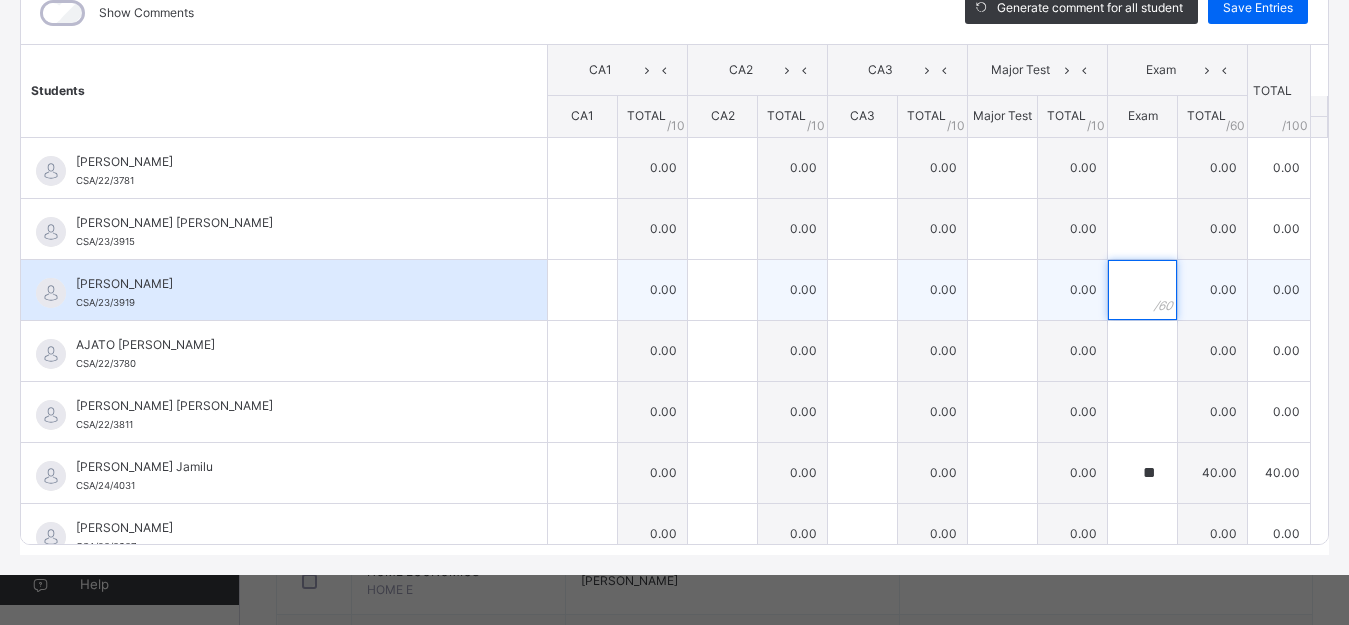 click at bounding box center (1142, 290) 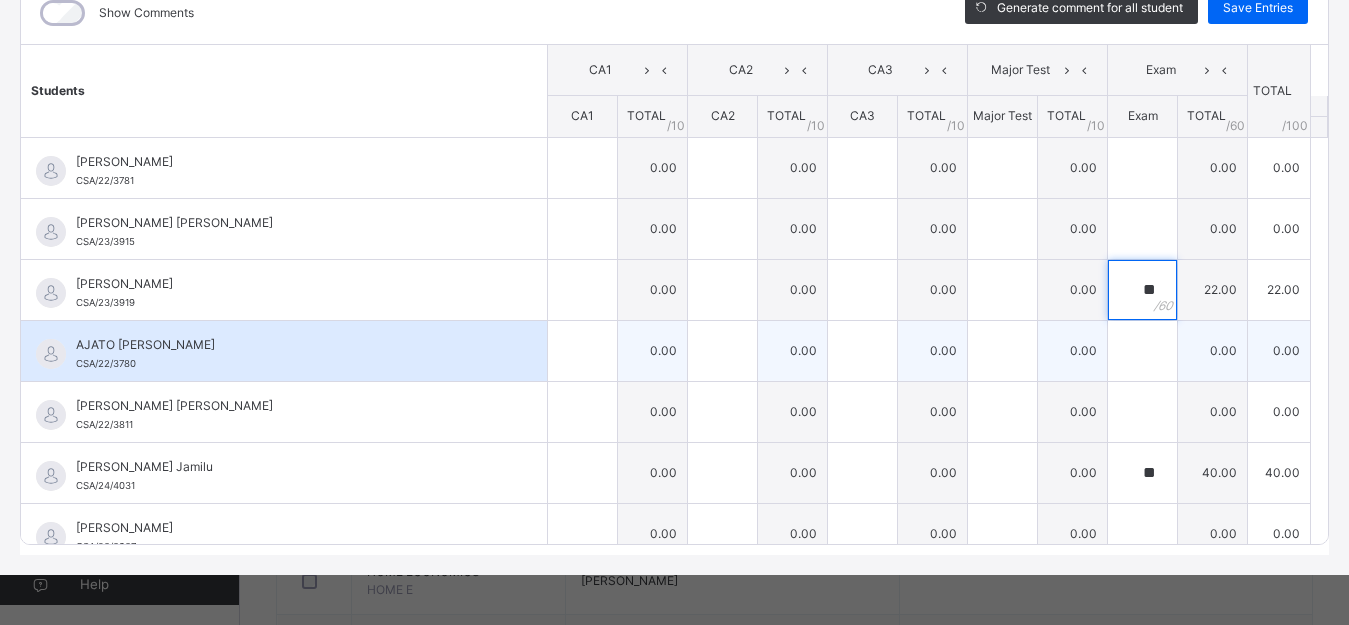 type on "**" 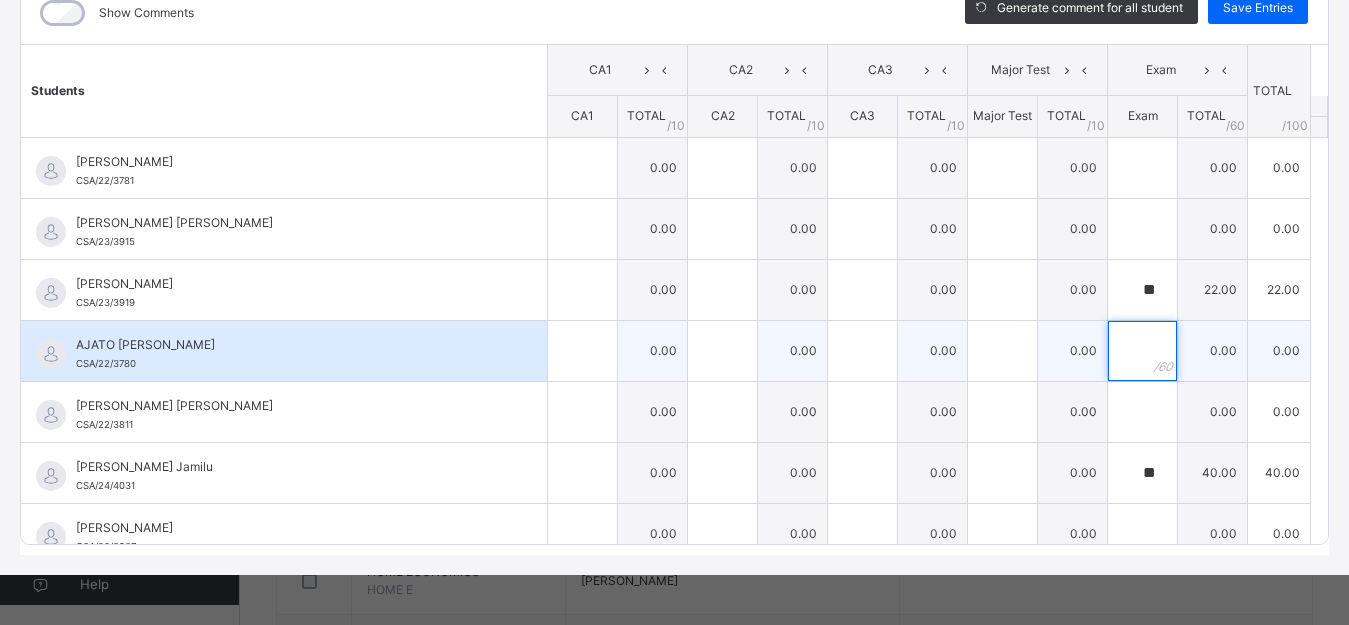 click at bounding box center [1142, 351] 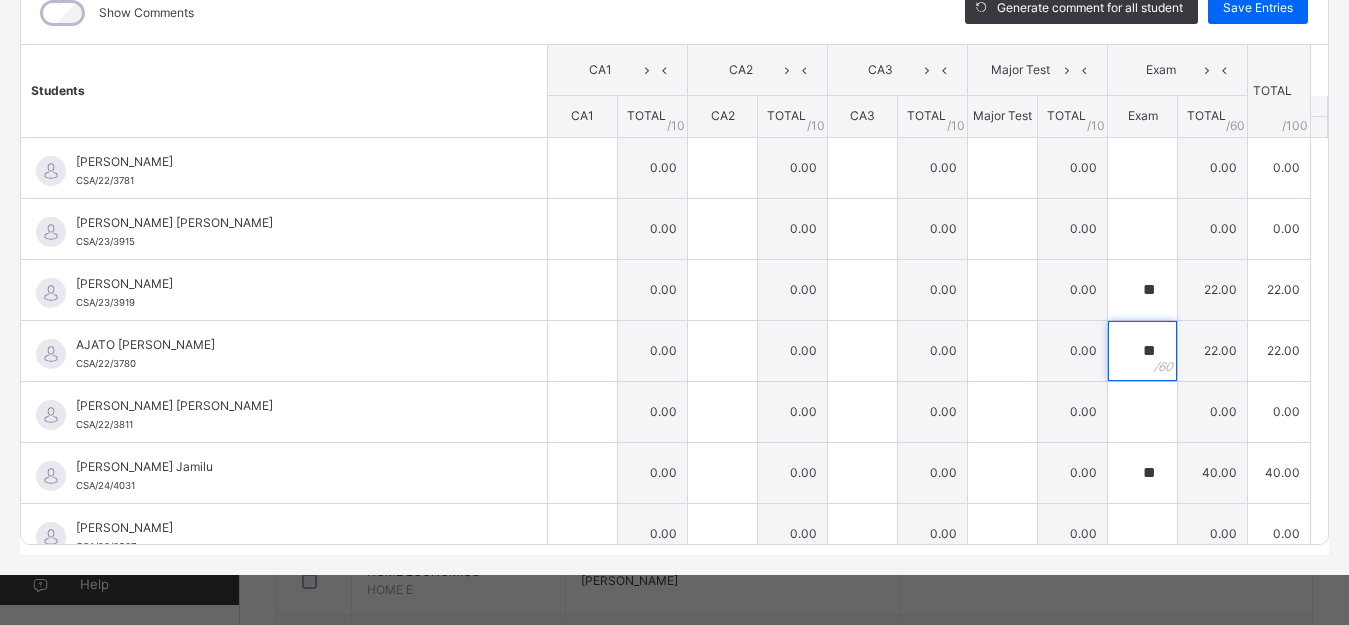 type on "**" 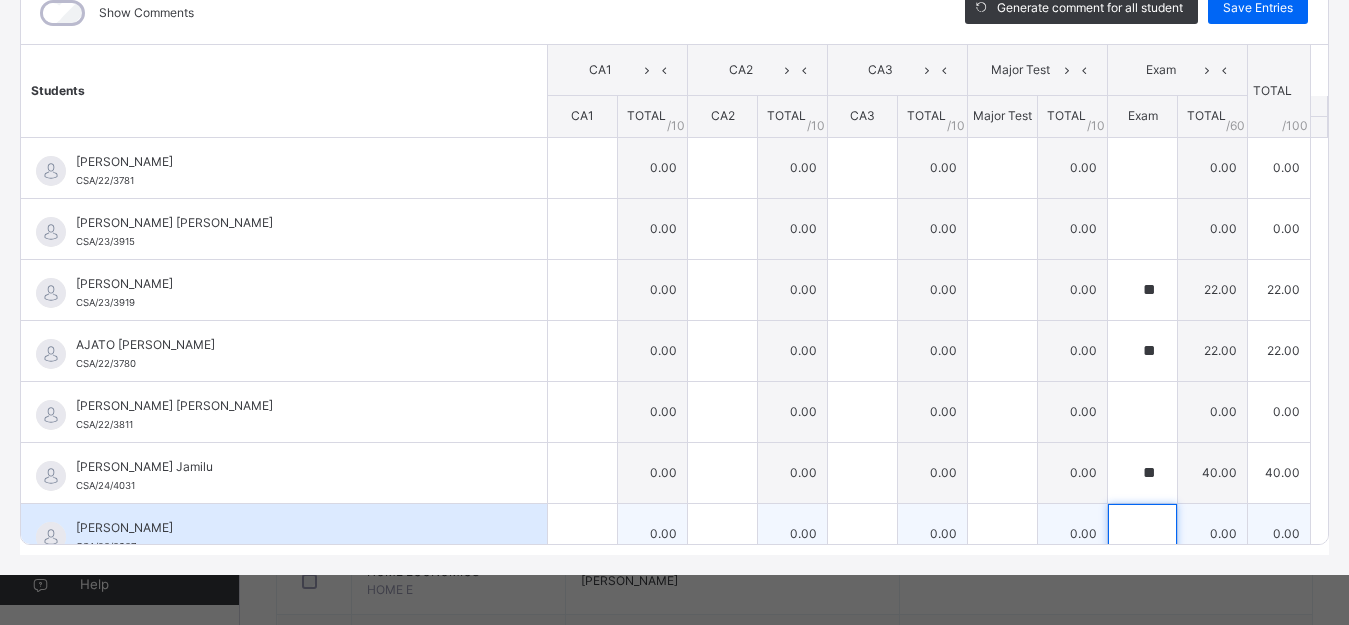 click at bounding box center (1142, 534) 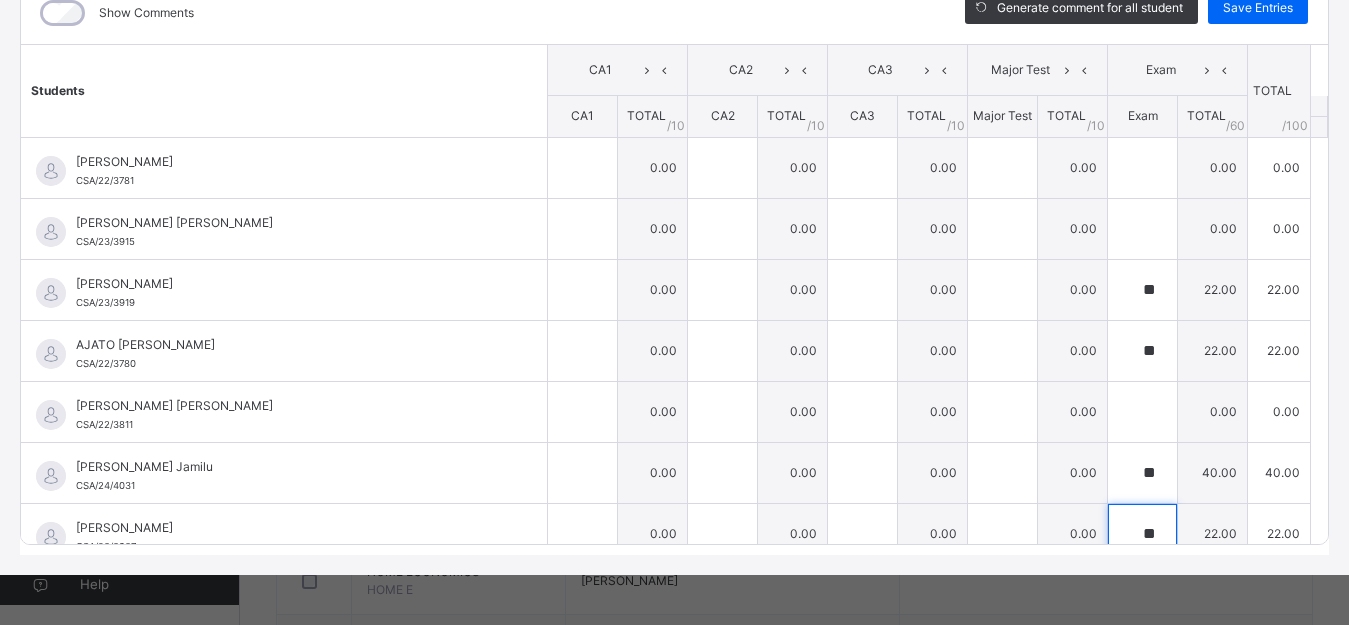 type on "**" 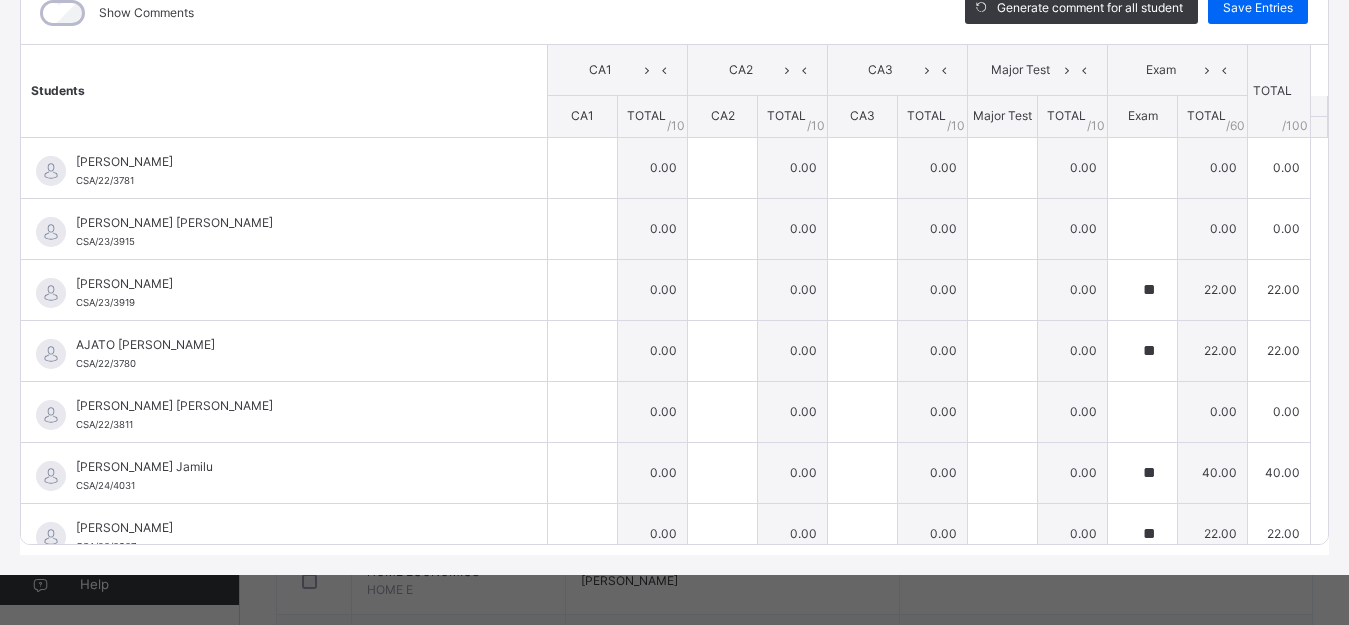 scroll, scrollTop: 692, scrollLeft: 0, axis: vertical 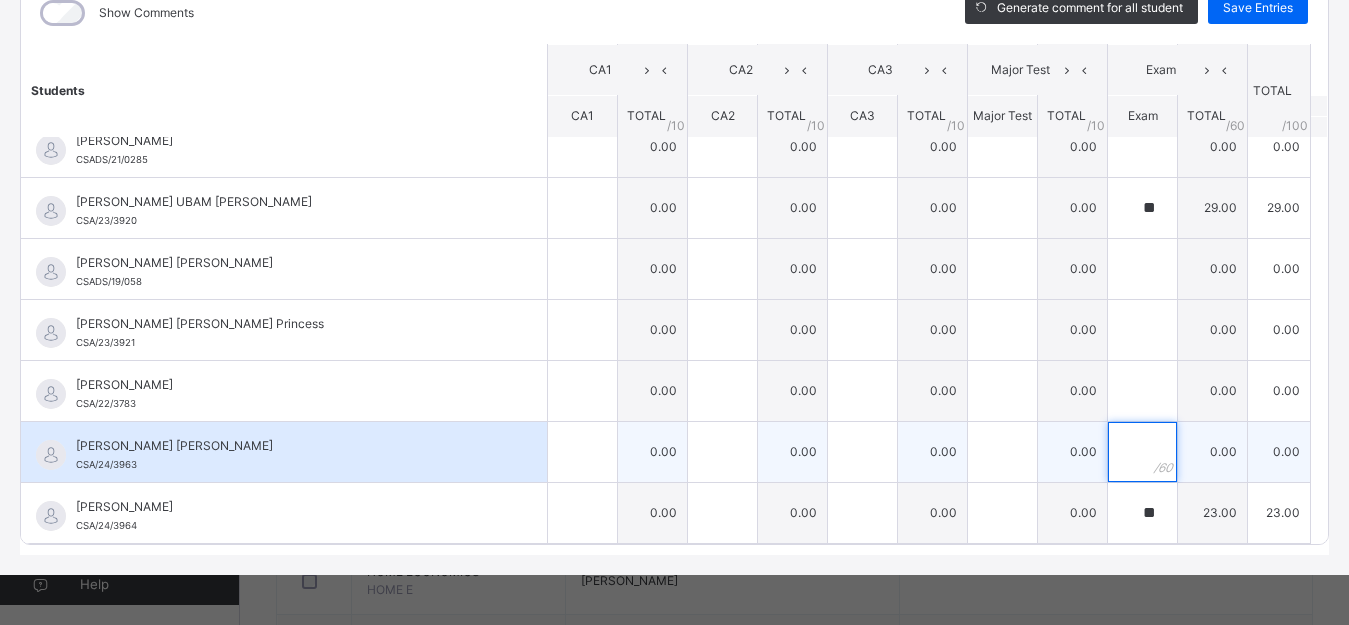 click at bounding box center (1142, 452) 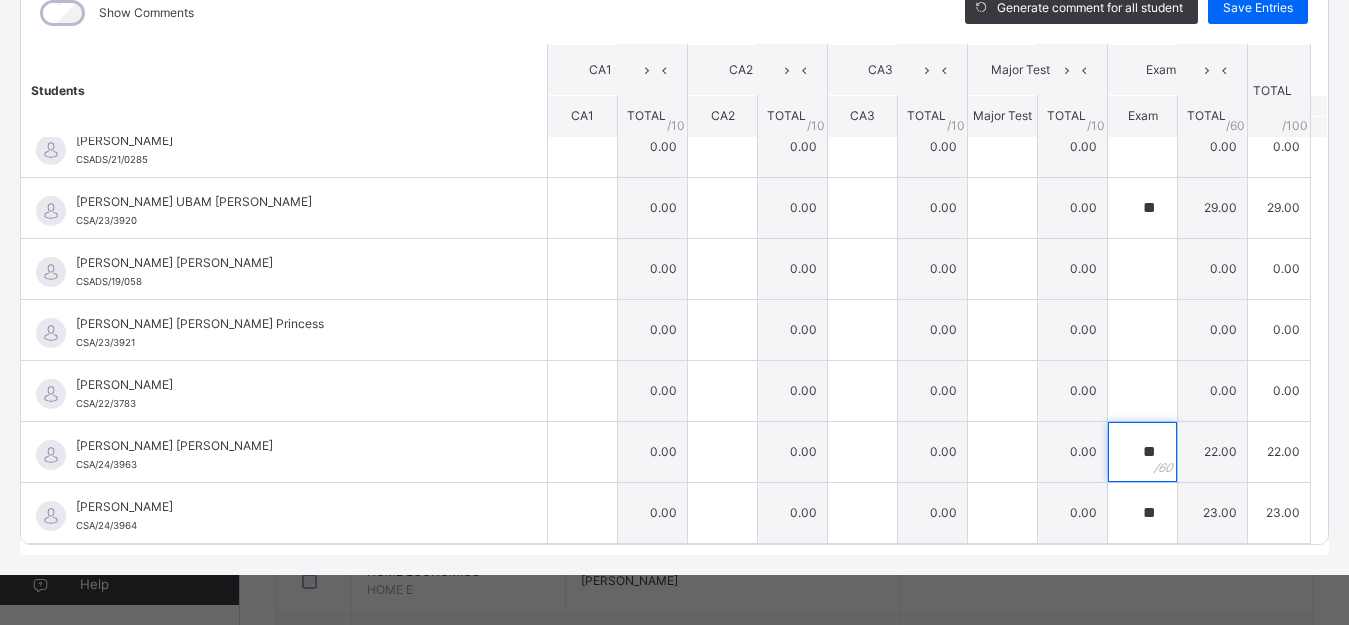 type on "**" 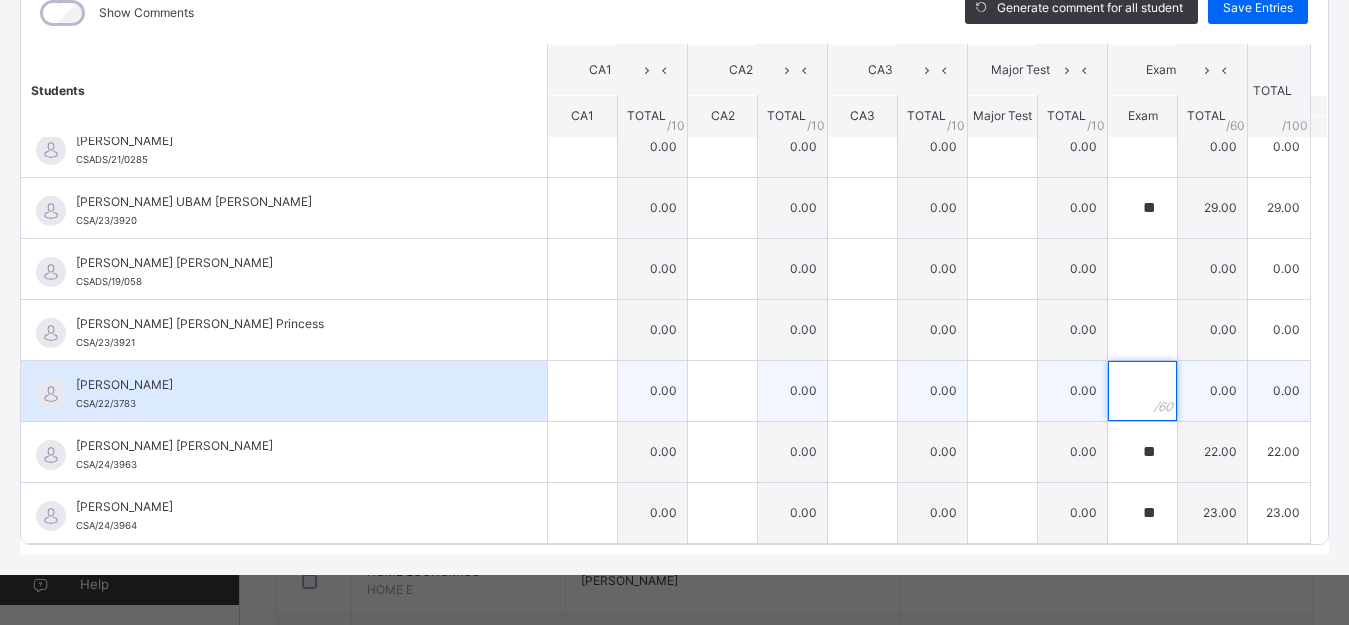 click at bounding box center [1142, 391] 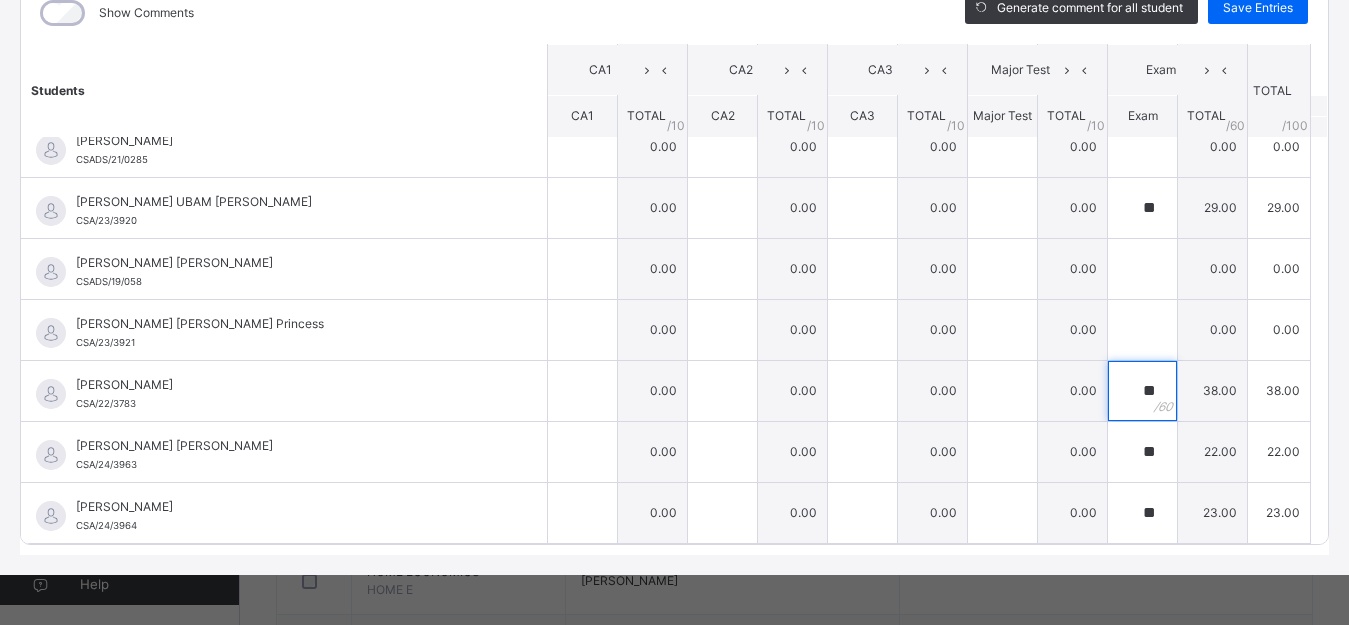 type on "**" 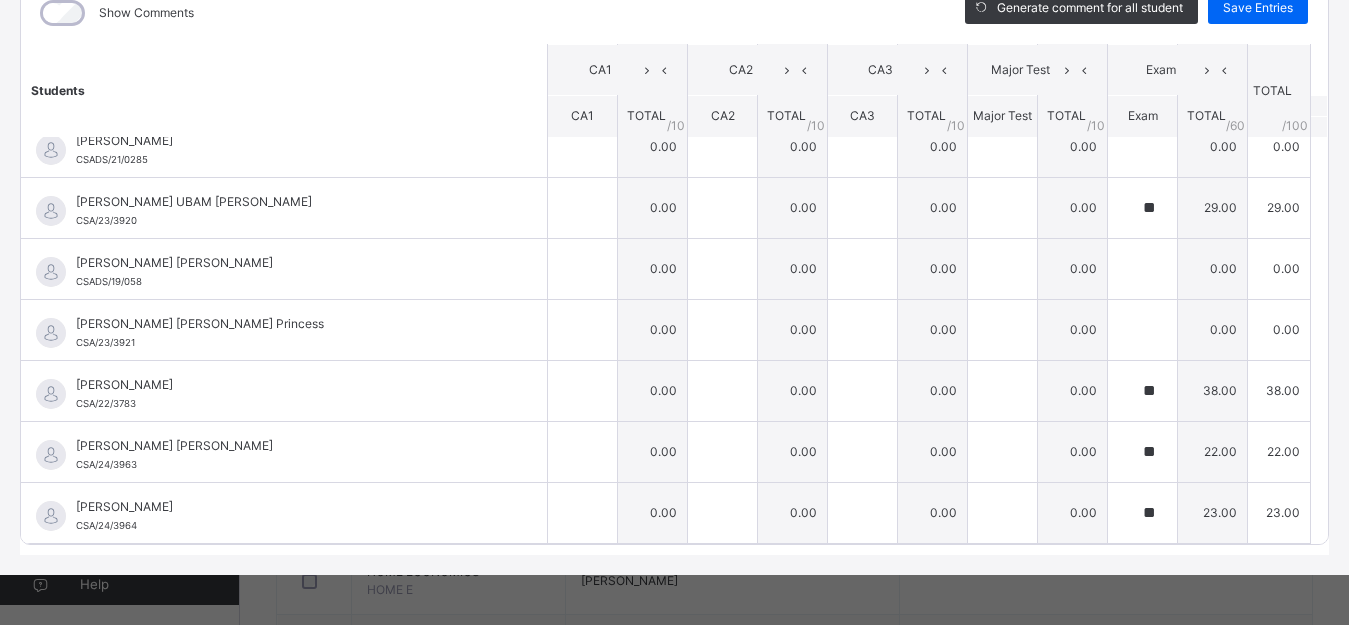 scroll, scrollTop: 416, scrollLeft: 0, axis: vertical 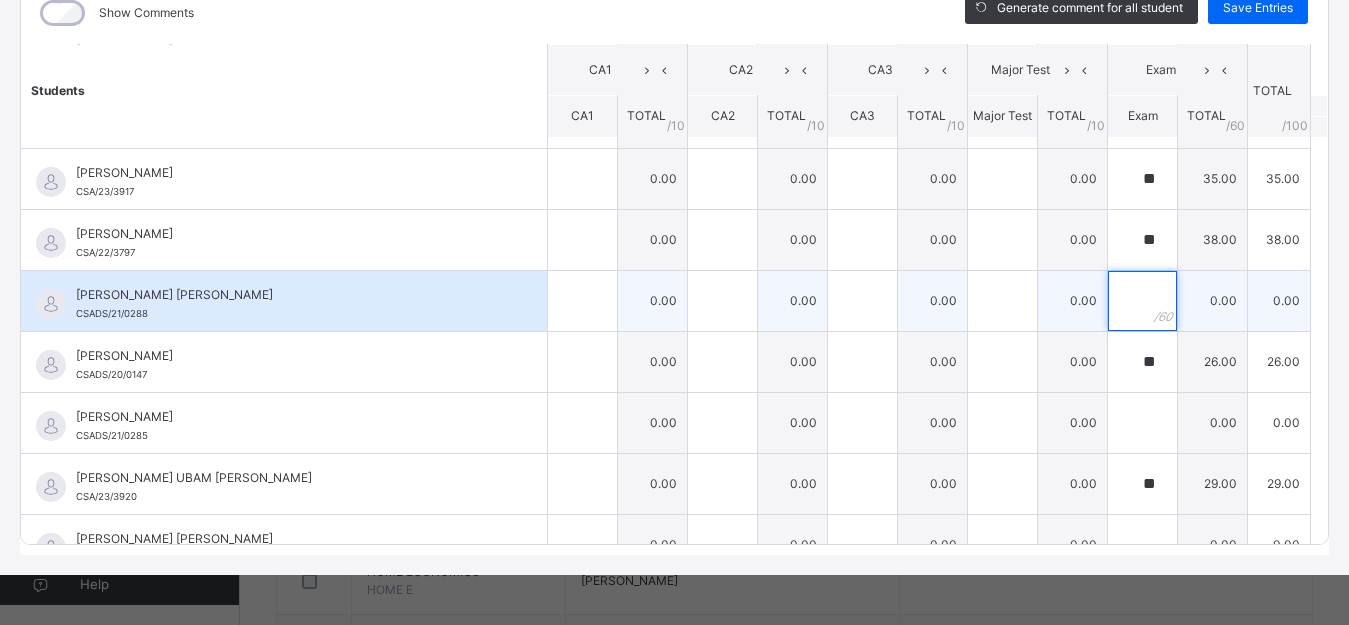 click at bounding box center (1142, 301) 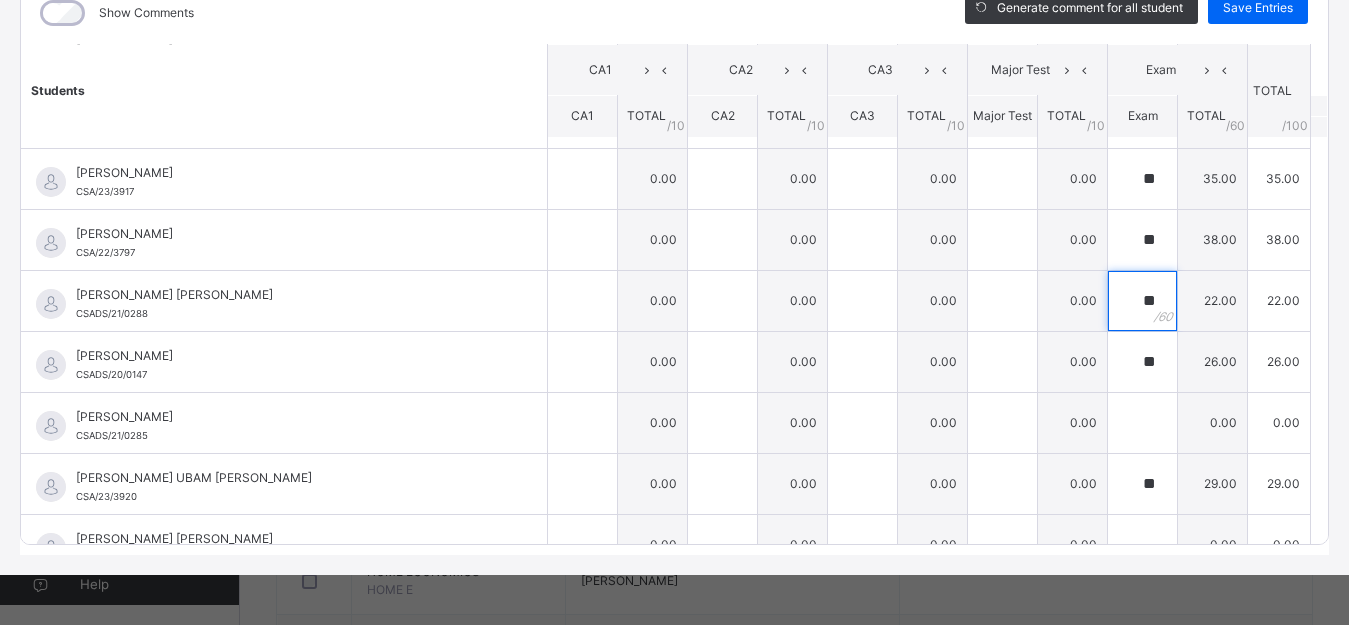 type on "**" 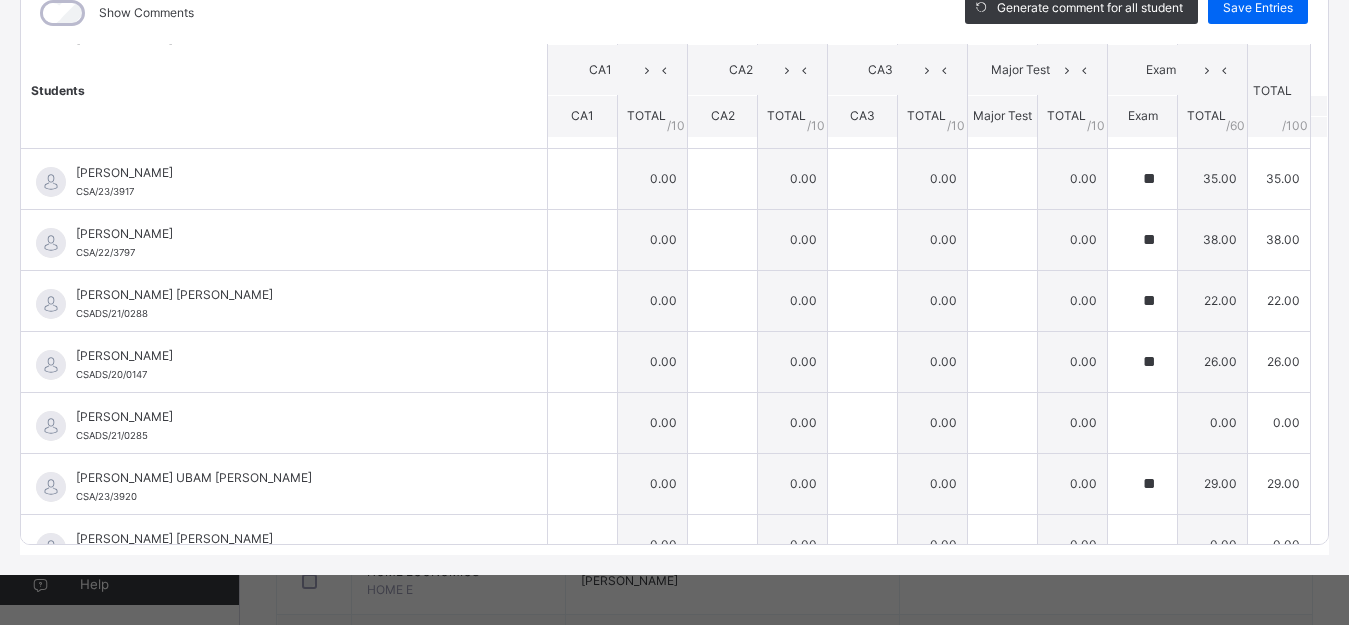 scroll, scrollTop: 0, scrollLeft: 0, axis: both 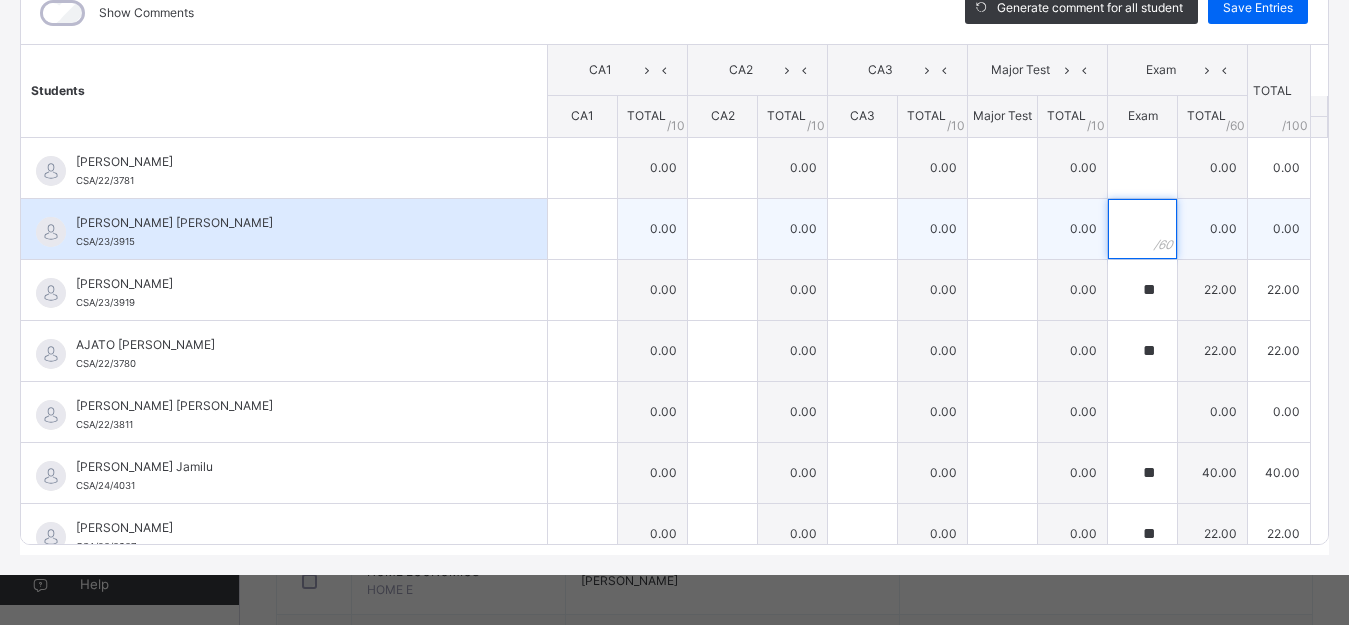 click at bounding box center (1142, 229) 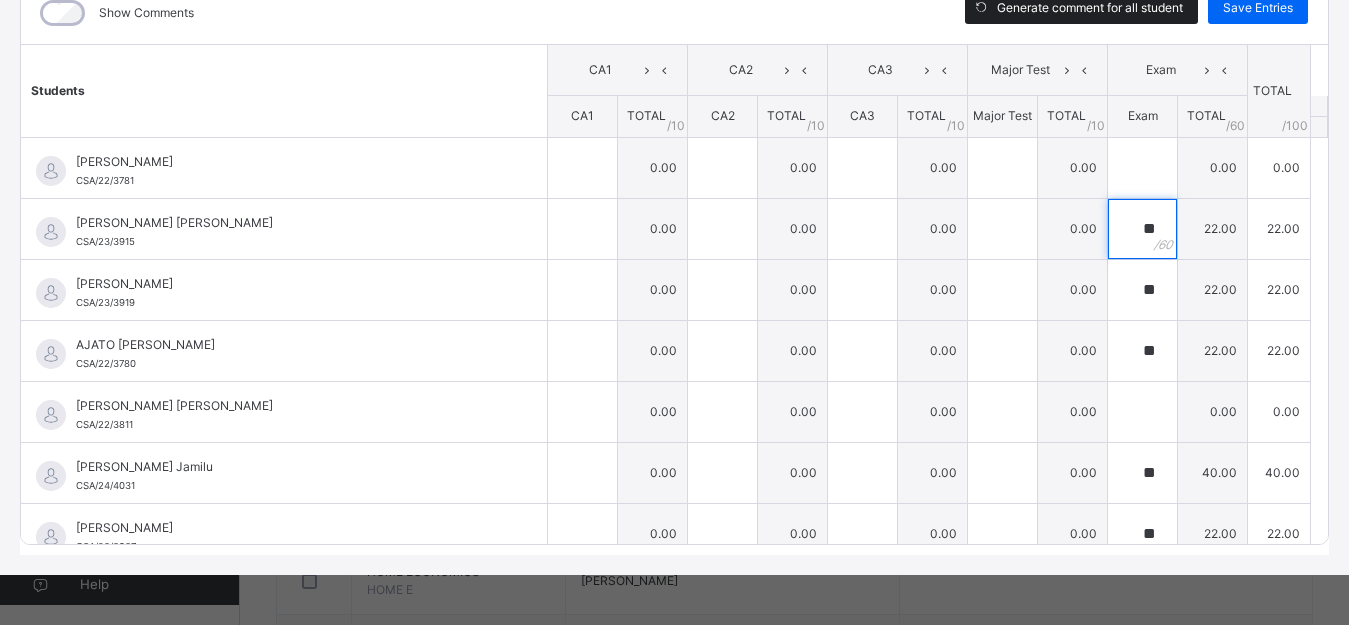 type on "**" 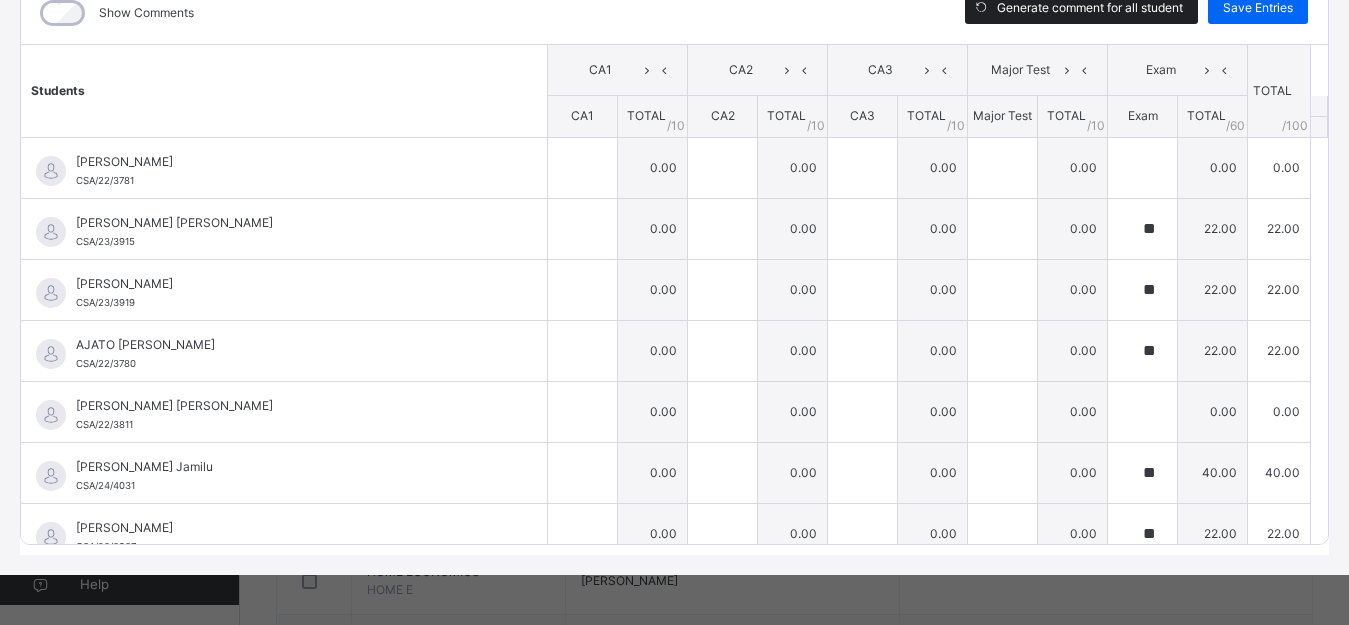scroll, scrollTop: 692, scrollLeft: 0, axis: vertical 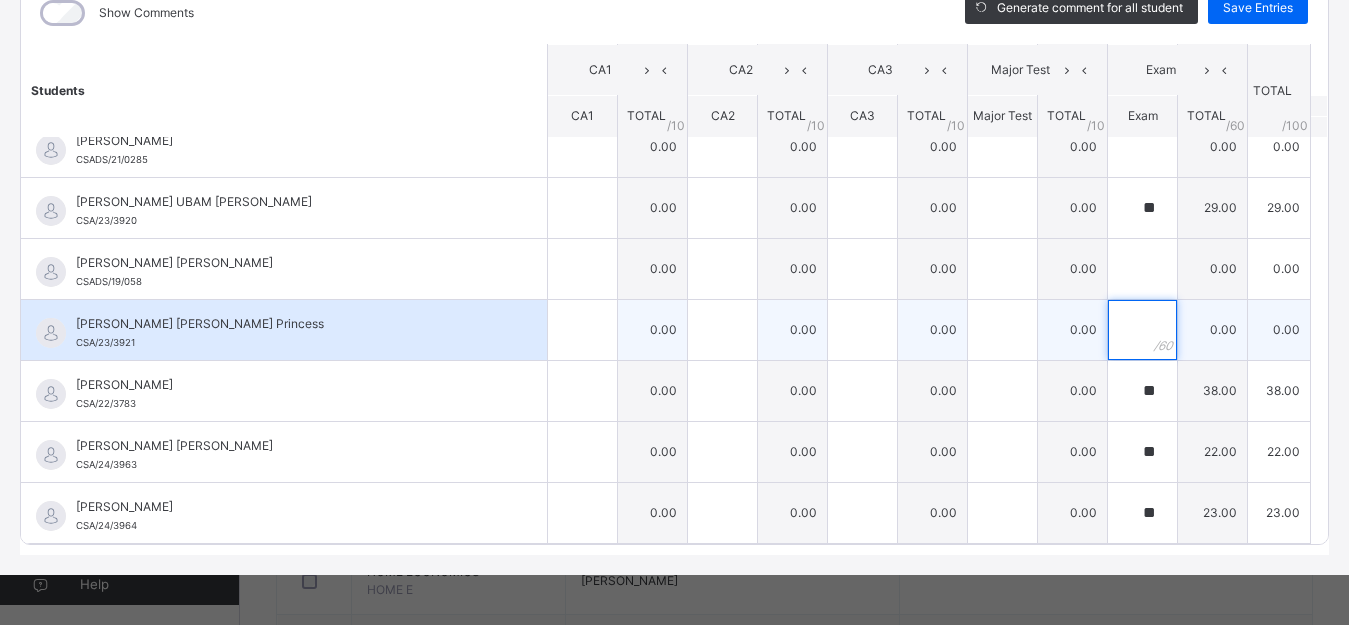 click at bounding box center [1142, 330] 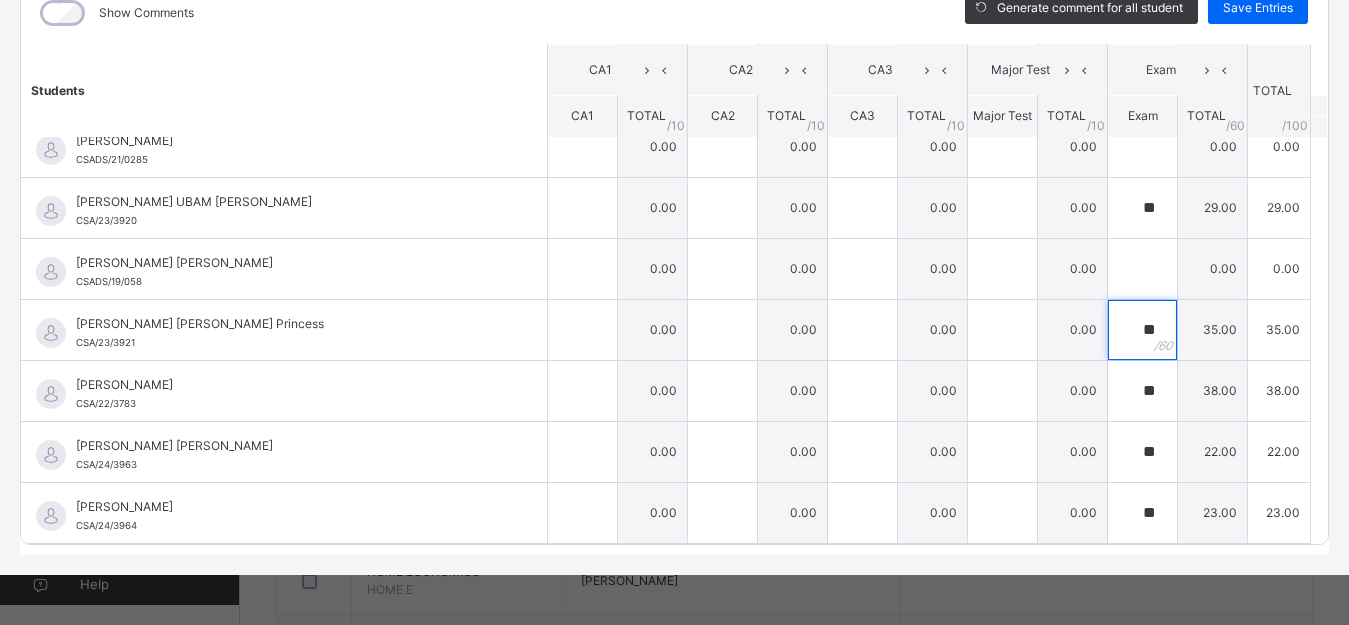 type on "**" 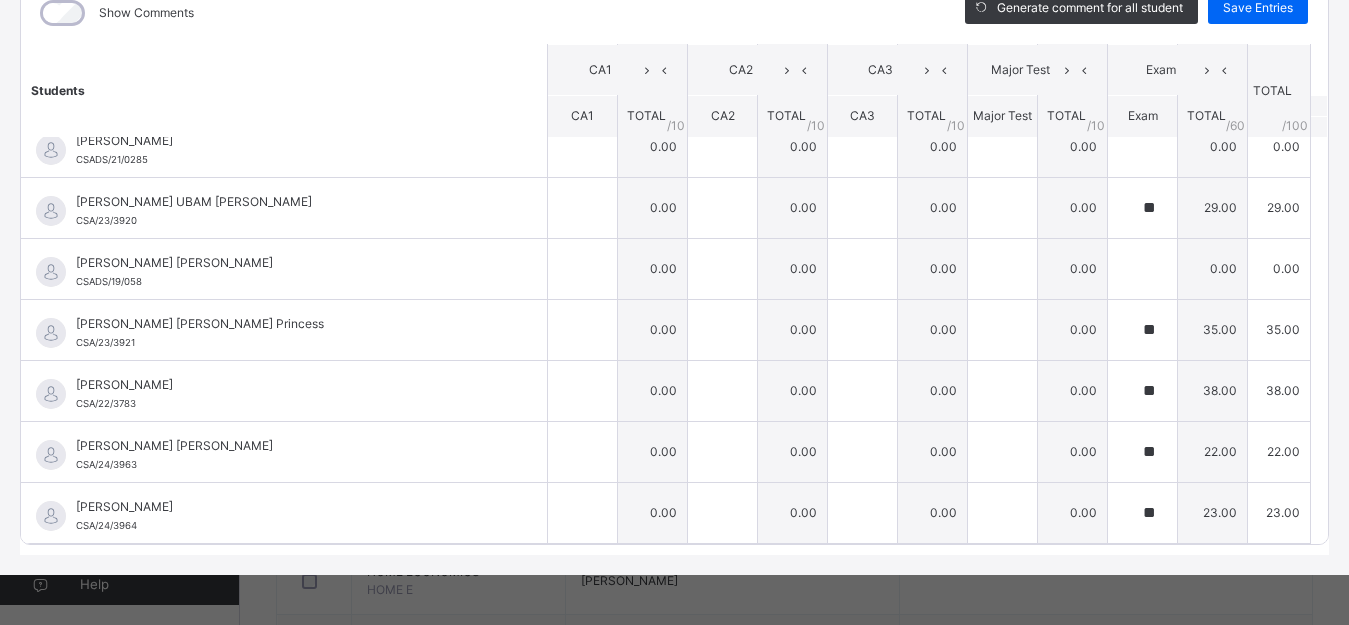 scroll, scrollTop: 111, scrollLeft: 0, axis: vertical 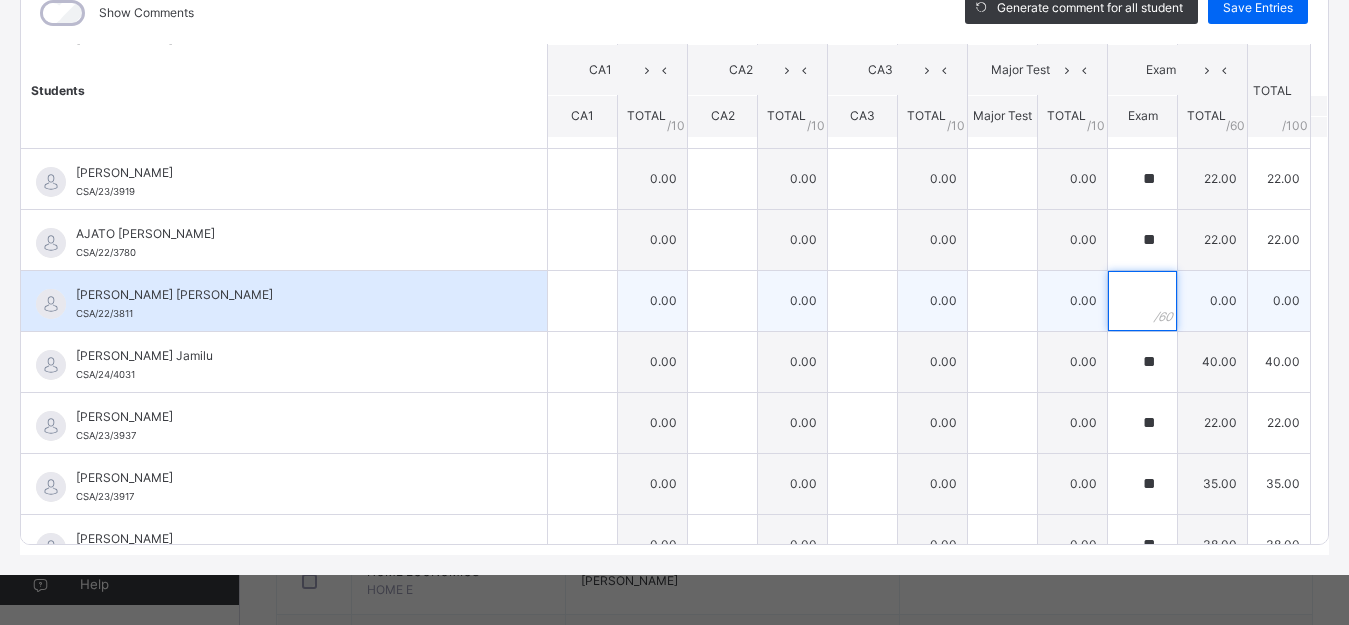 click at bounding box center [1142, 301] 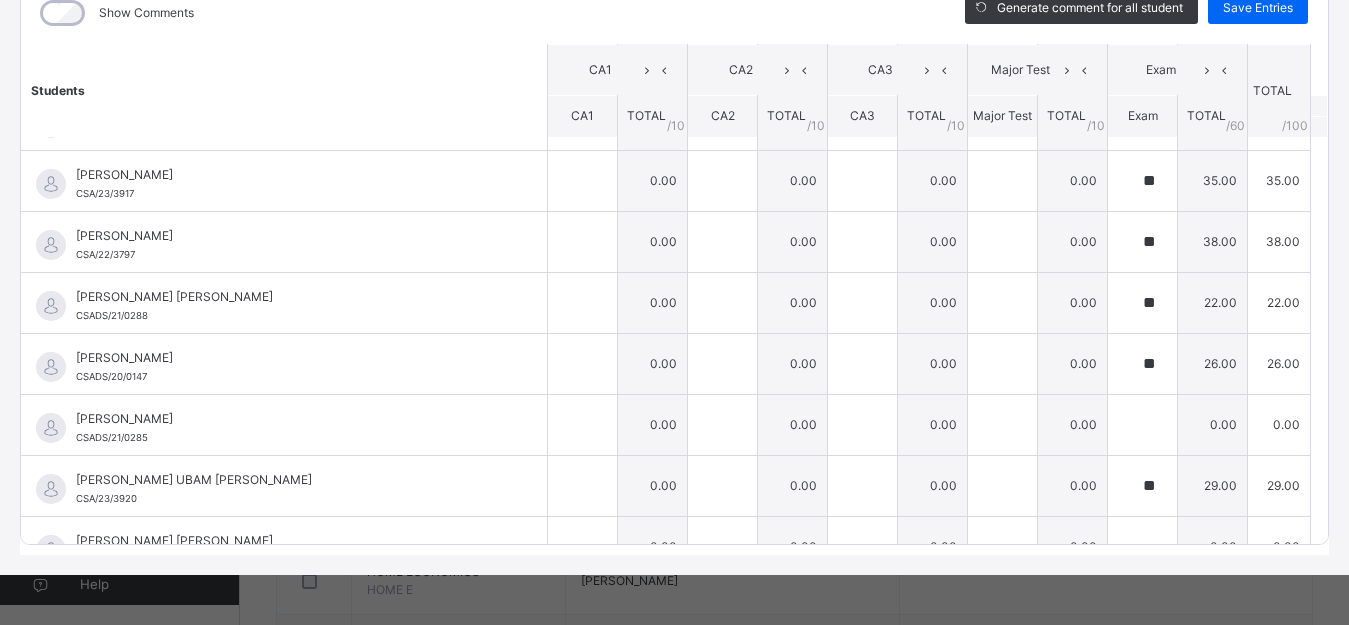 scroll, scrollTop: 416, scrollLeft: 0, axis: vertical 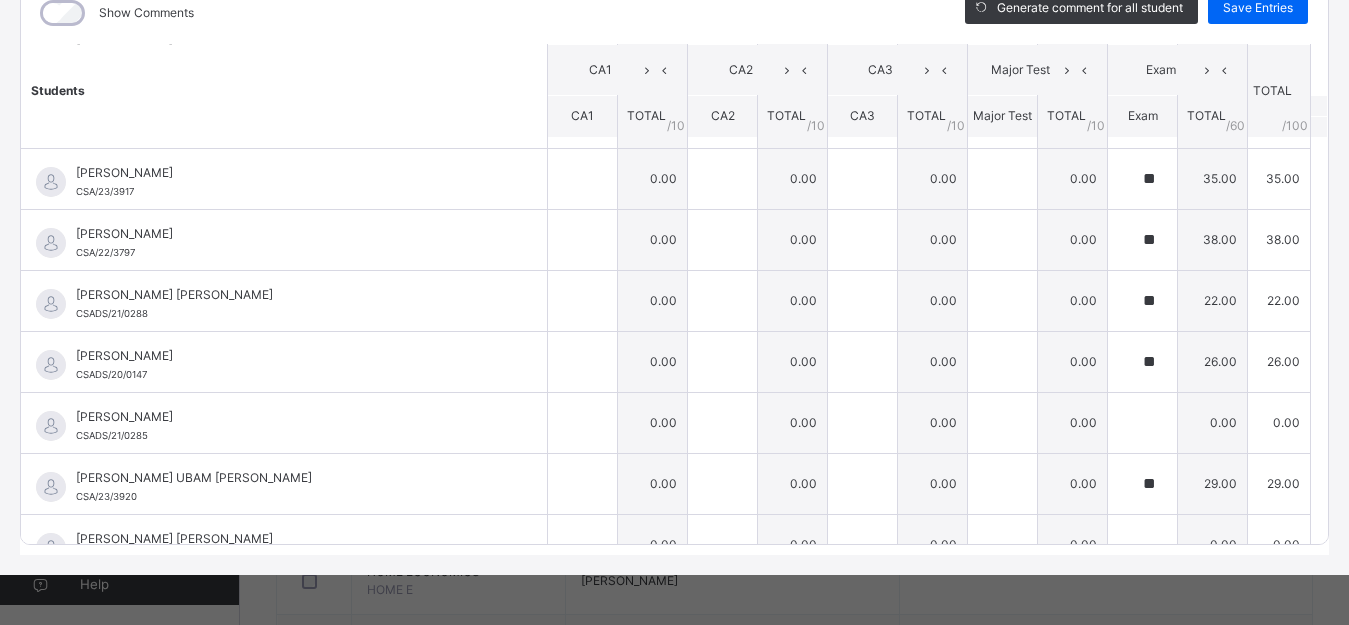 type on "**" 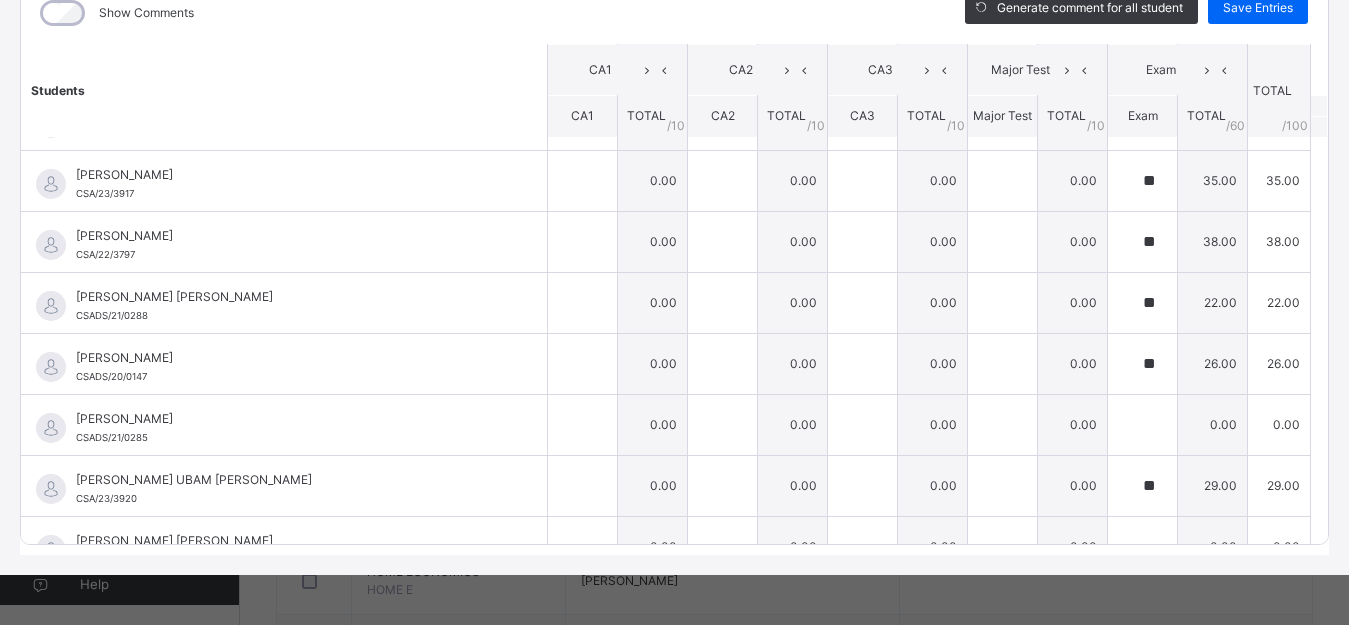 scroll, scrollTop: 0, scrollLeft: 0, axis: both 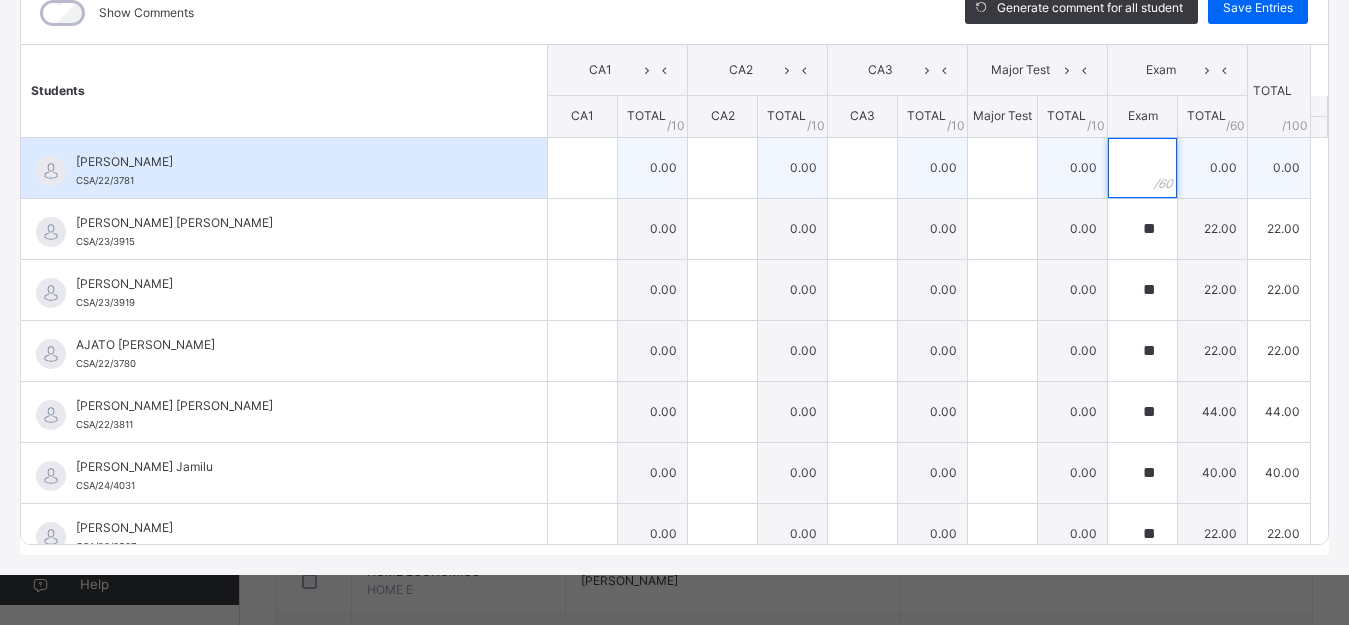 click at bounding box center [1142, 168] 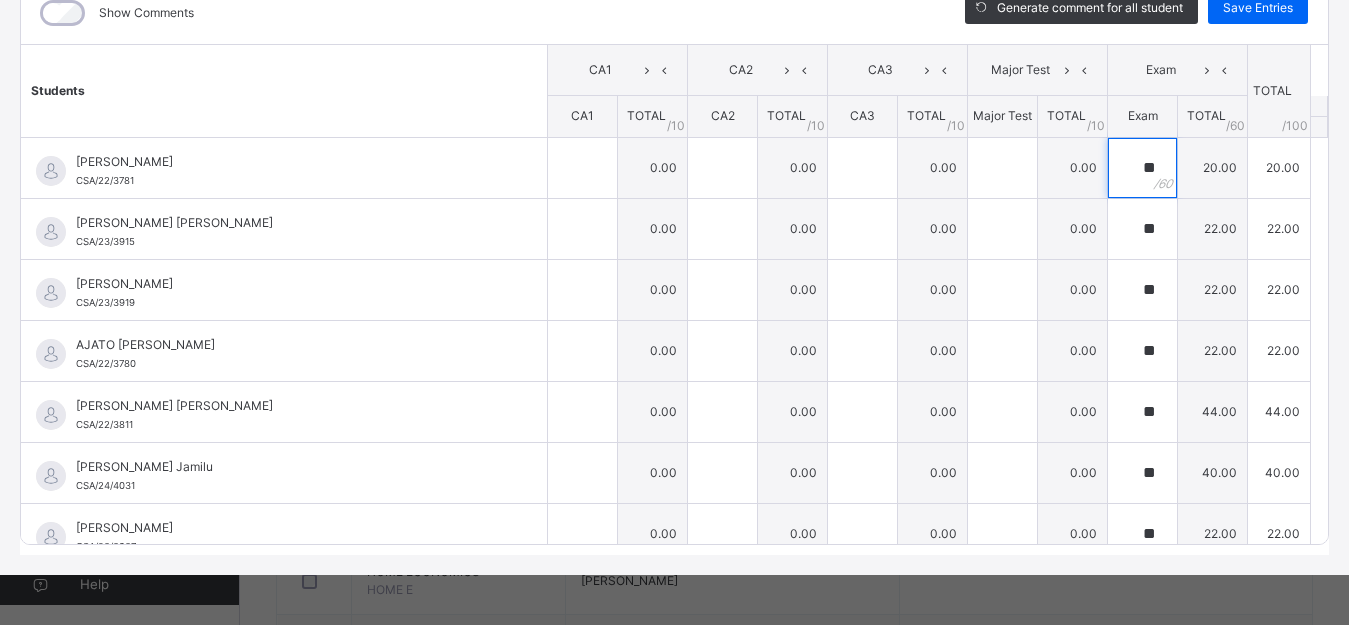 type on "**" 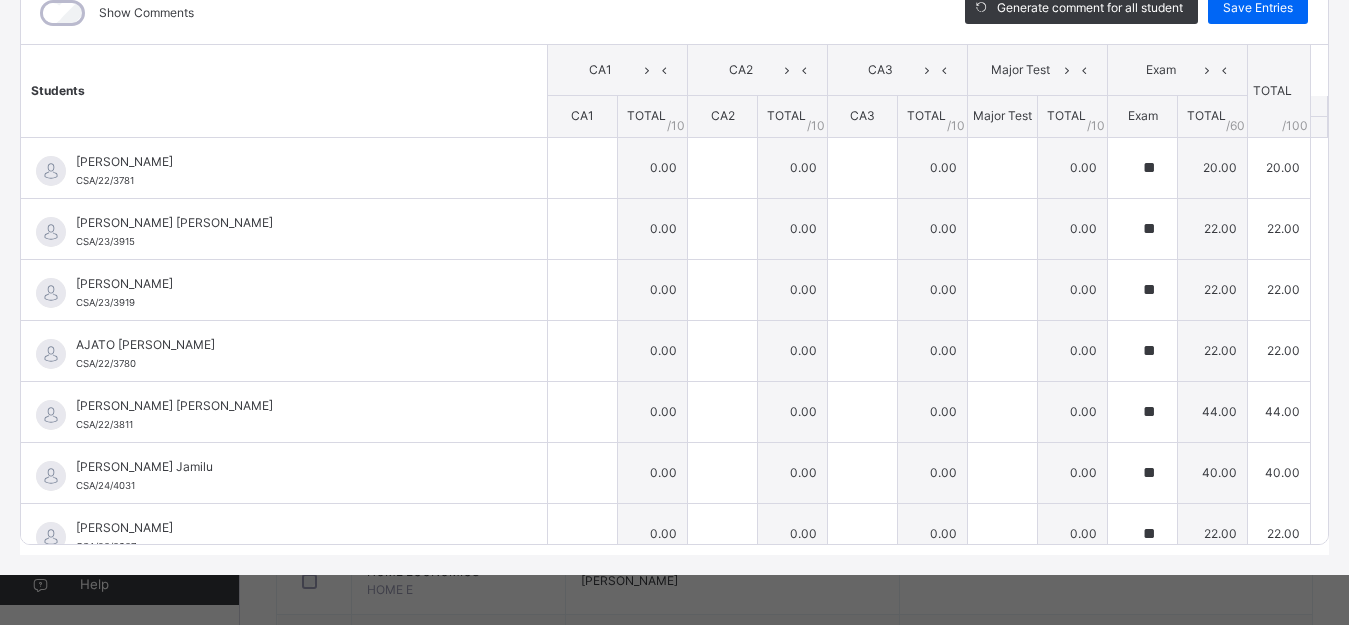 scroll, scrollTop: 538, scrollLeft: 0, axis: vertical 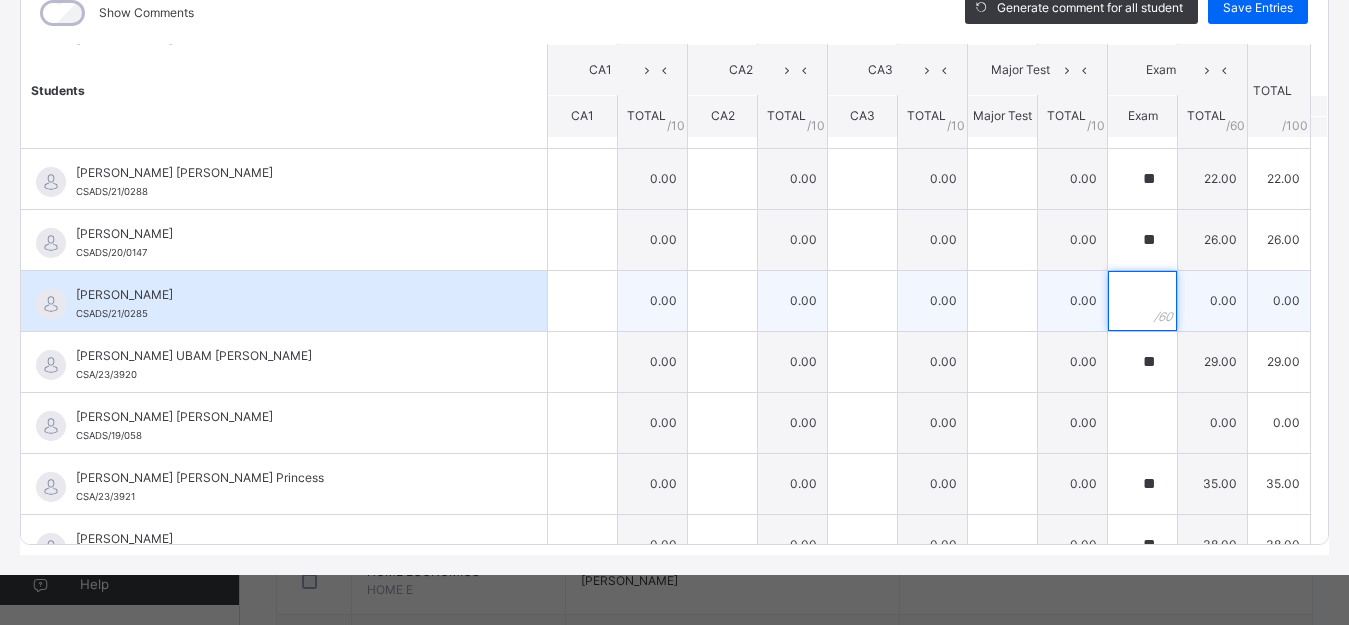 click at bounding box center (1142, 301) 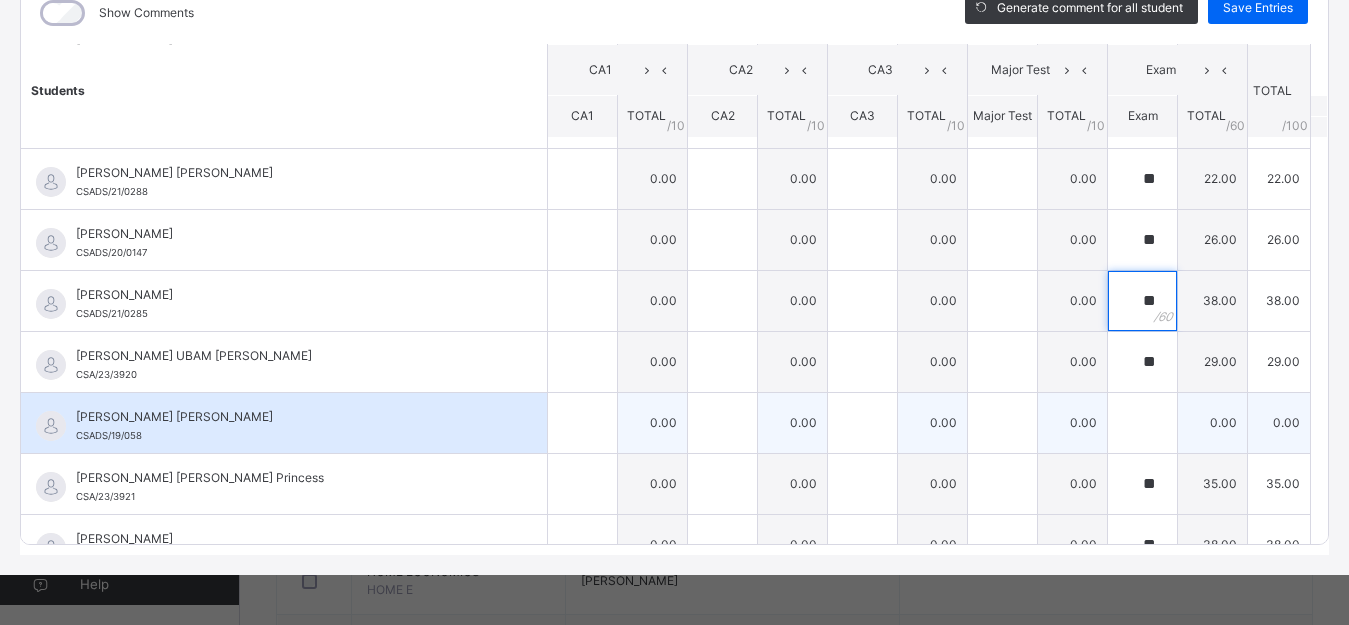 type on "**" 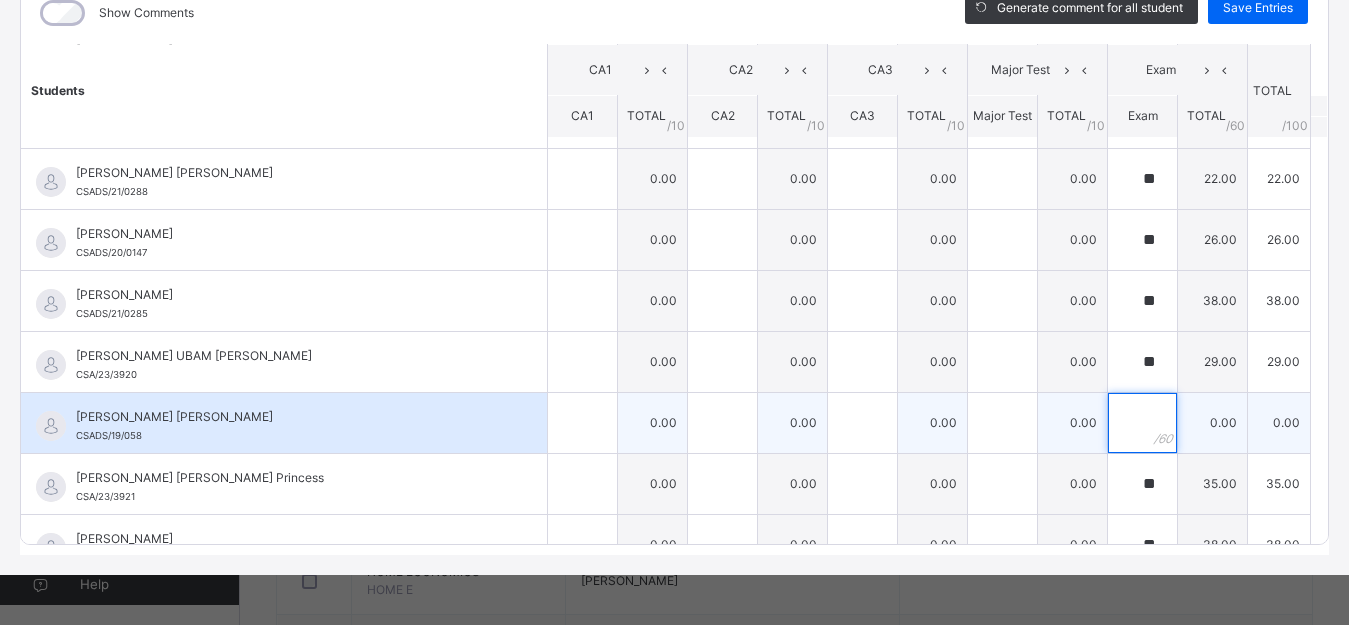click at bounding box center (1142, 423) 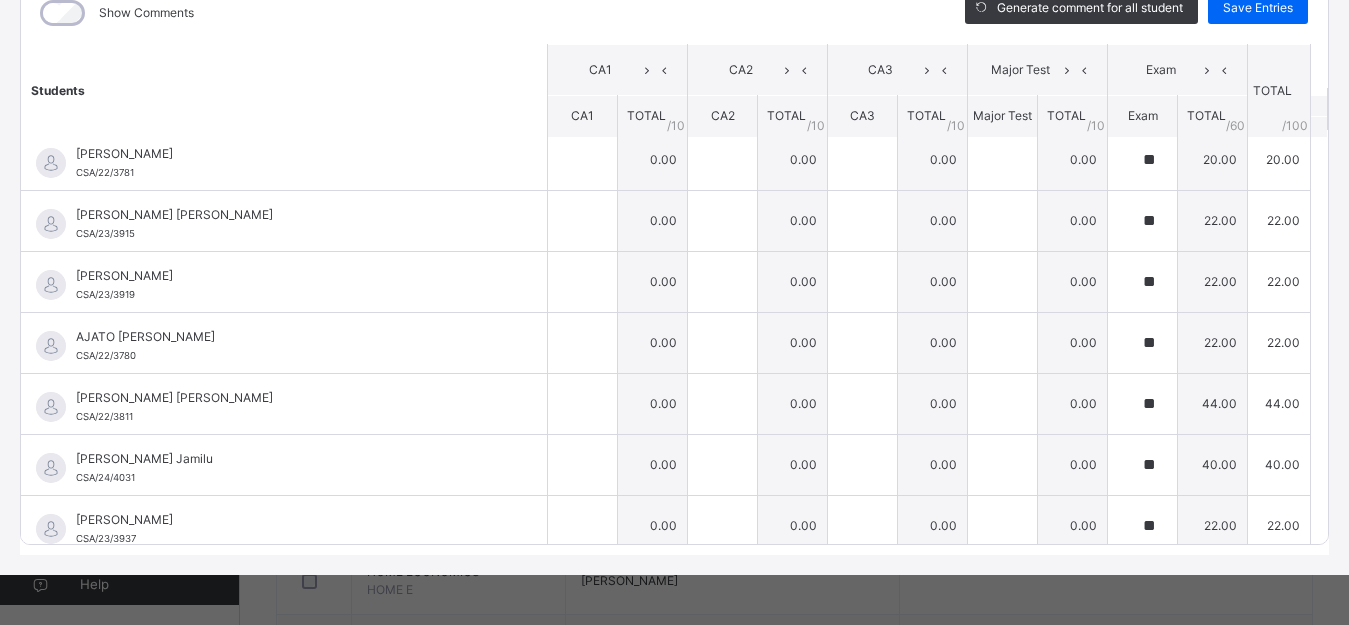 scroll, scrollTop: 0, scrollLeft: 0, axis: both 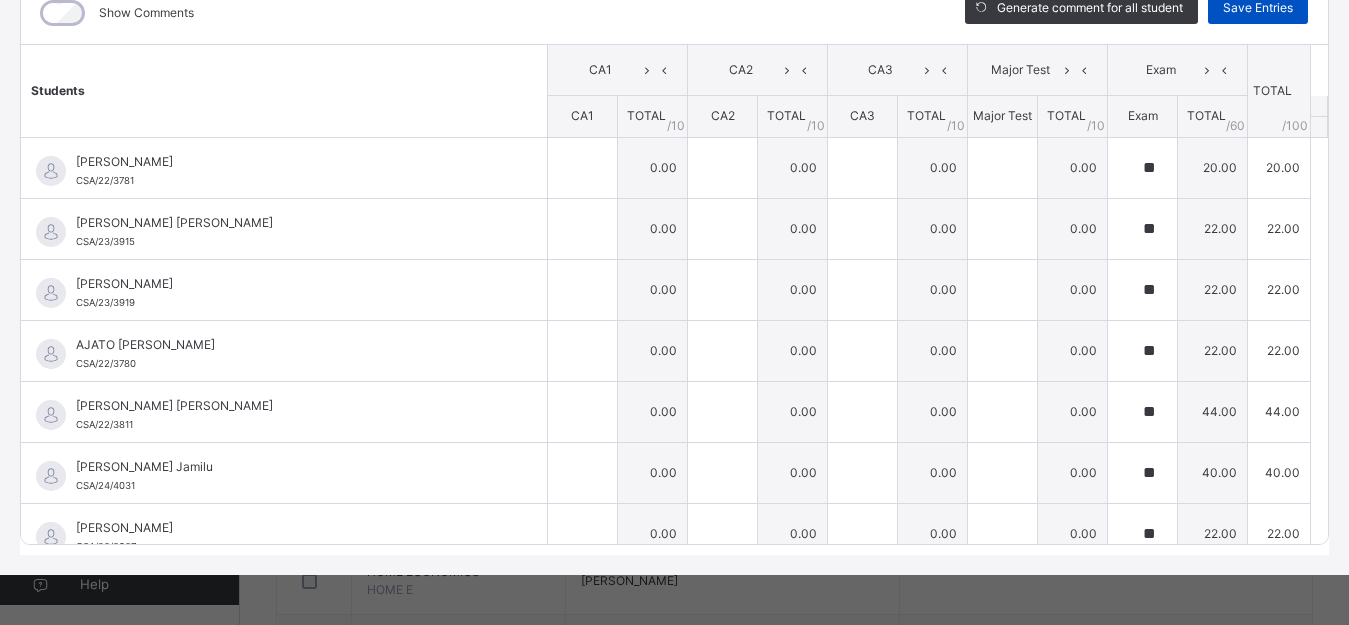 type on "**" 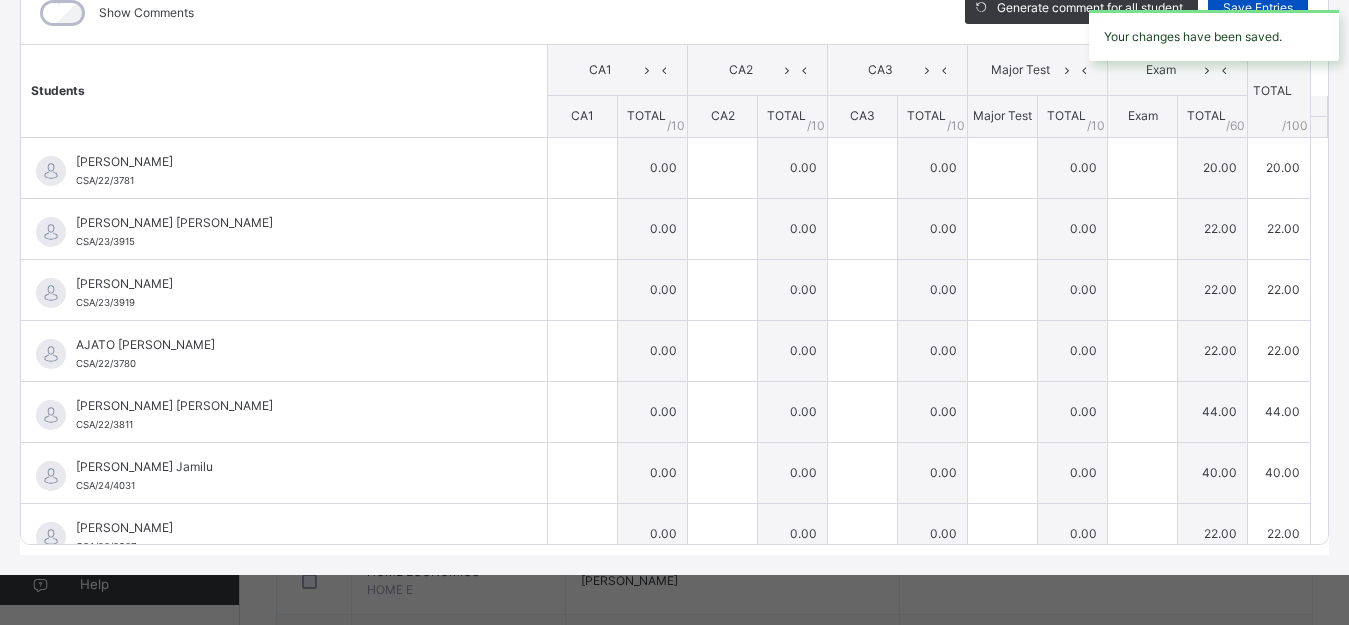 type on "**" 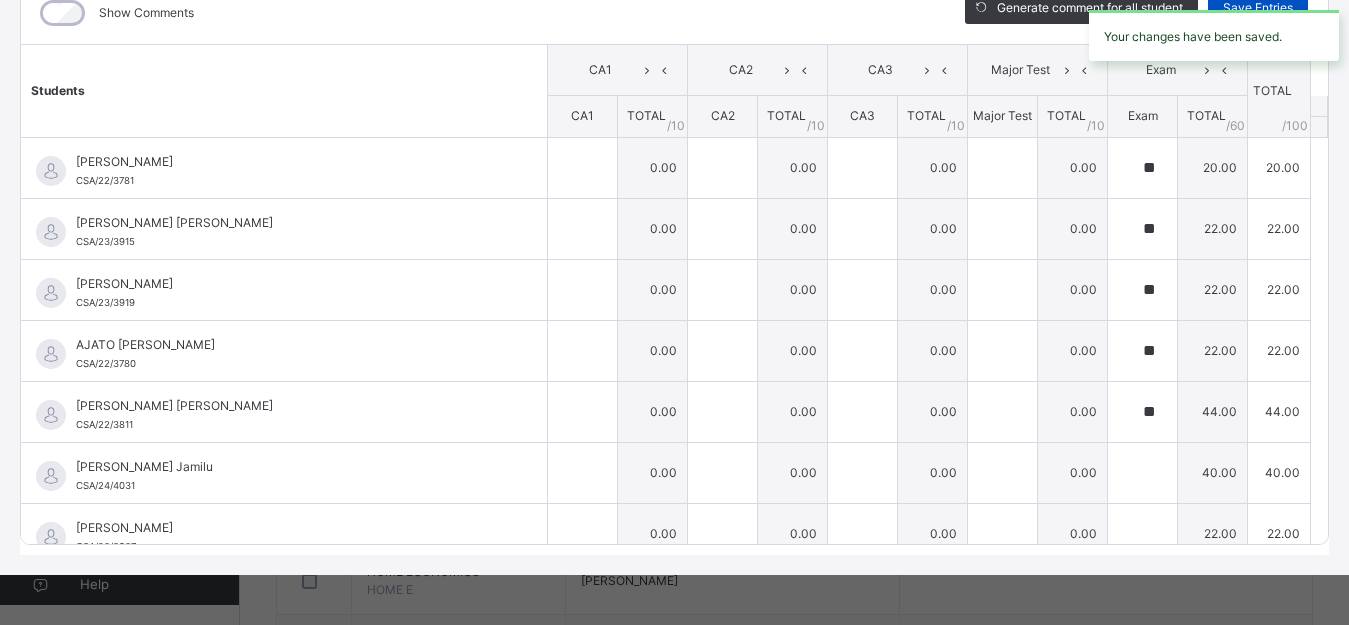 type on "**" 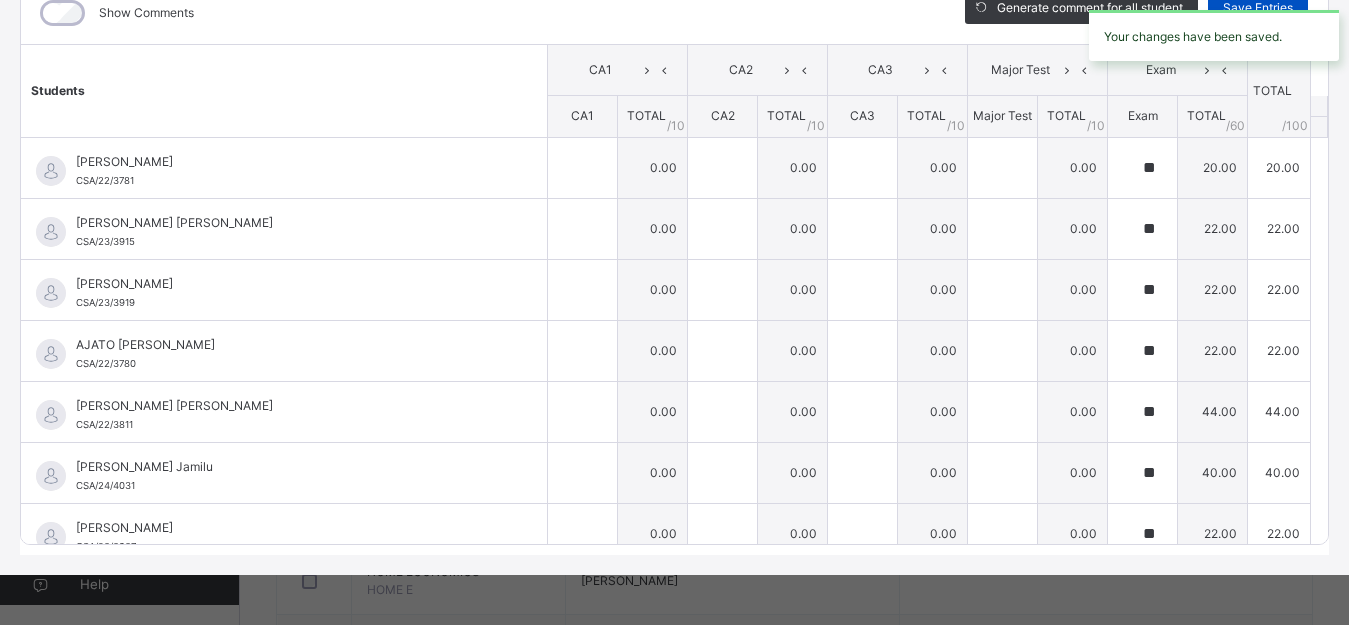 type on "**" 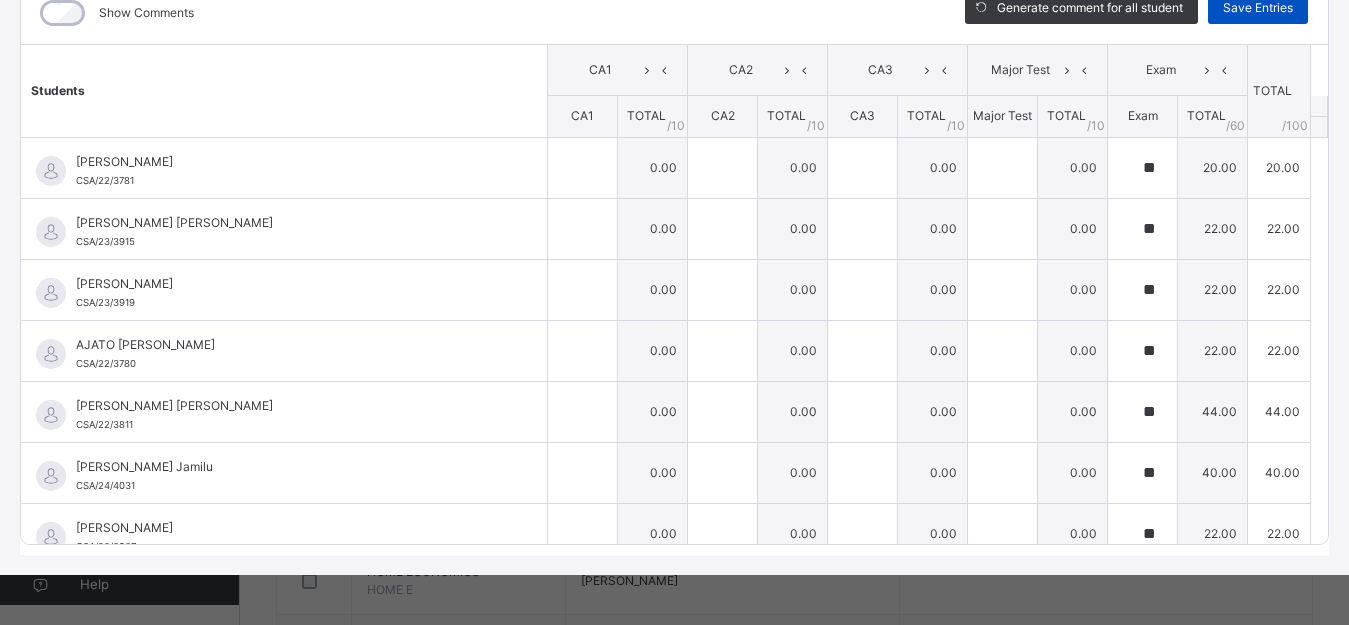 click on "Save Entries" at bounding box center [1258, 8] 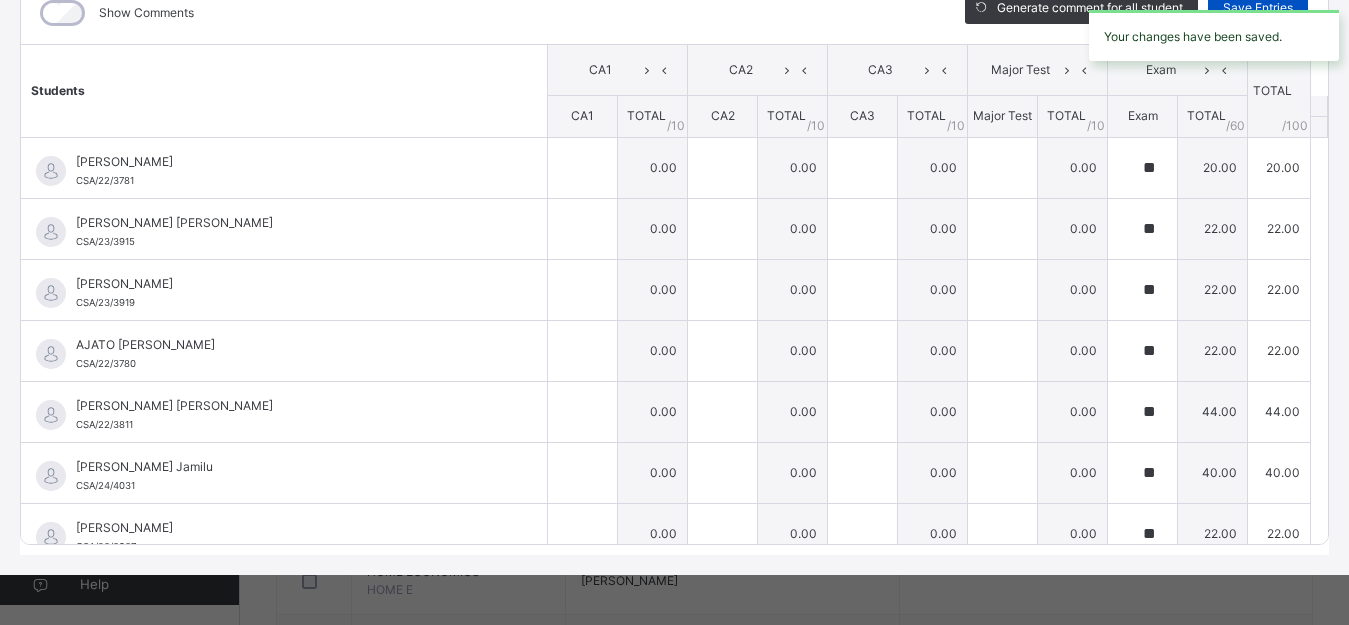 type on "**" 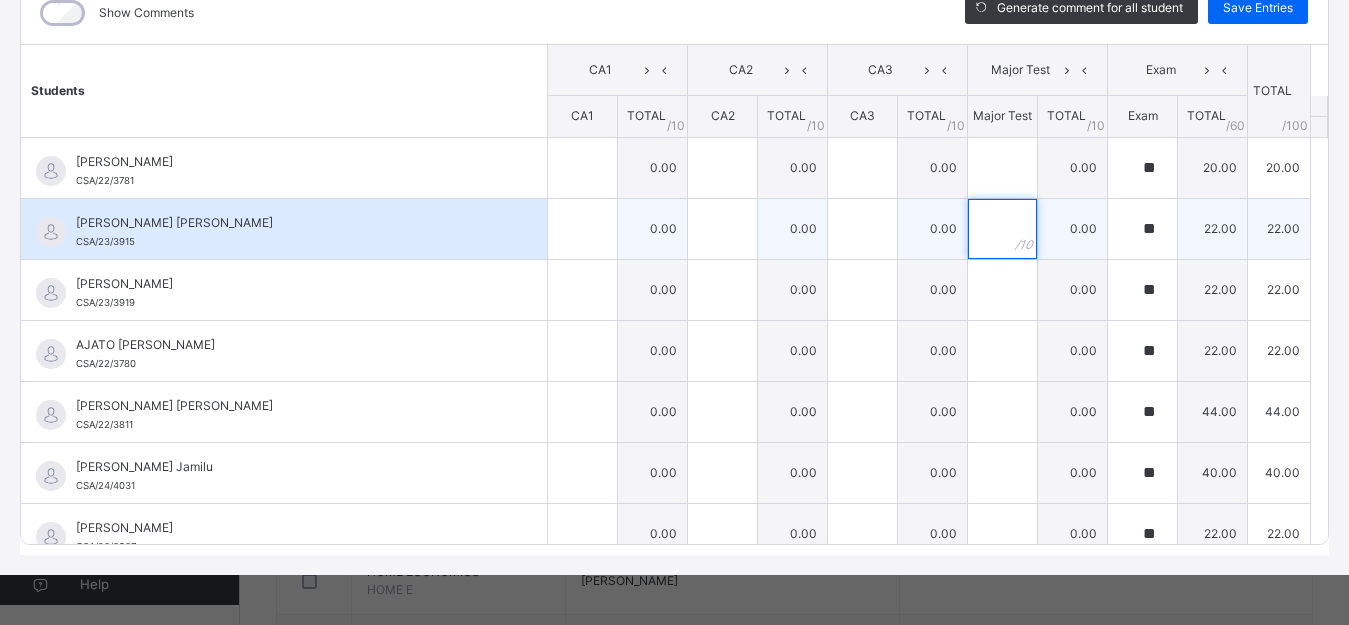 click at bounding box center (1002, 229) 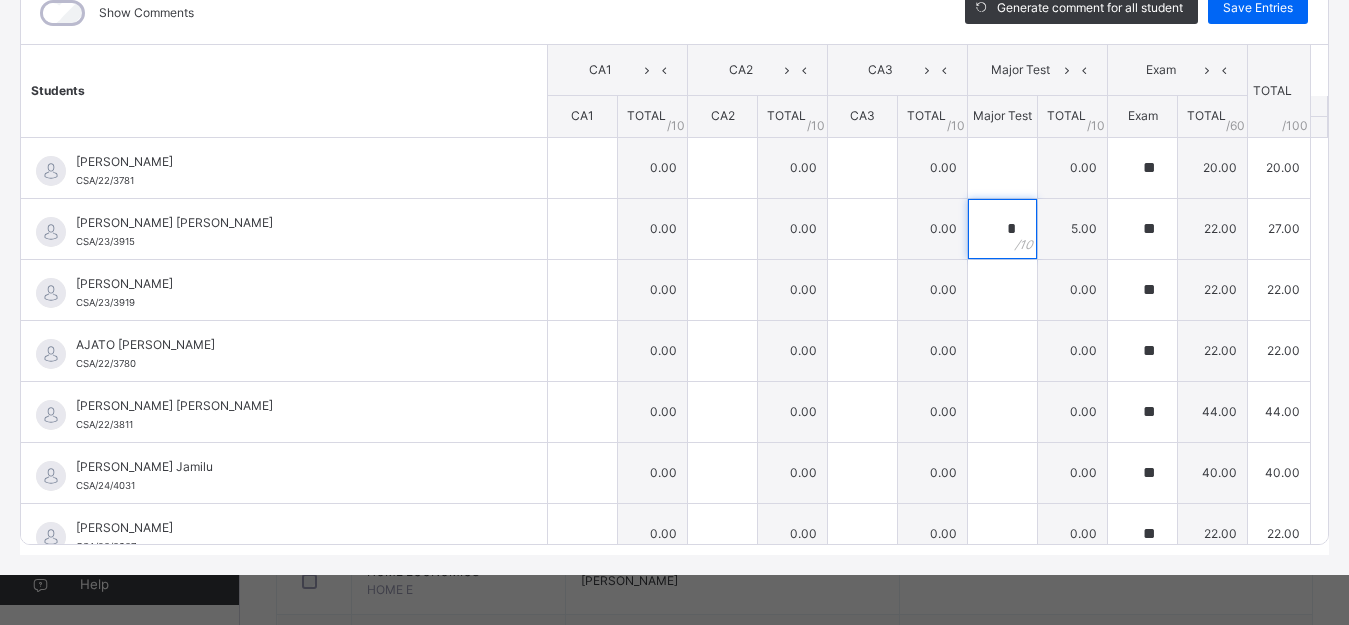 type on "*" 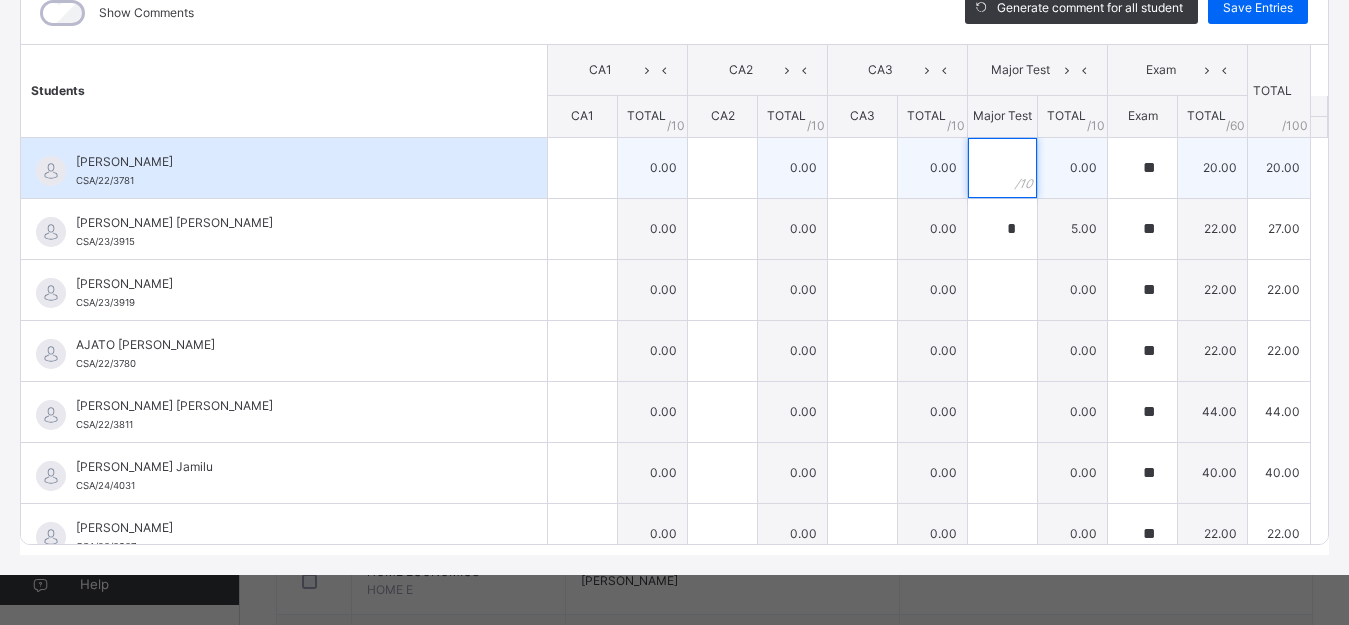 click at bounding box center (1002, 168) 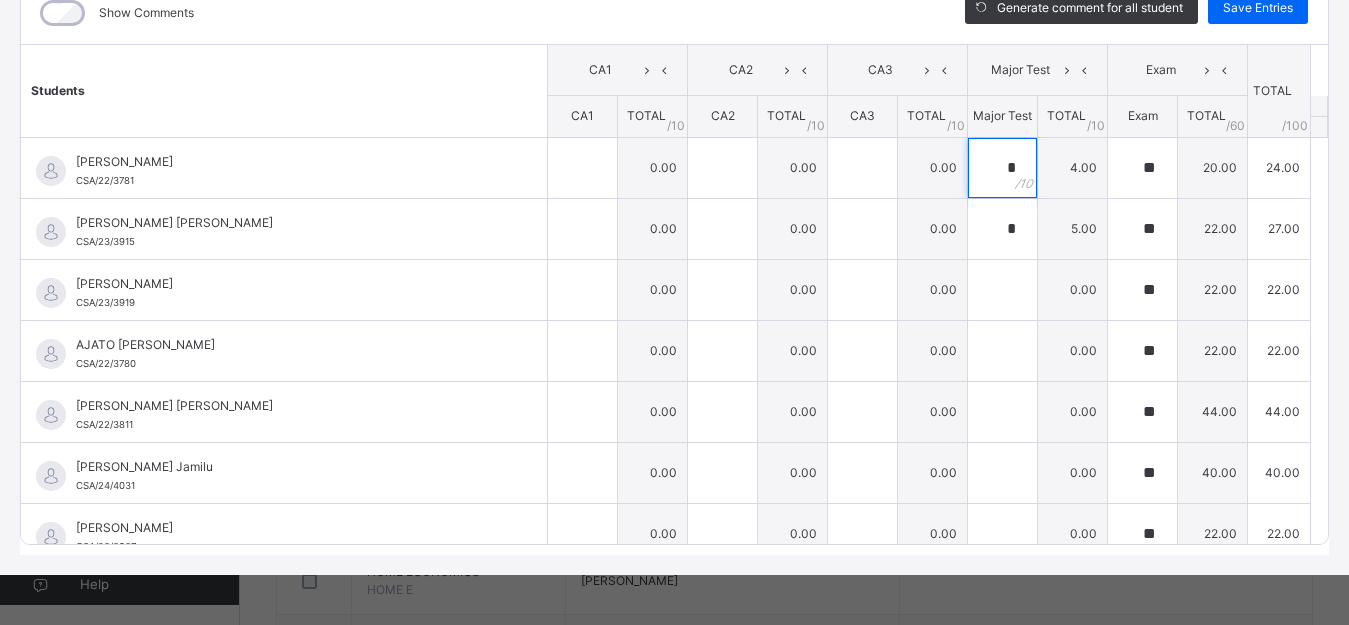 type on "*" 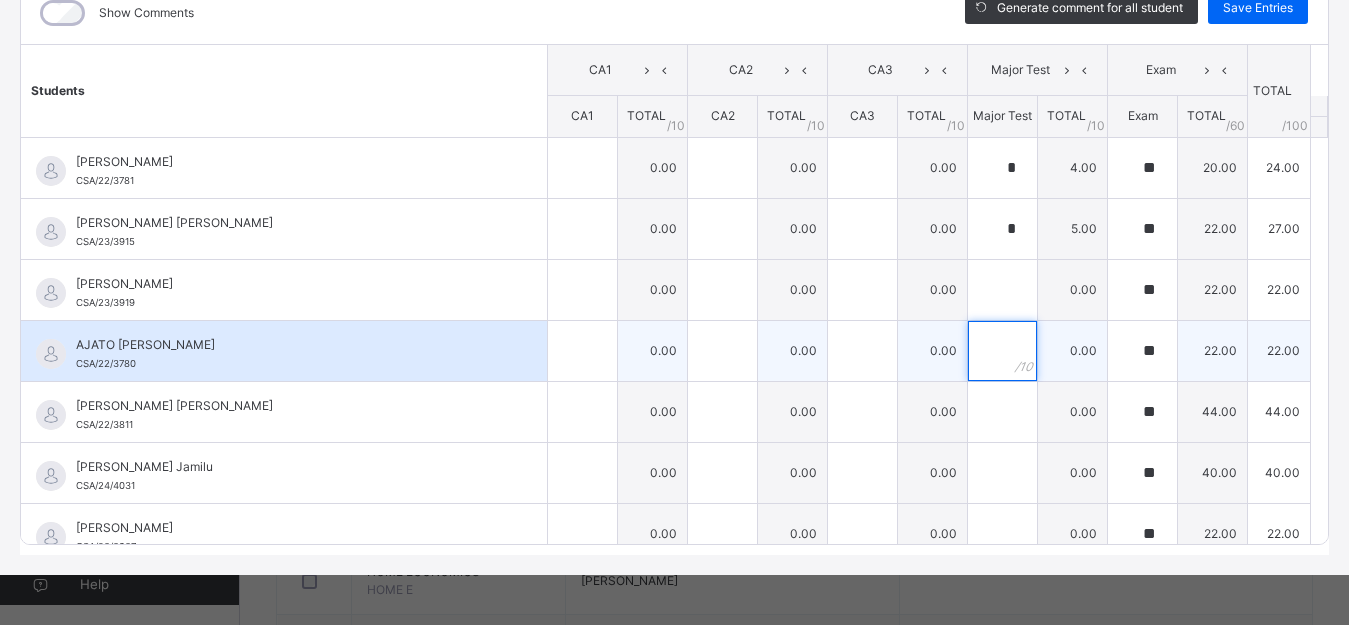 click at bounding box center (1002, 351) 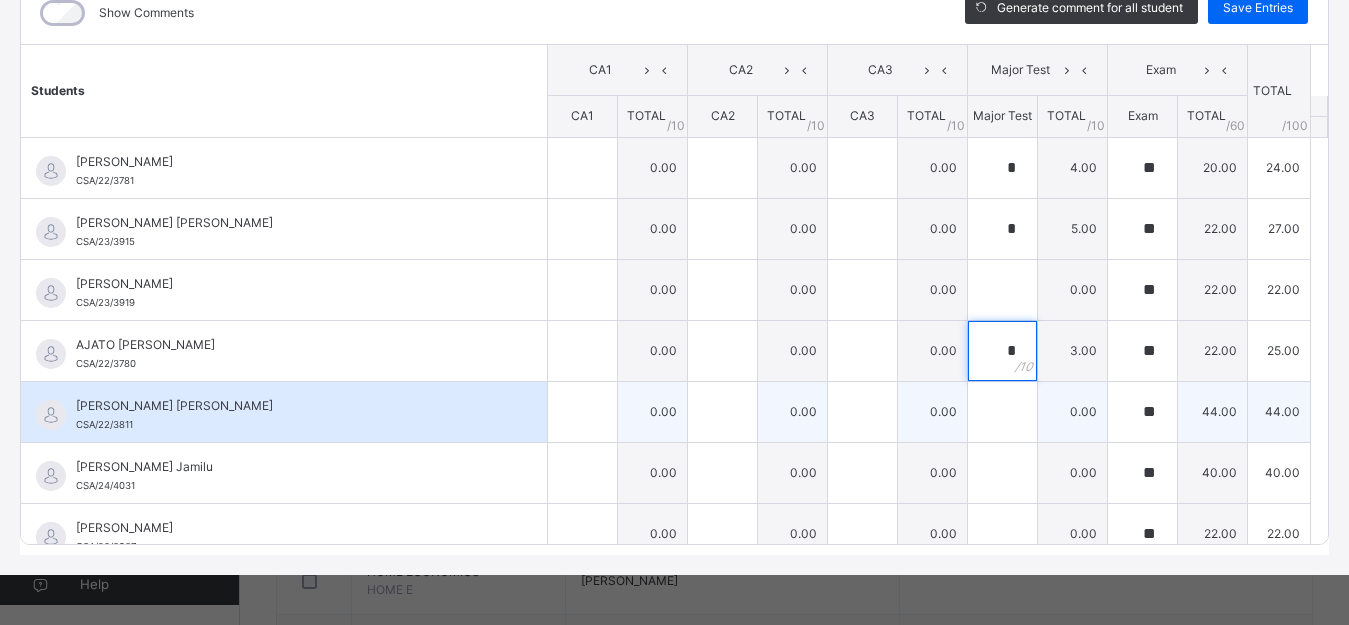 type on "*" 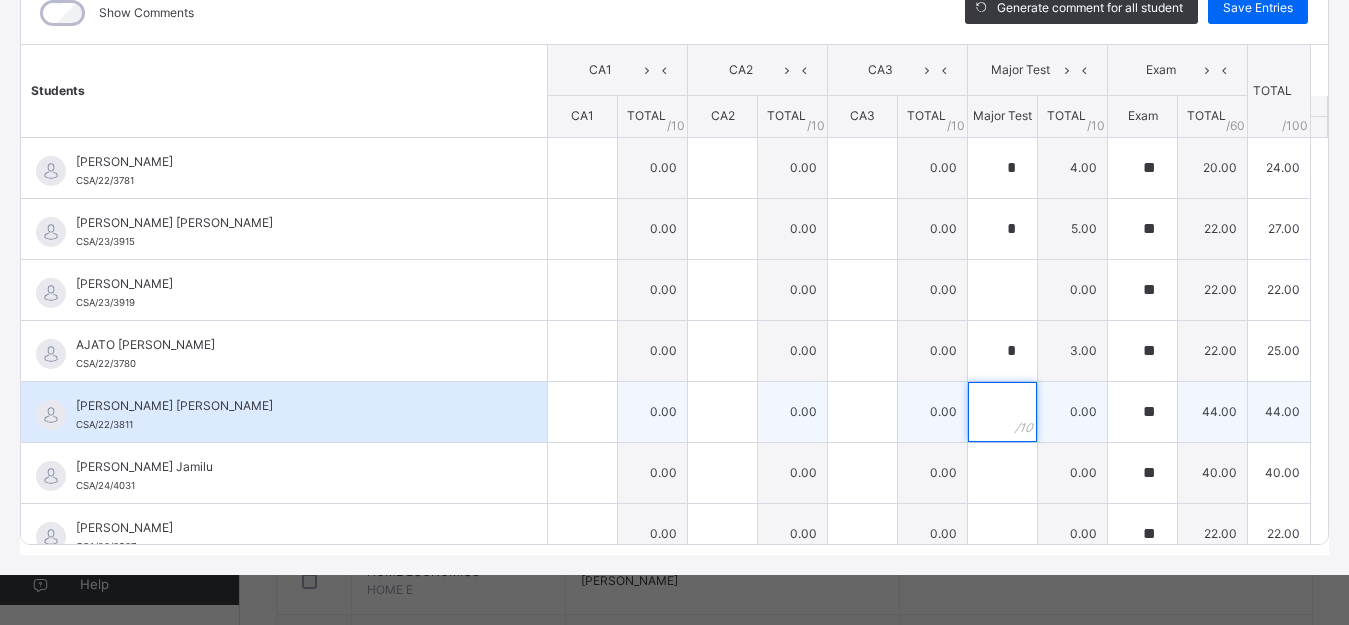 click at bounding box center [1002, 412] 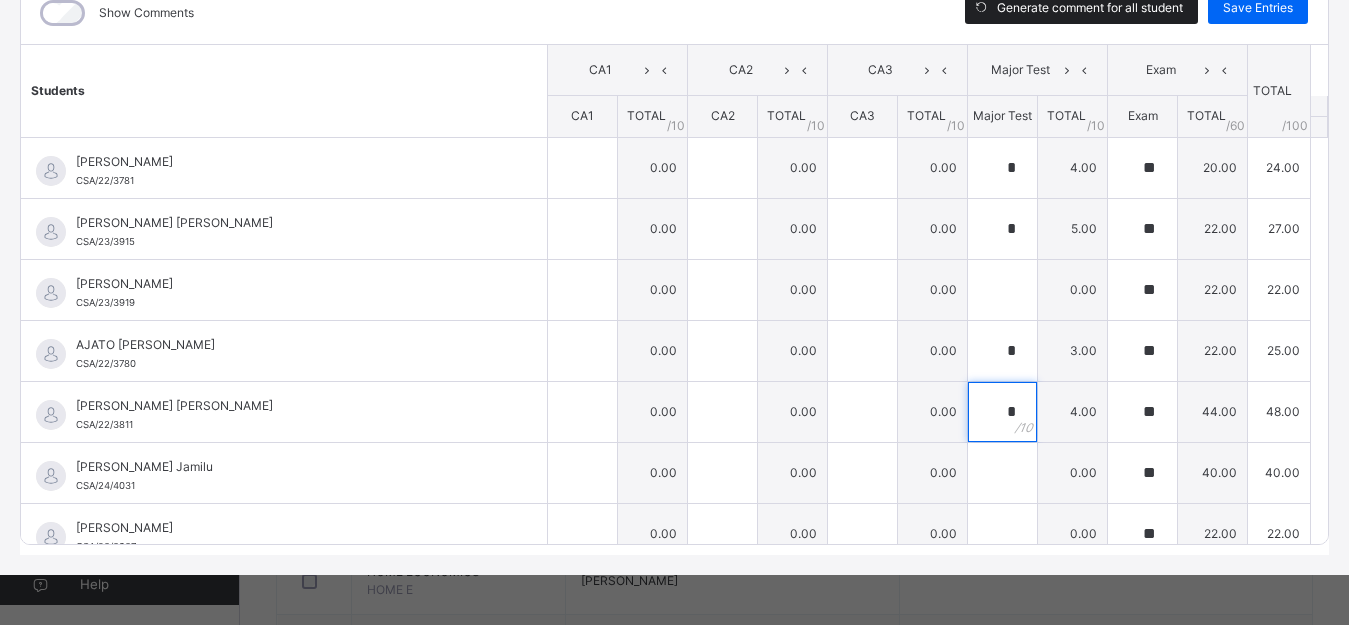 type on "*" 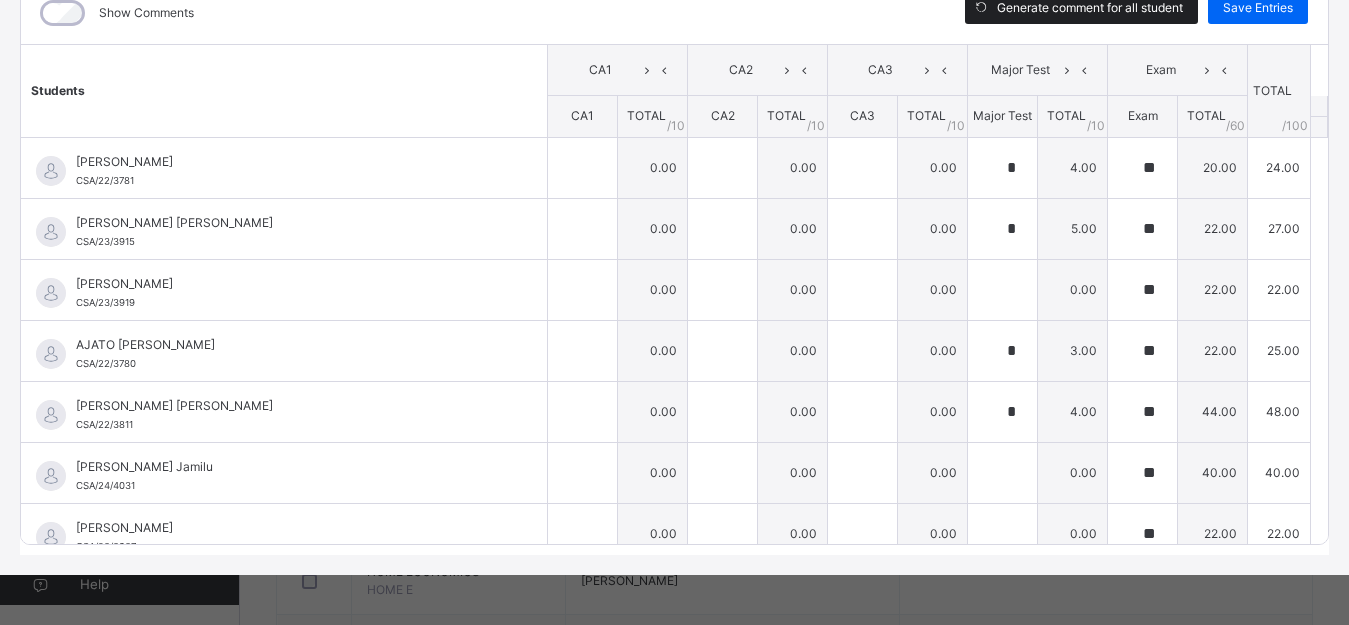 scroll, scrollTop: 294, scrollLeft: 0, axis: vertical 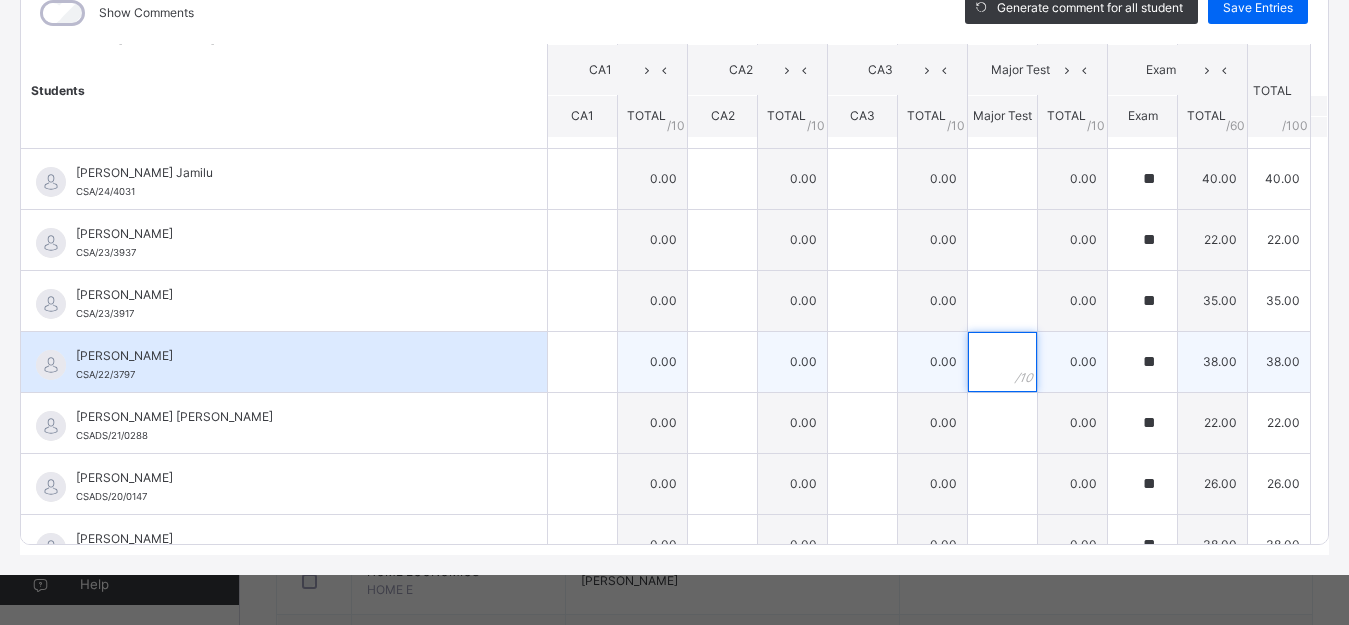 click at bounding box center [1002, 362] 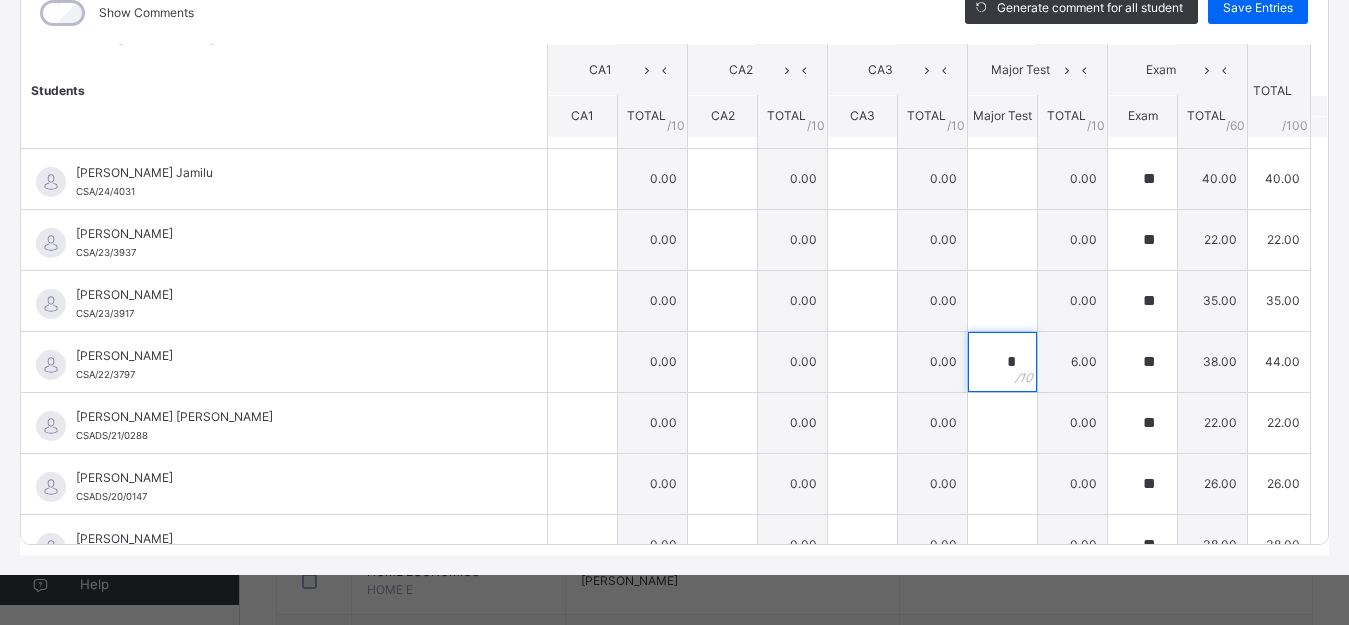 type on "*" 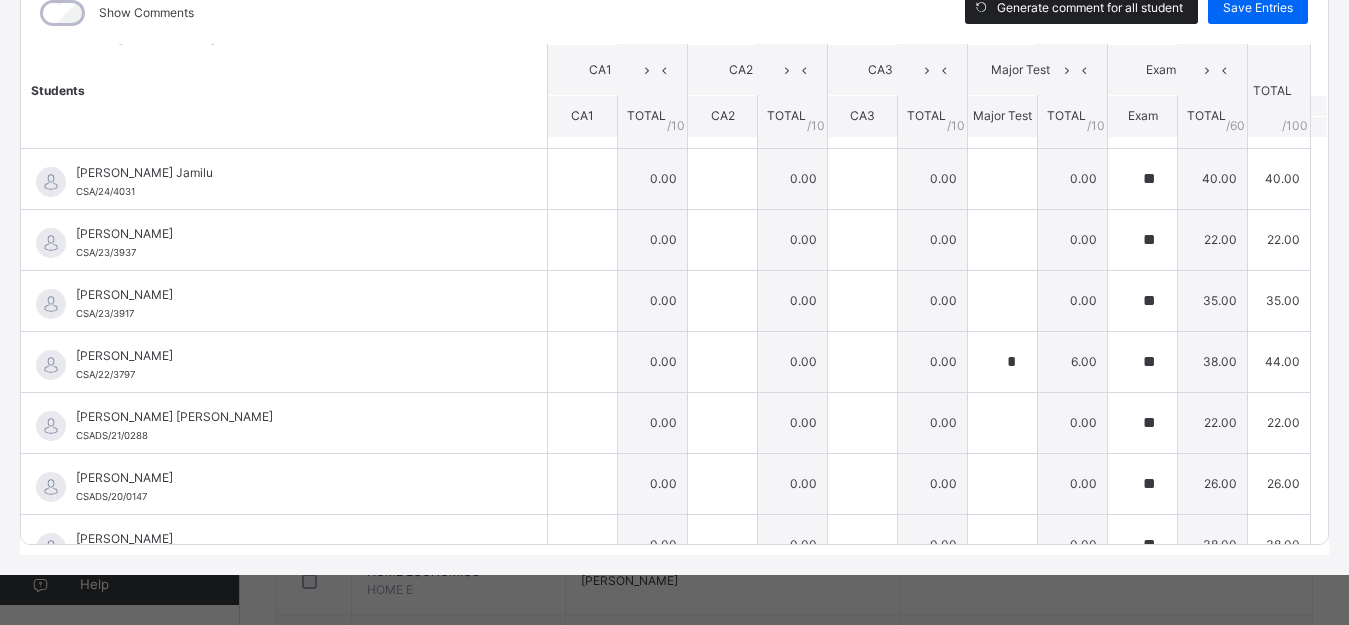 scroll, scrollTop: 660, scrollLeft: 0, axis: vertical 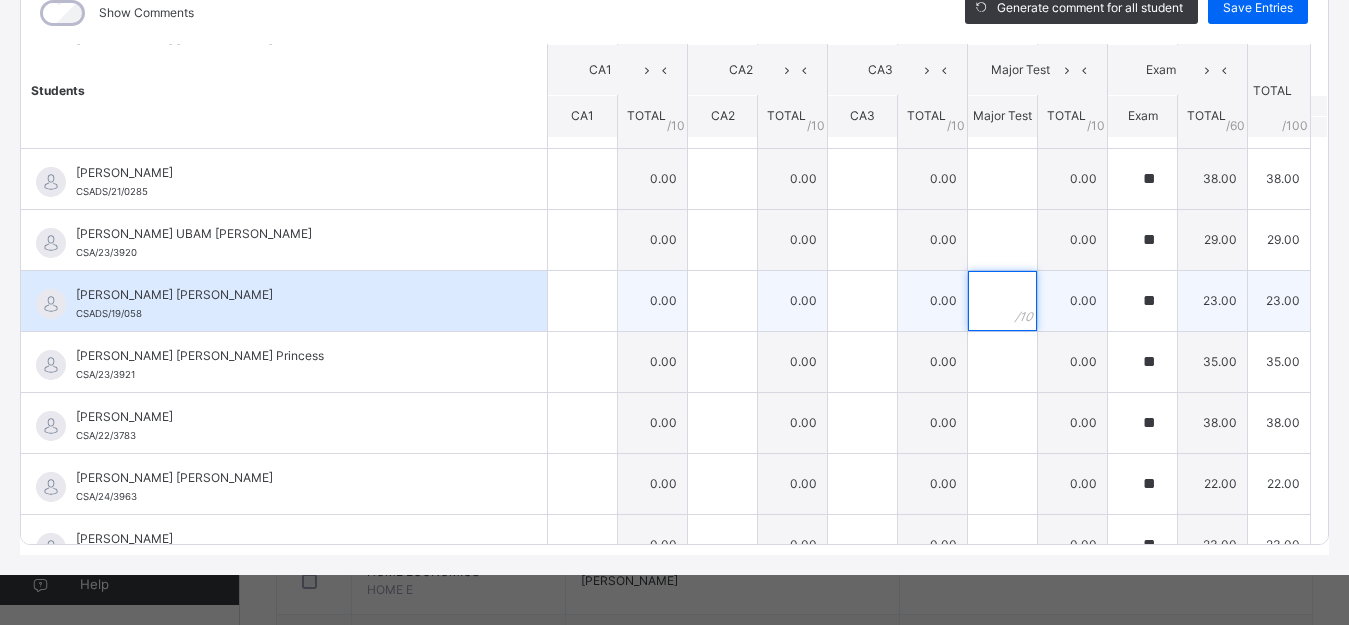 click at bounding box center [1002, 301] 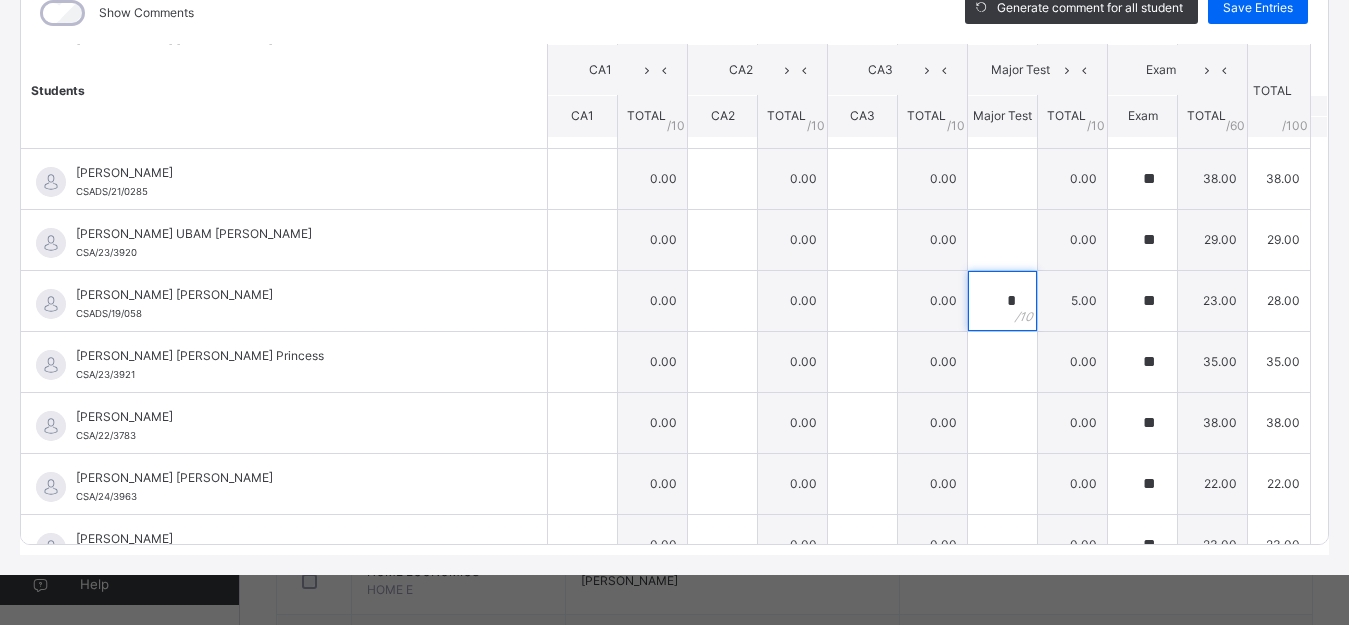 type on "*" 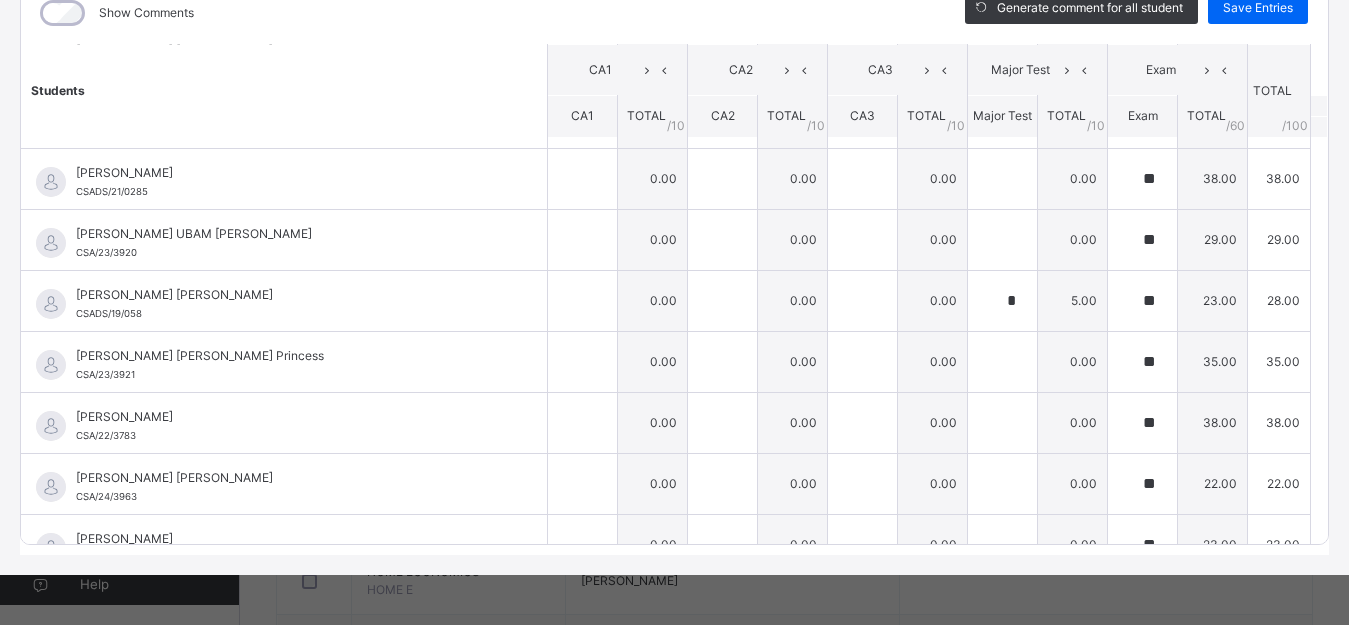 scroll, scrollTop: 658, scrollLeft: 0, axis: vertical 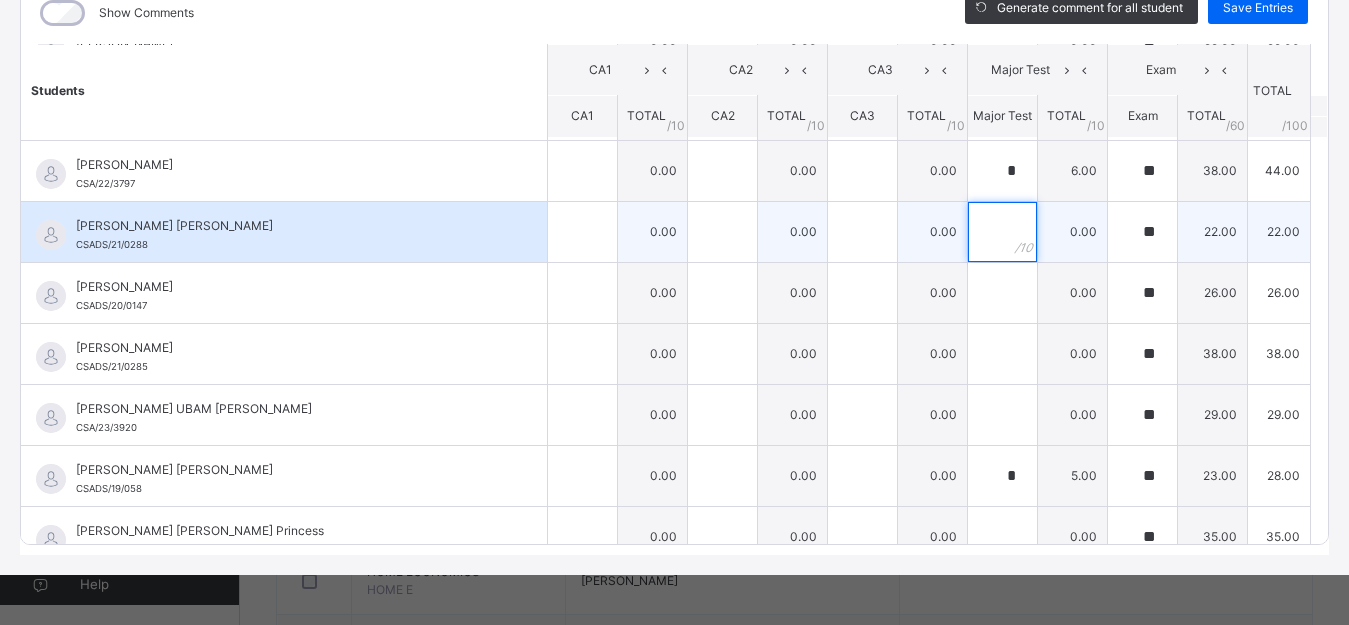 click at bounding box center [1002, 232] 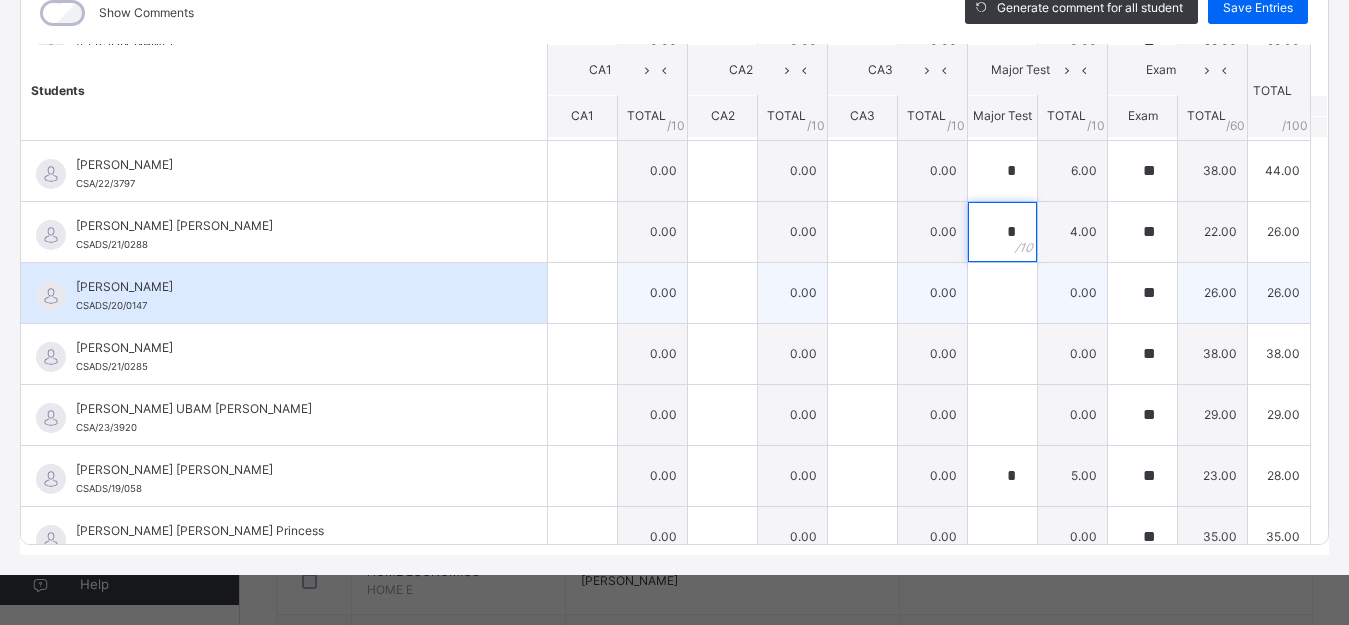 type on "*" 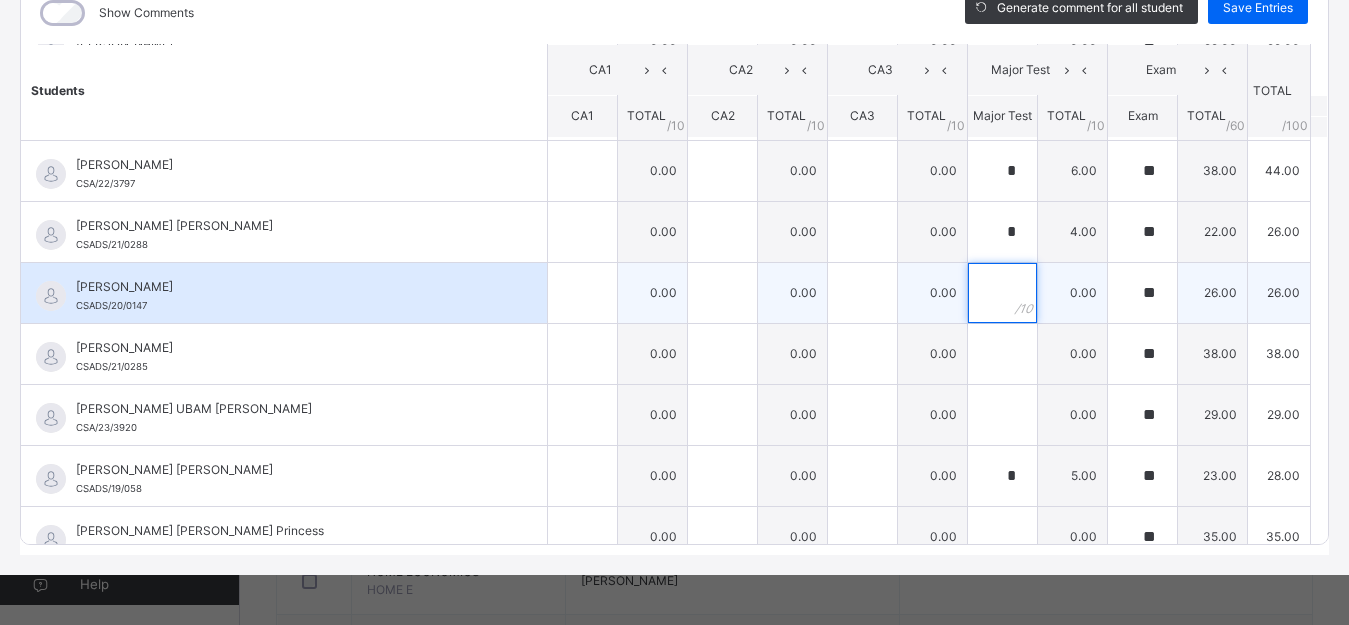 click at bounding box center [1002, 293] 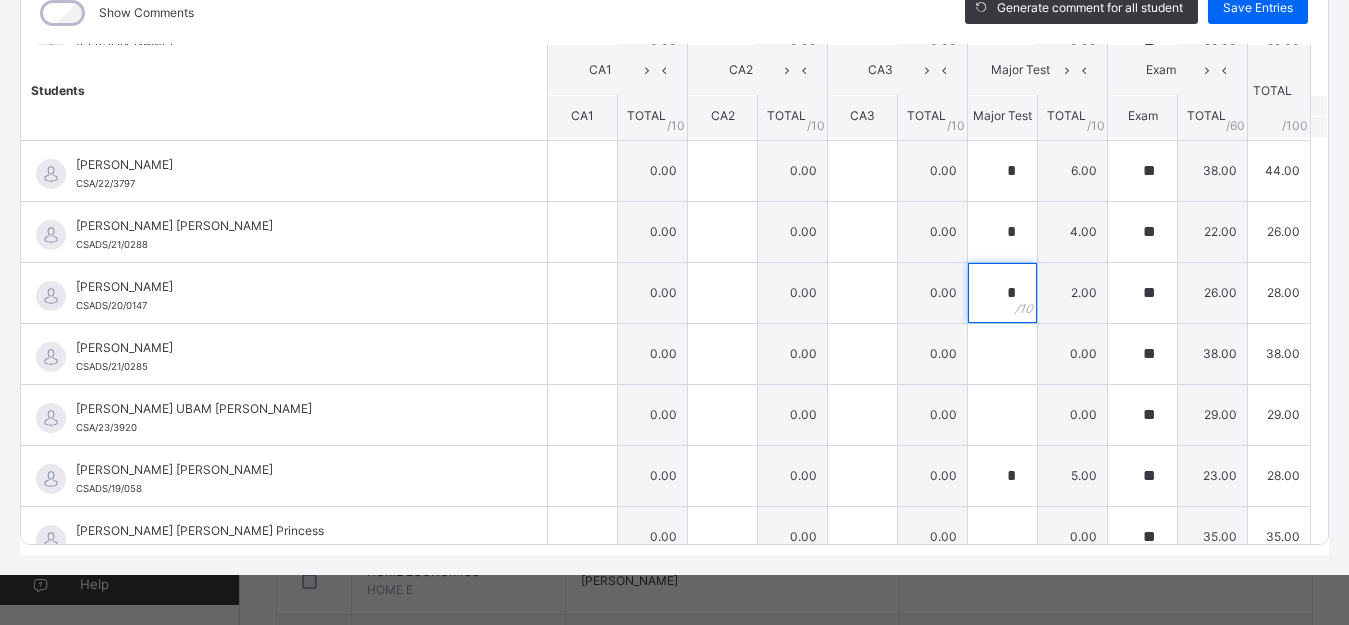 type on "*" 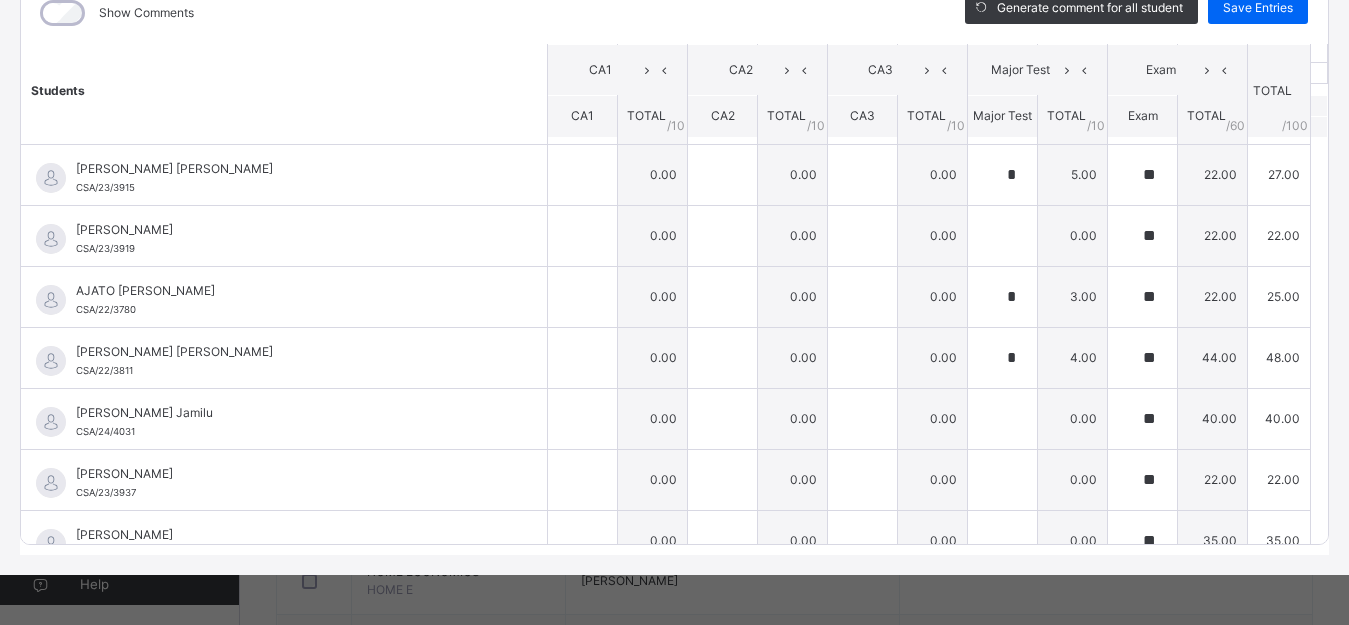 scroll, scrollTop: 0, scrollLeft: 0, axis: both 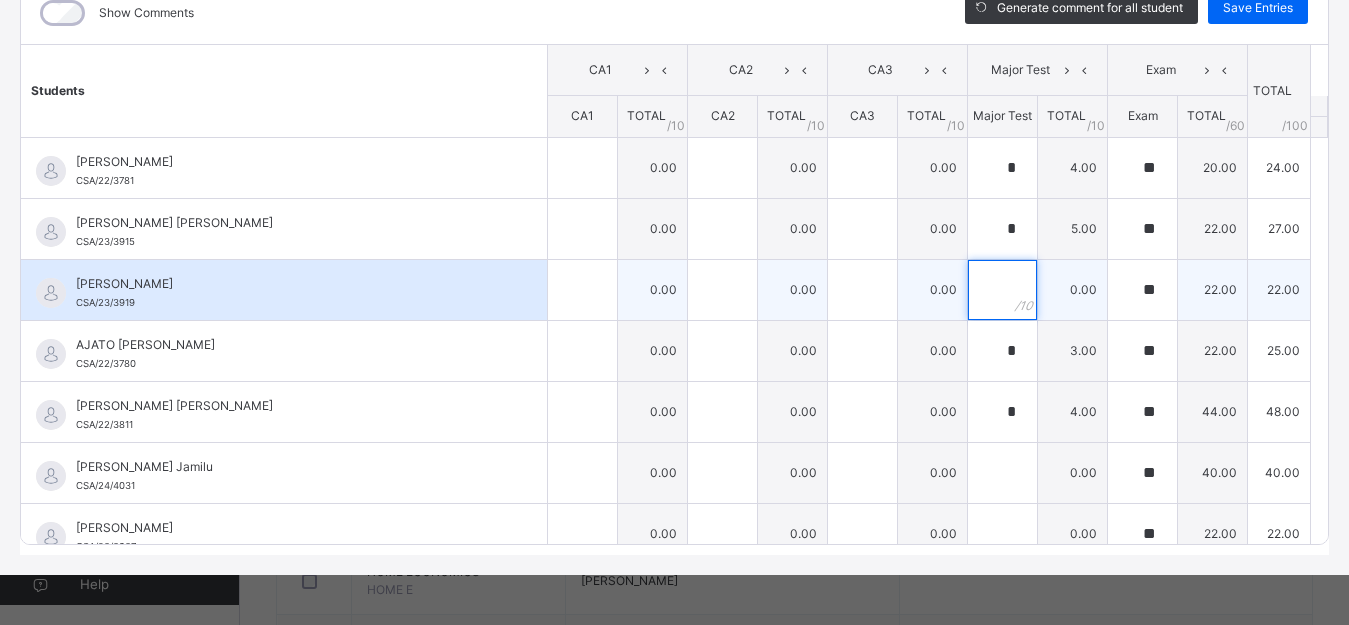 click at bounding box center [1002, 290] 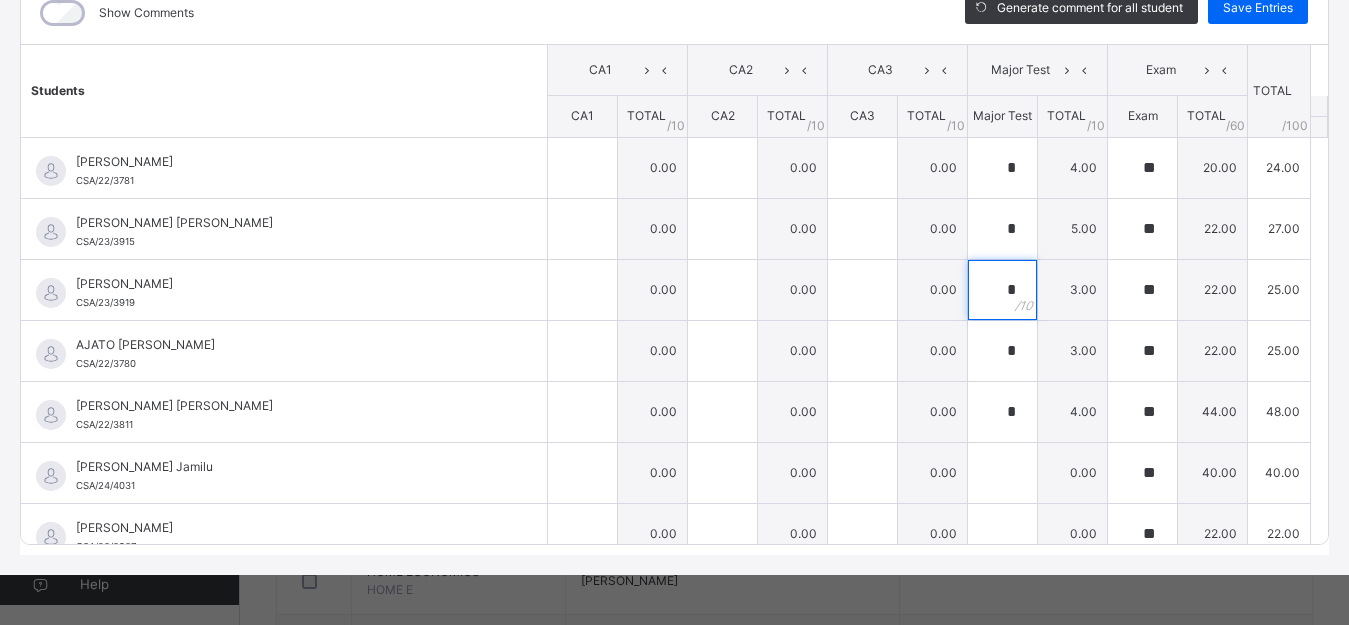 type on "*" 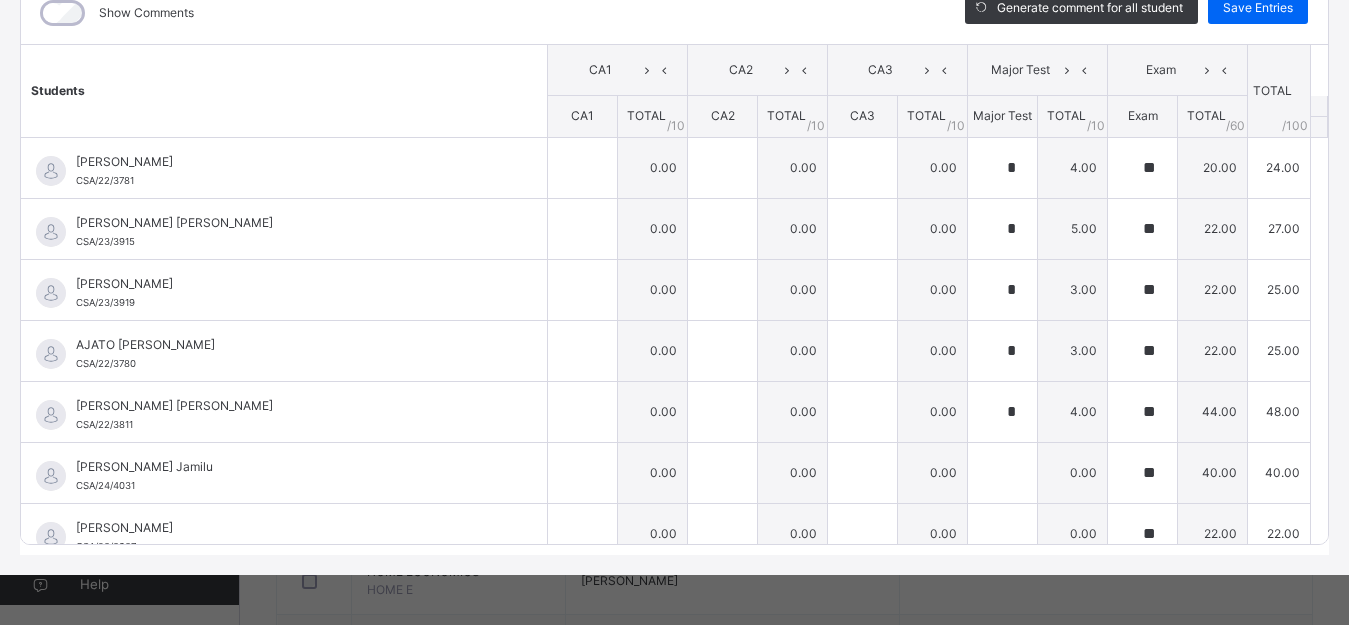 scroll, scrollTop: 538, scrollLeft: 0, axis: vertical 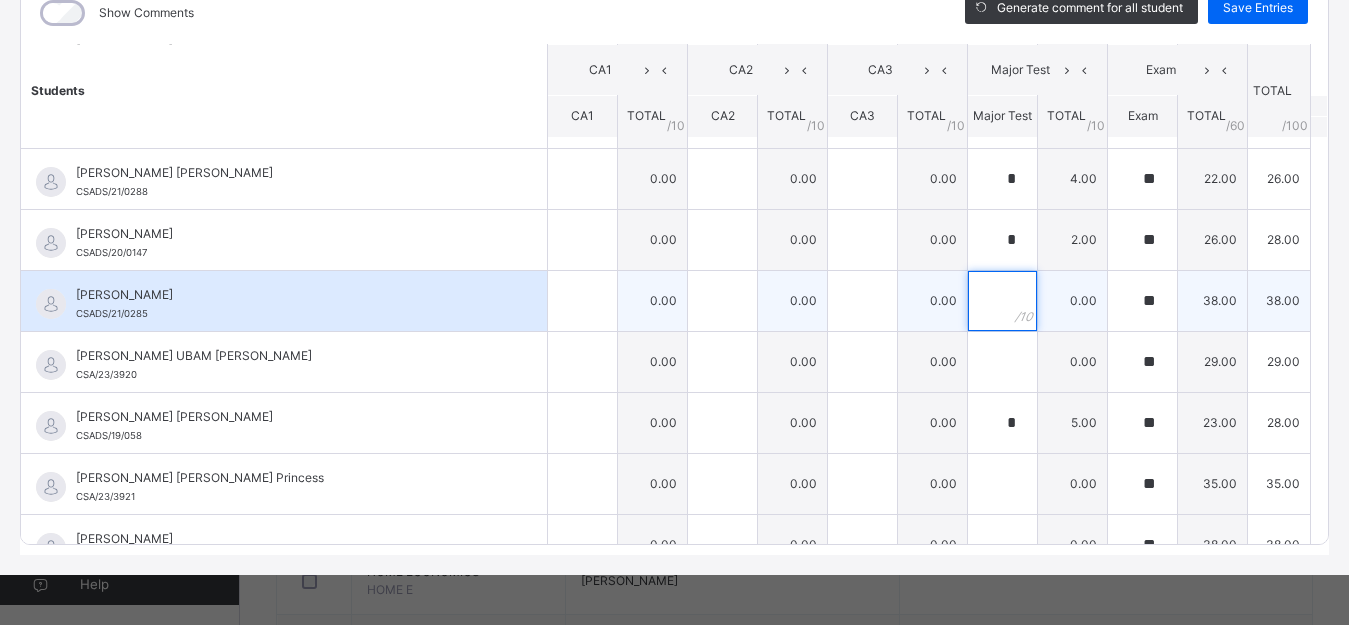 click at bounding box center [1002, 301] 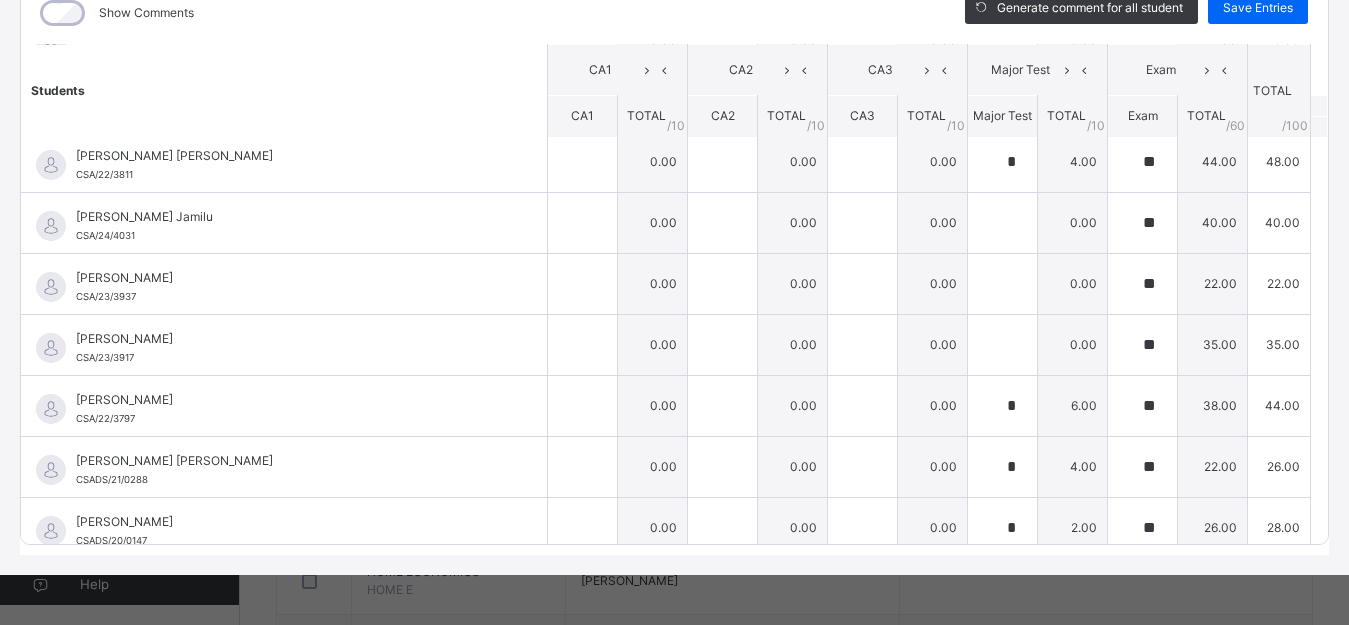 scroll, scrollTop: 350, scrollLeft: 0, axis: vertical 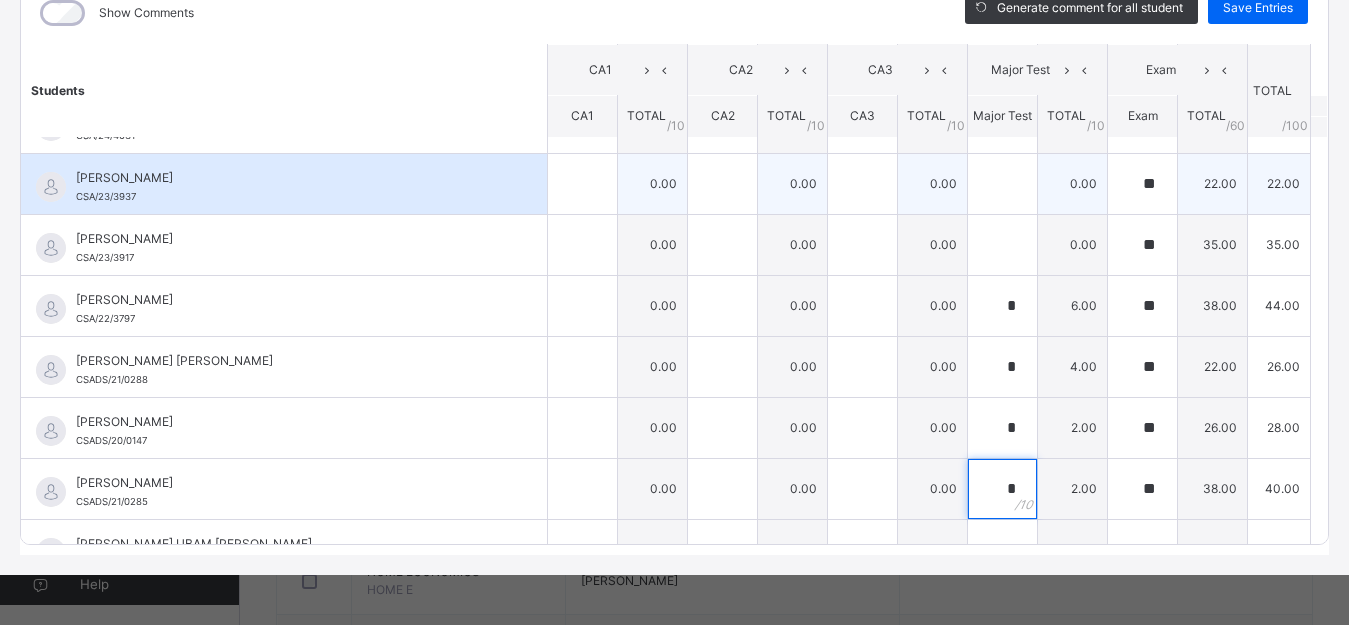 type on "*" 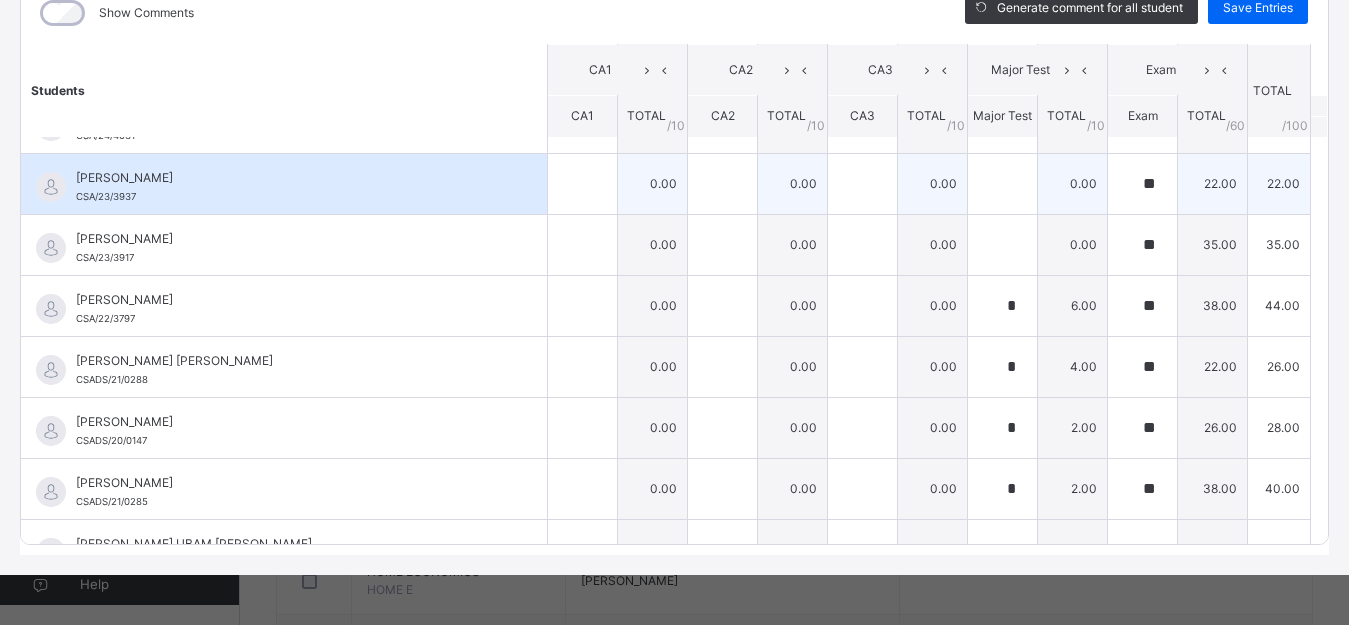 click on "22.00" at bounding box center [1279, 183] 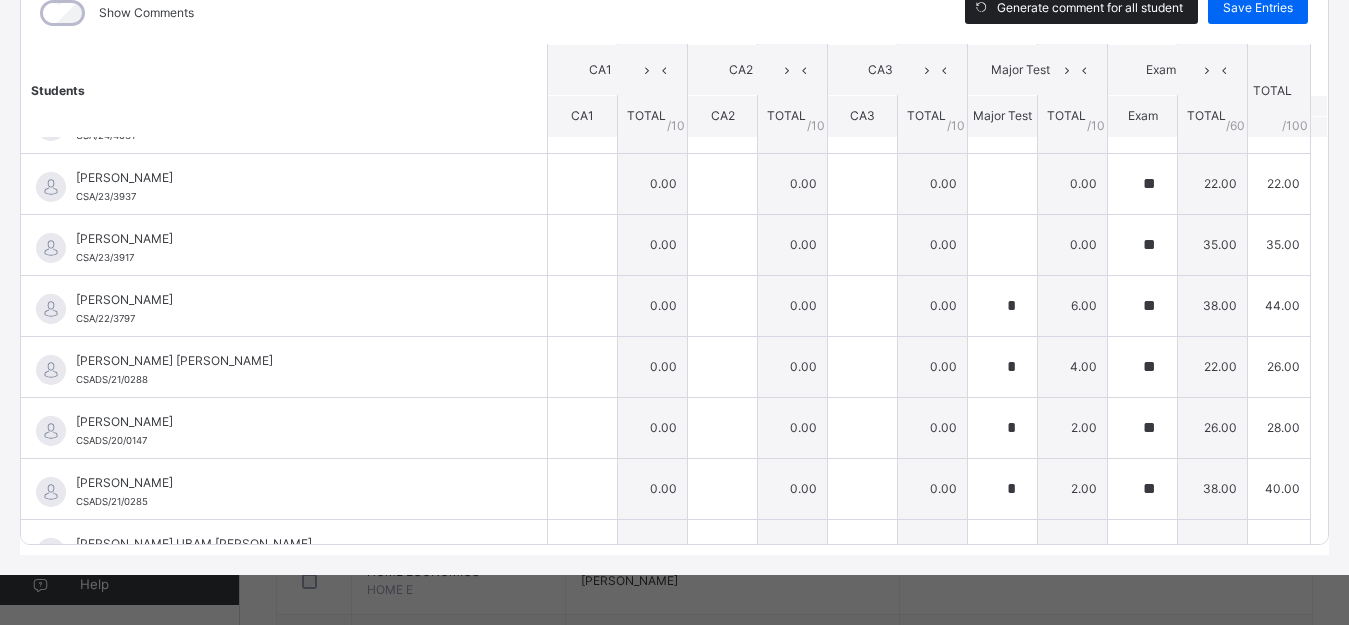 scroll, scrollTop: 692, scrollLeft: 0, axis: vertical 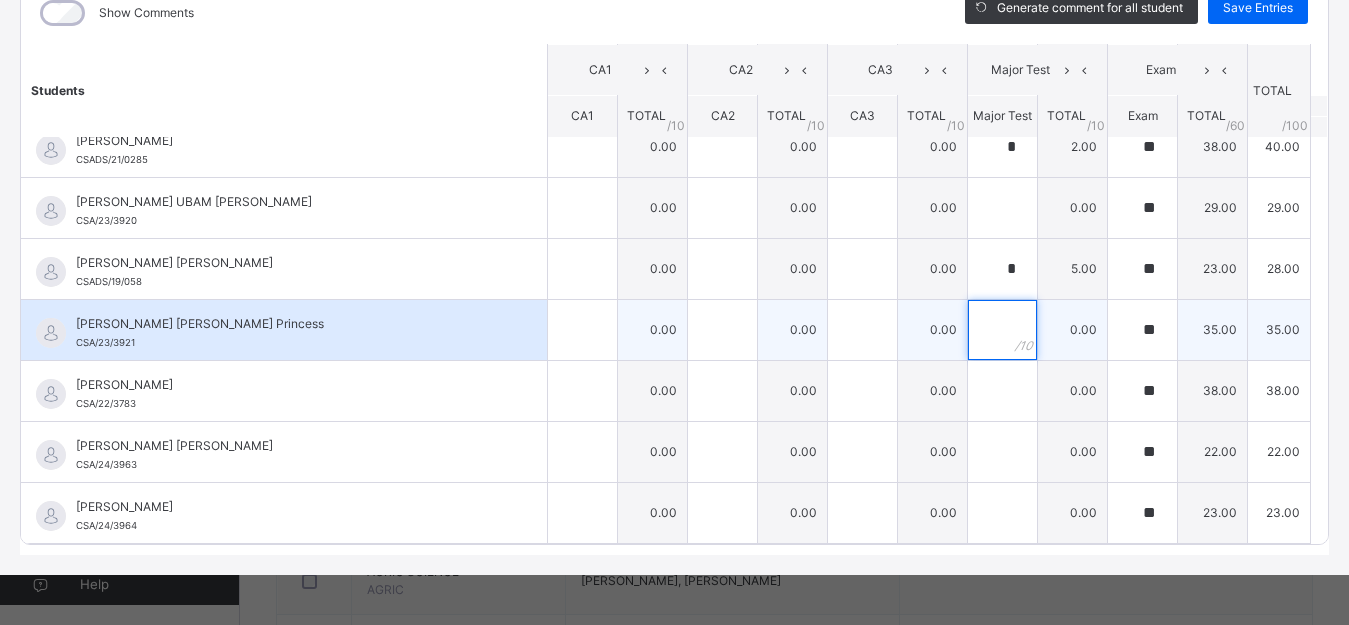 click at bounding box center [1002, 330] 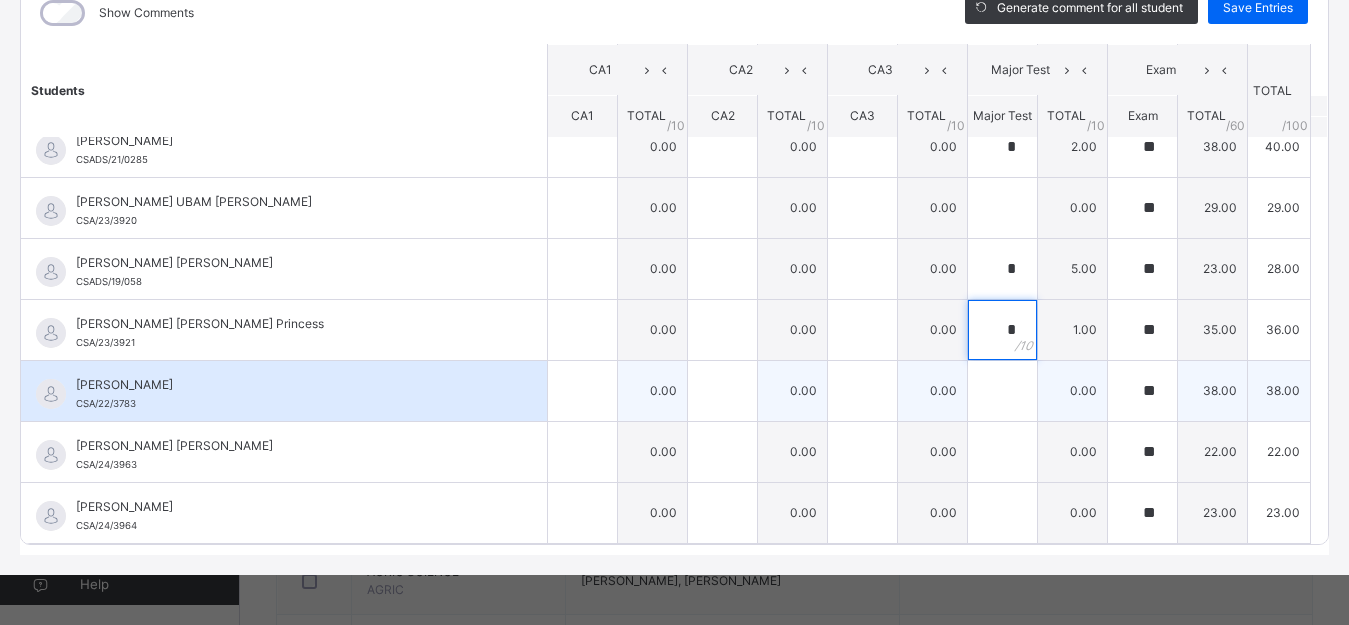 type on "*" 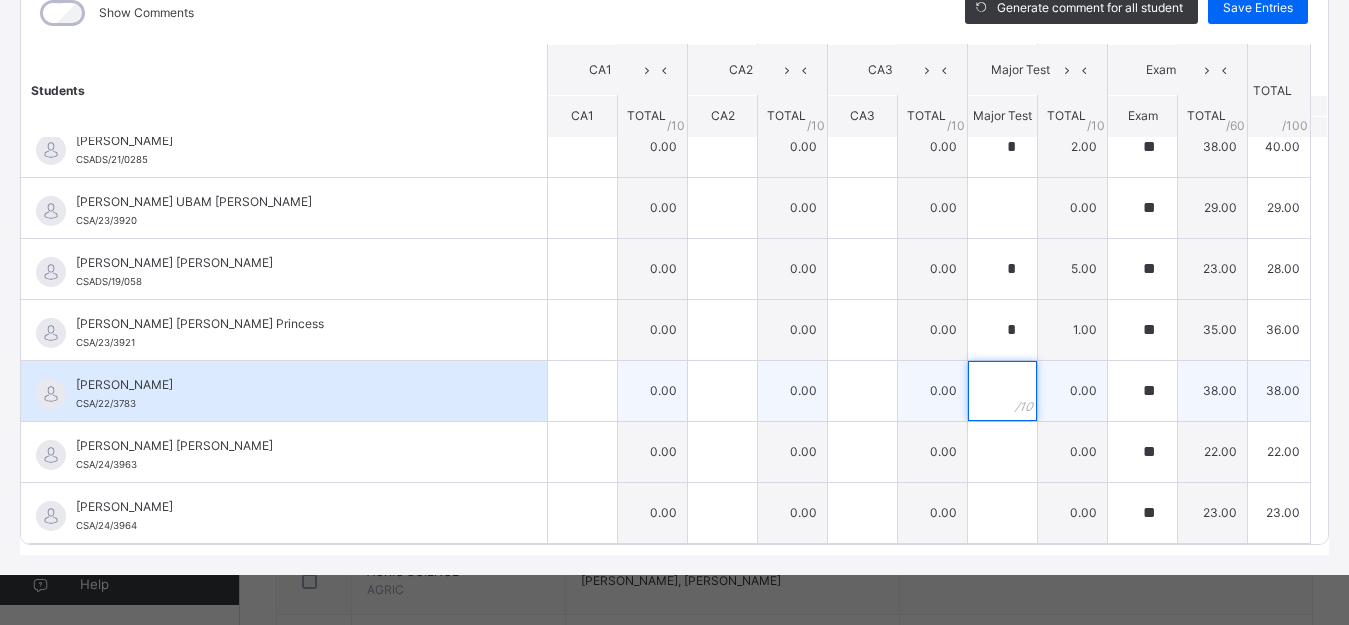 click at bounding box center [1002, 391] 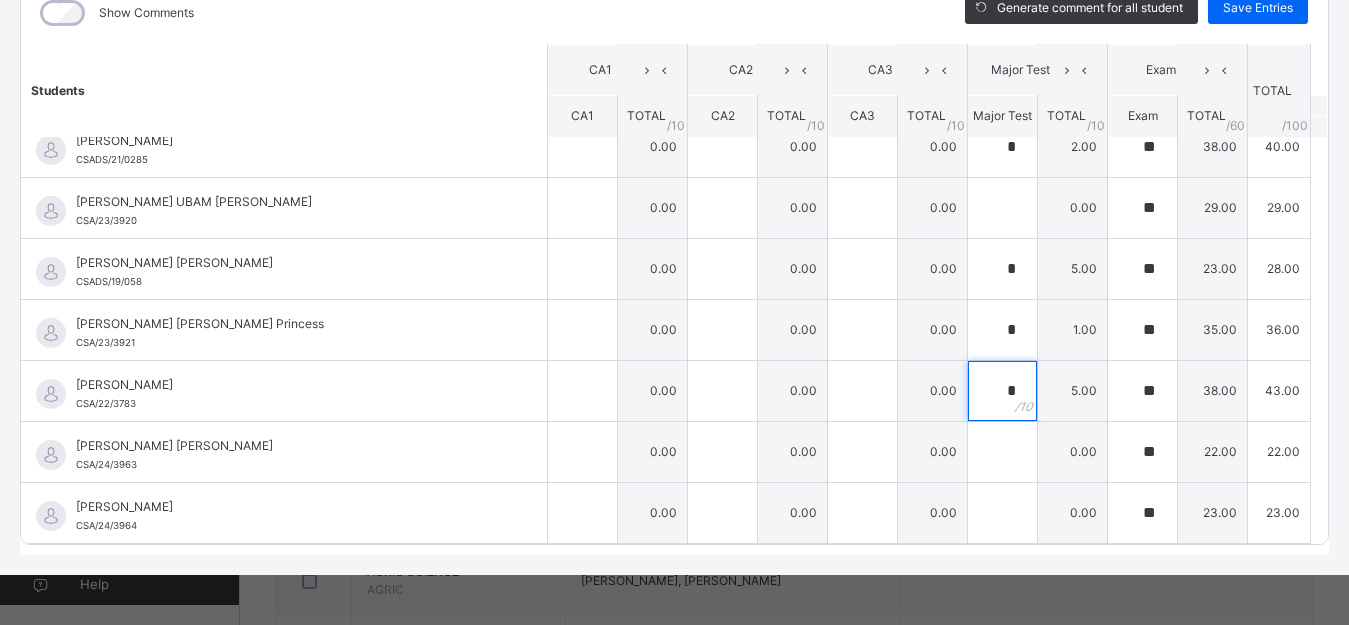 type on "*" 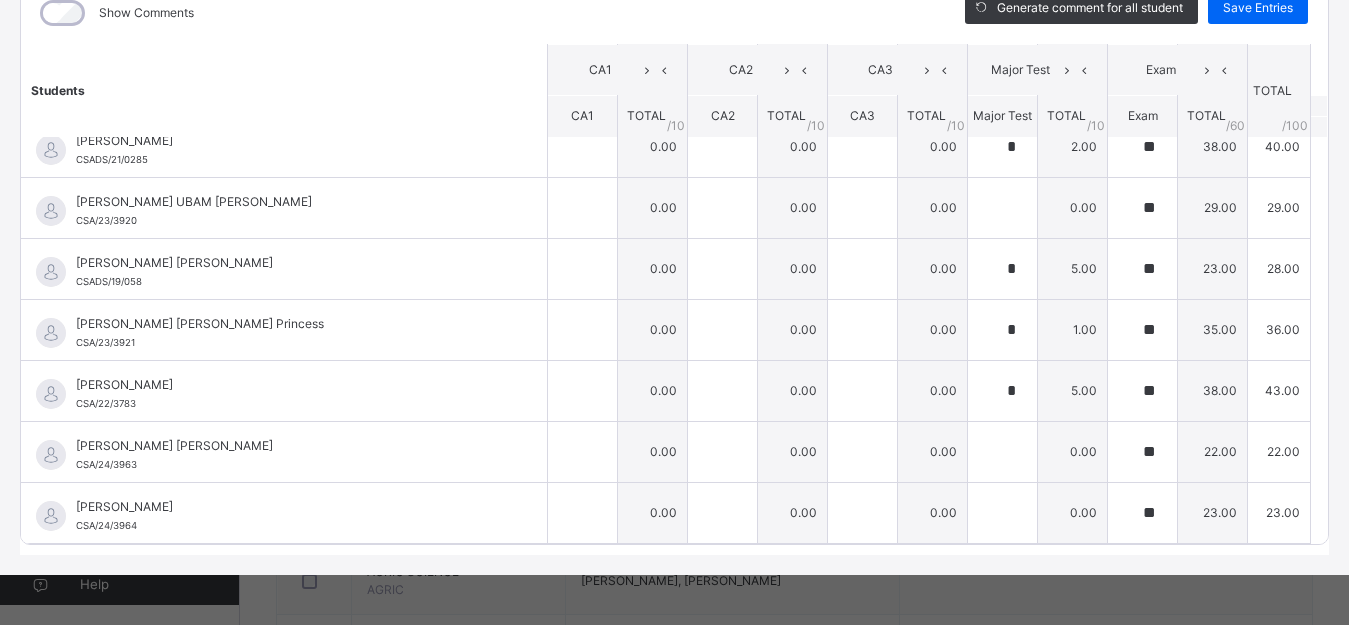 scroll, scrollTop: 233, scrollLeft: 0, axis: vertical 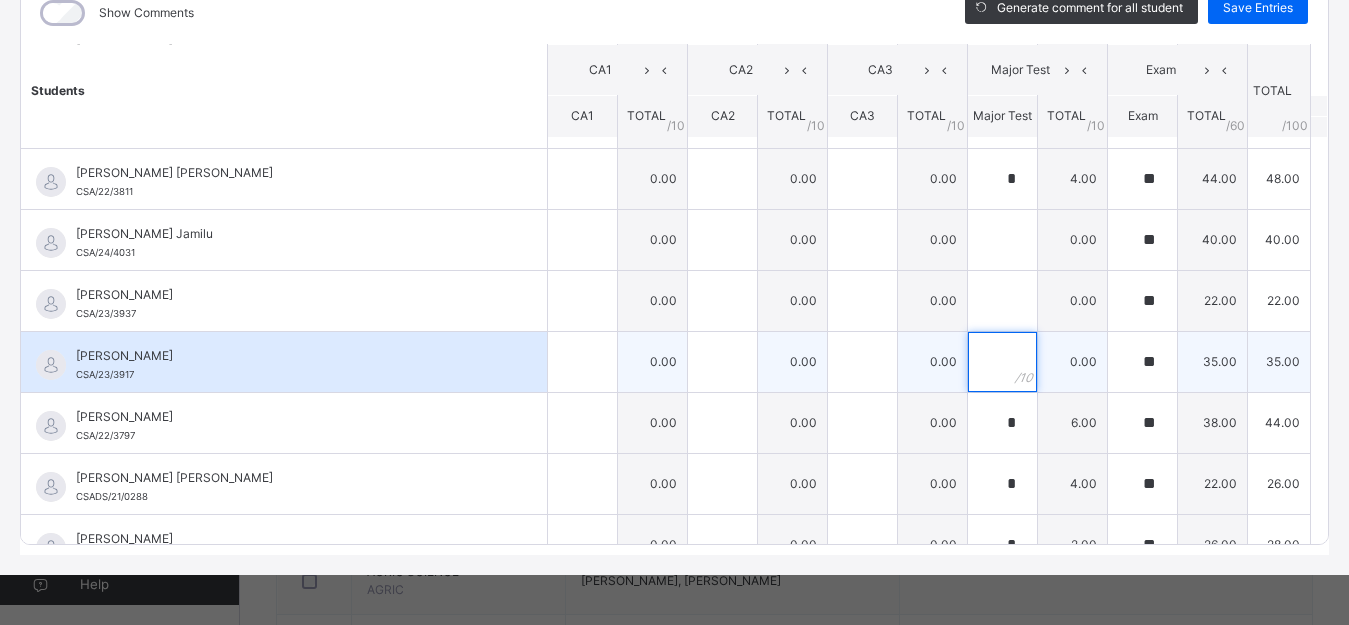 click at bounding box center [1002, 362] 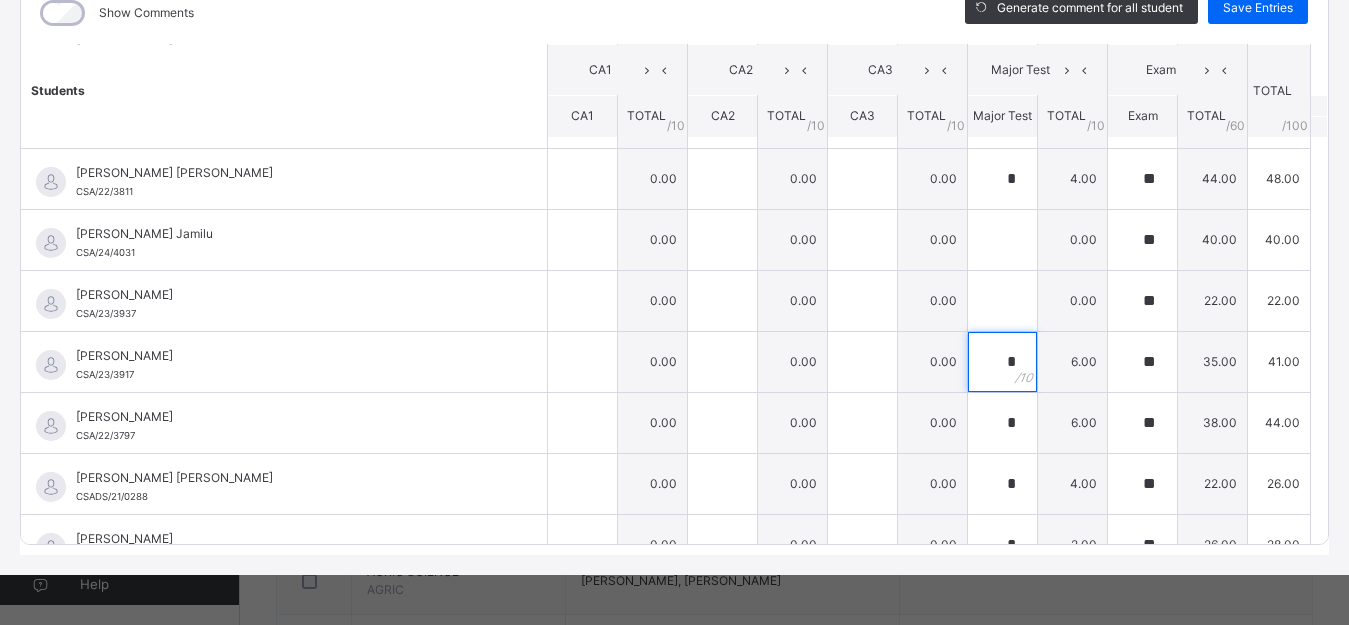 type on "*" 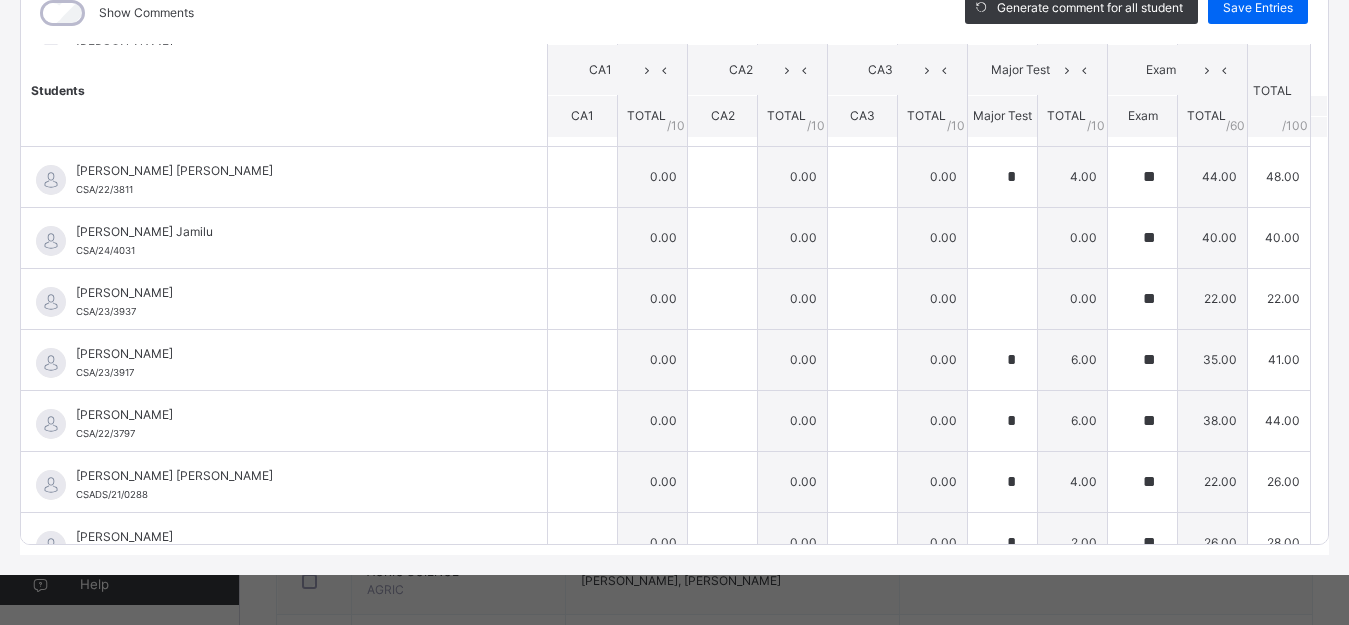 scroll, scrollTop: 692, scrollLeft: 0, axis: vertical 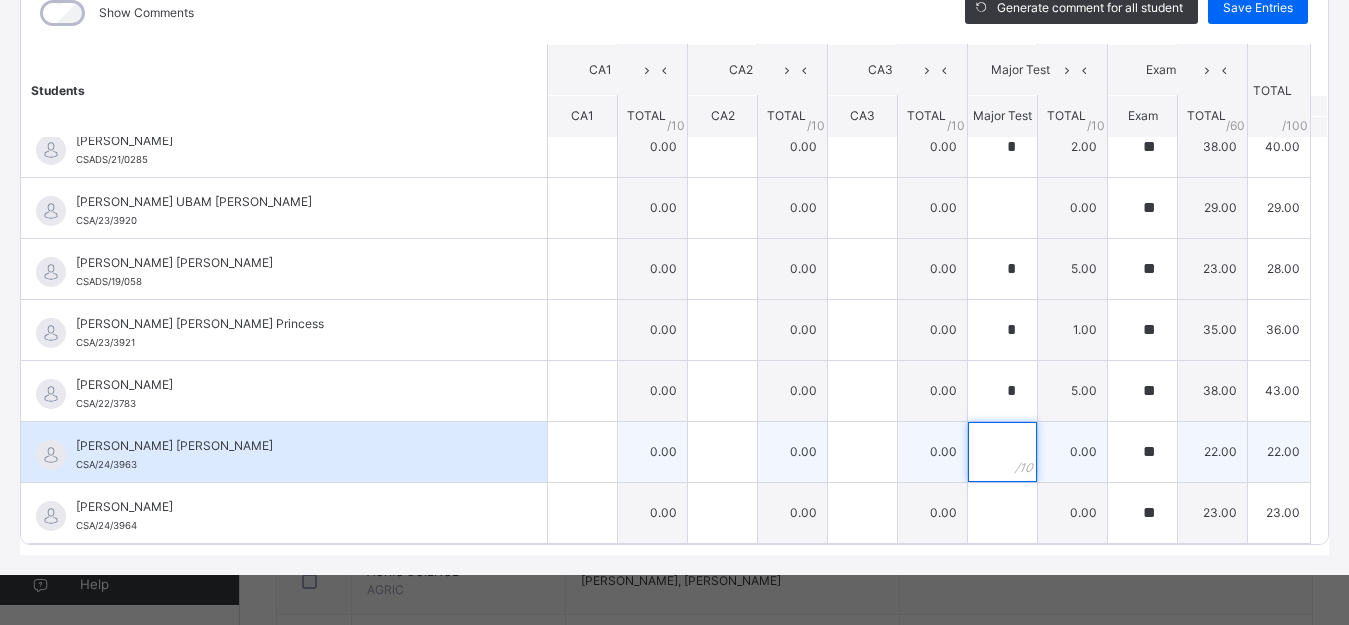 click at bounding box center (1002, 452) 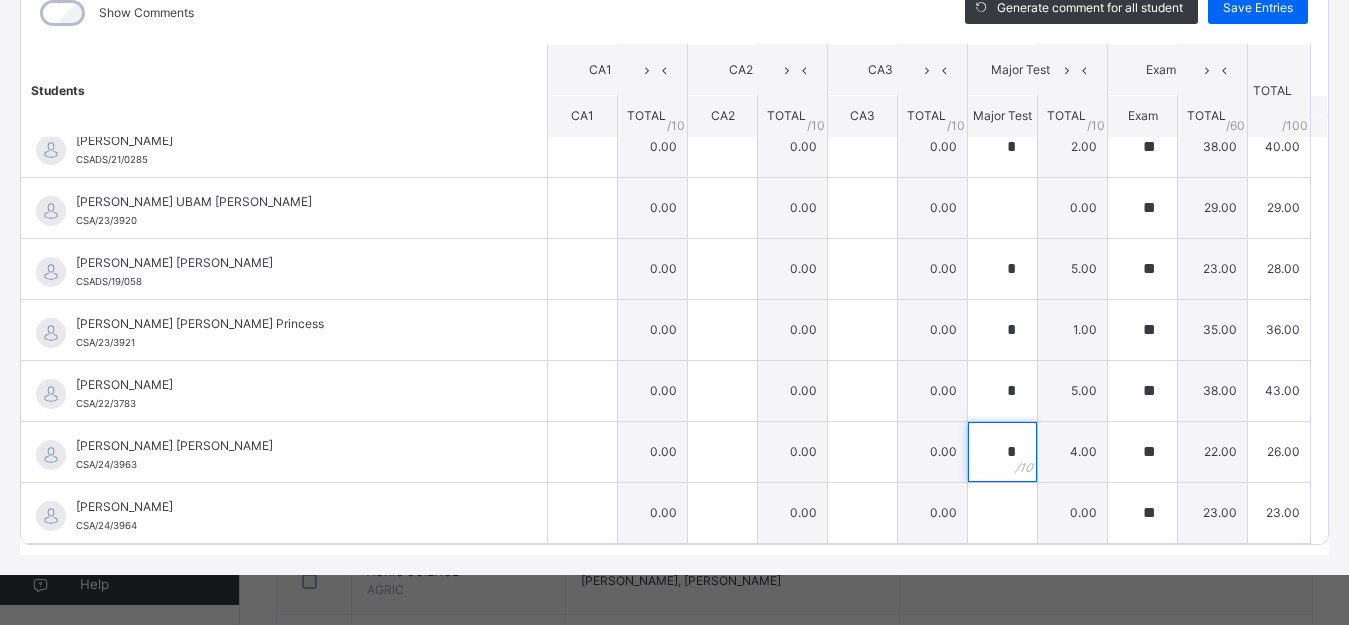type on "*" 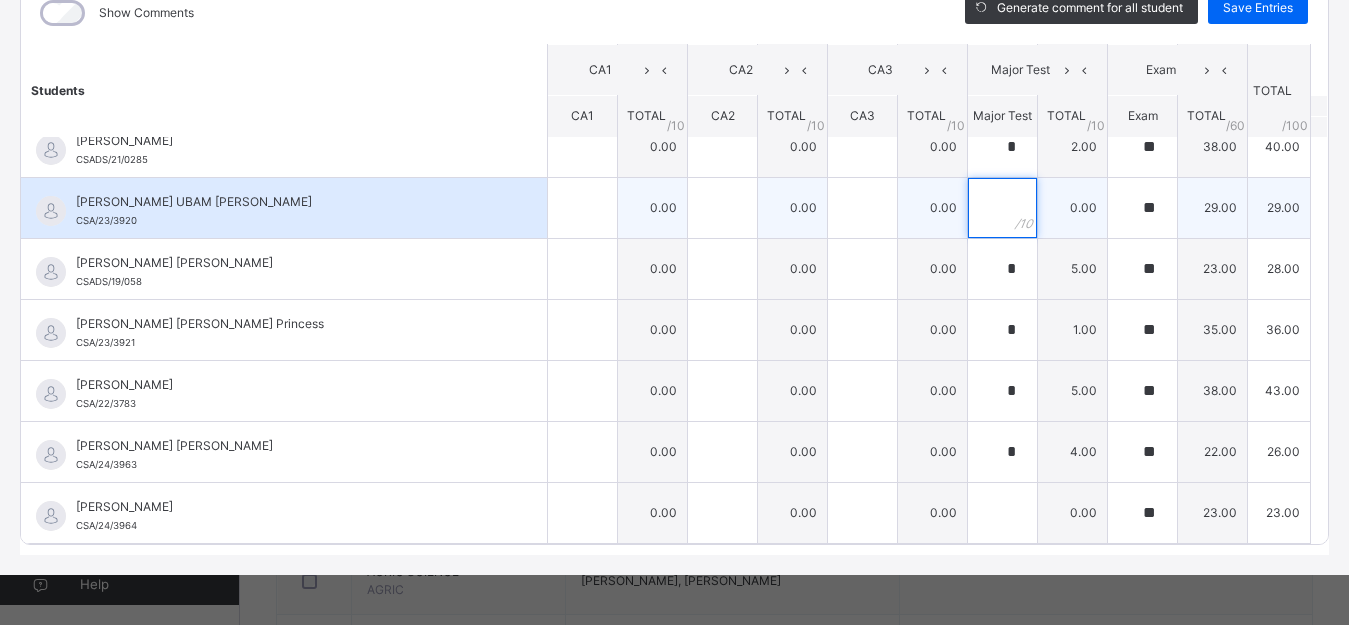 click at bounding box center (1002, 208) 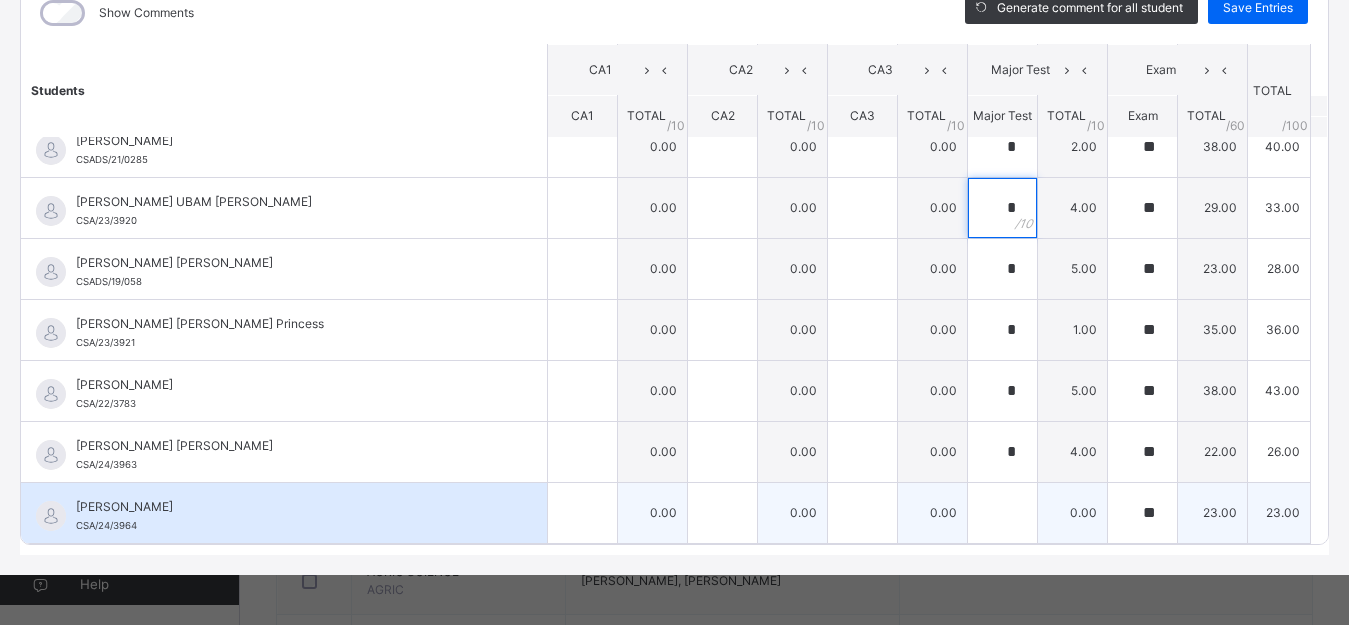 type on "*" 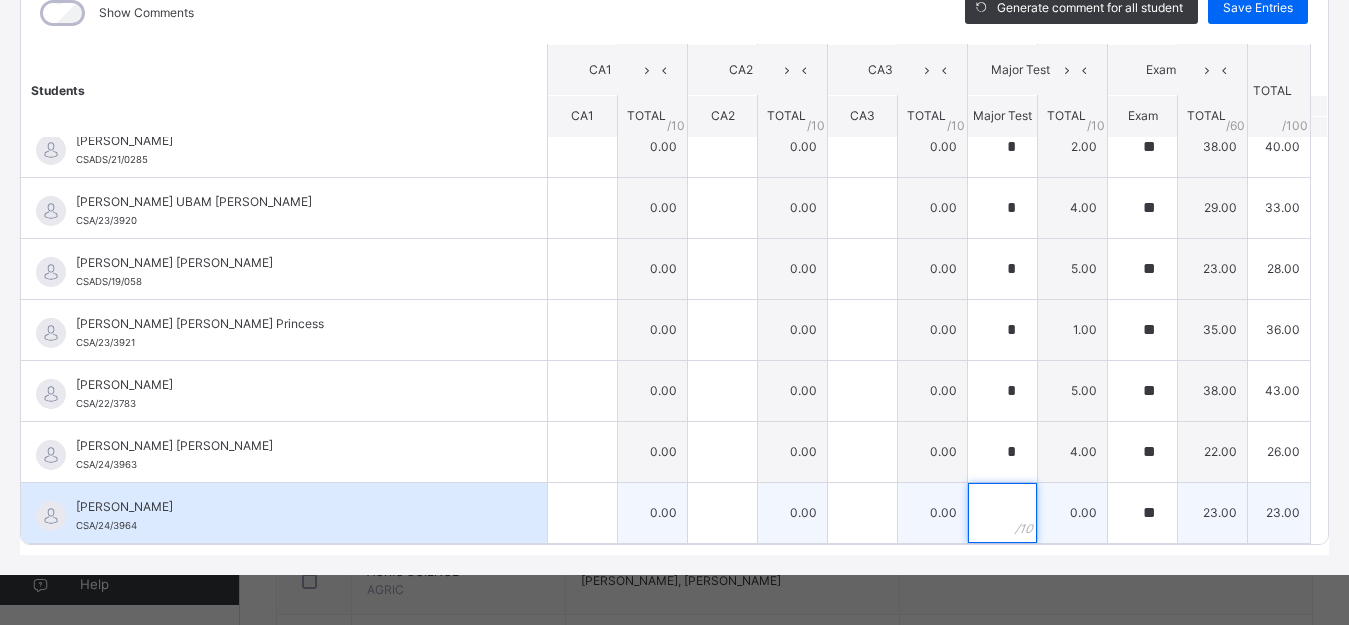click at bounding box center (1002, 513) 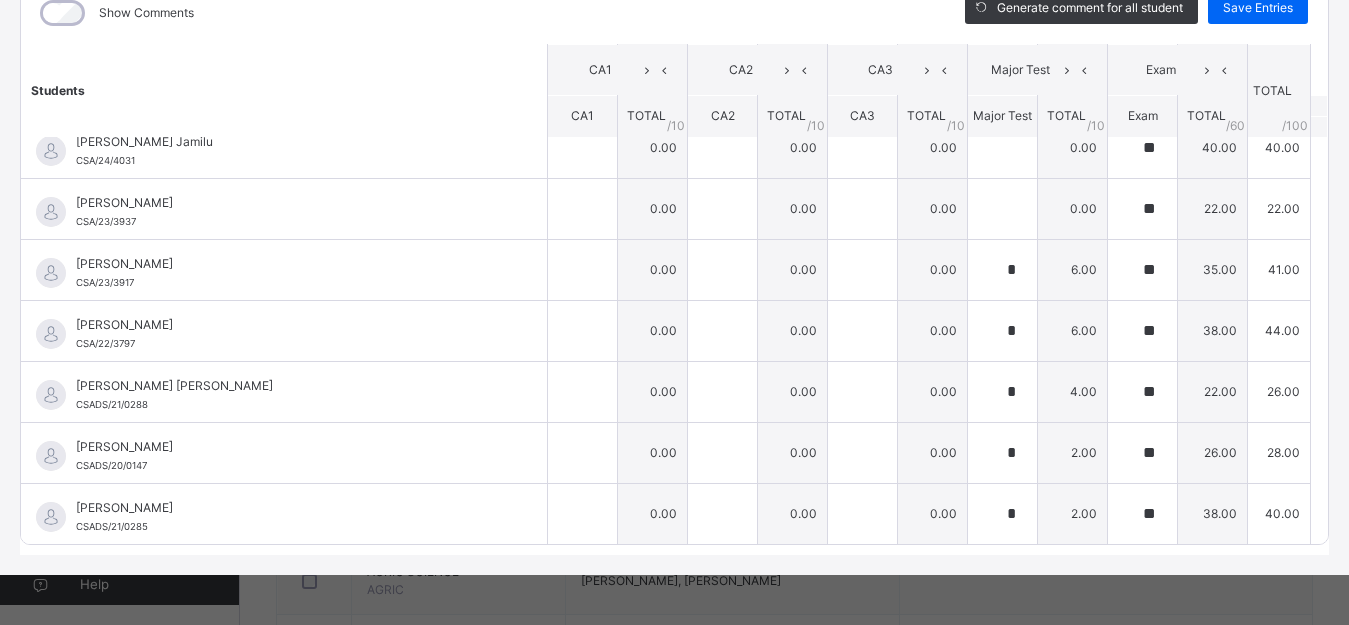 scroll, scrollTop: 319, scrollLeft: 0, axis: vertical 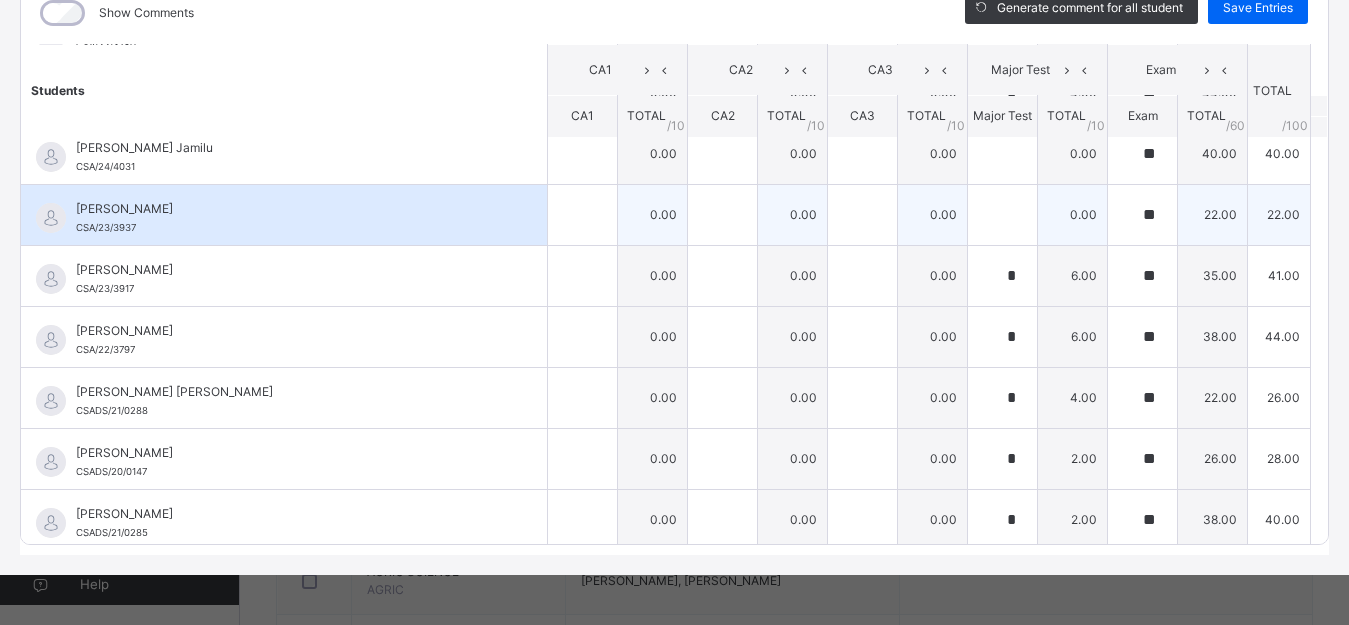 type on "*" 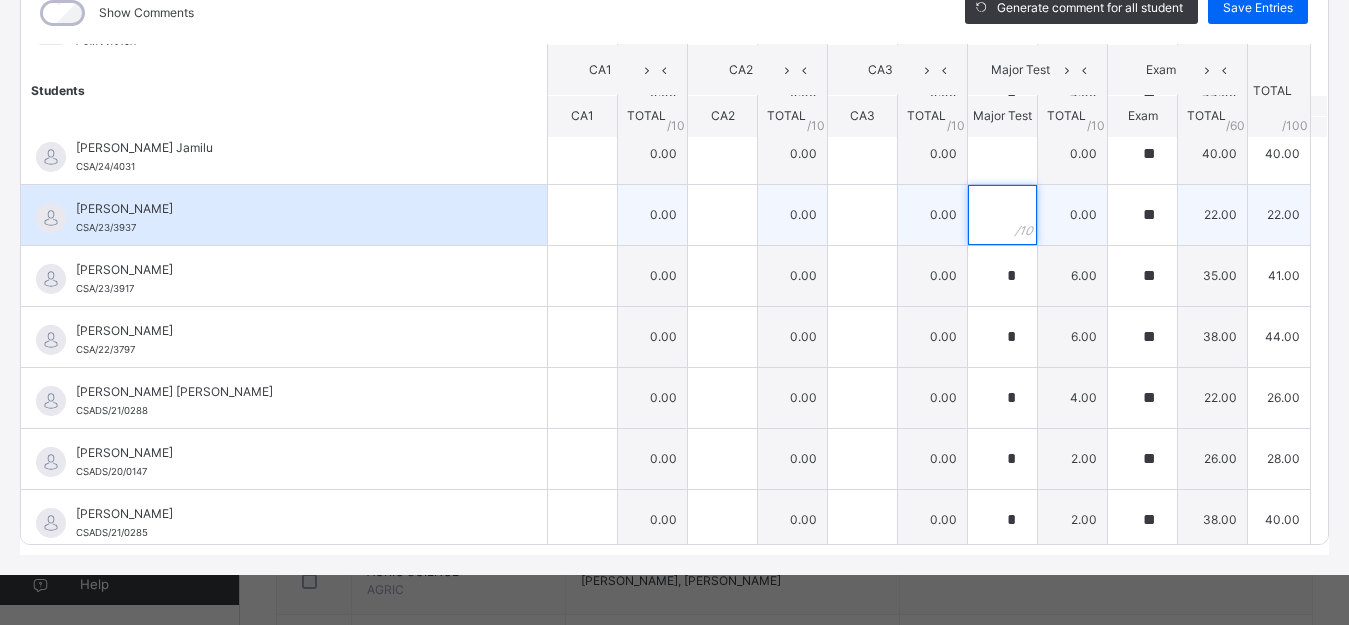 click at bounding box center (1002, 215) 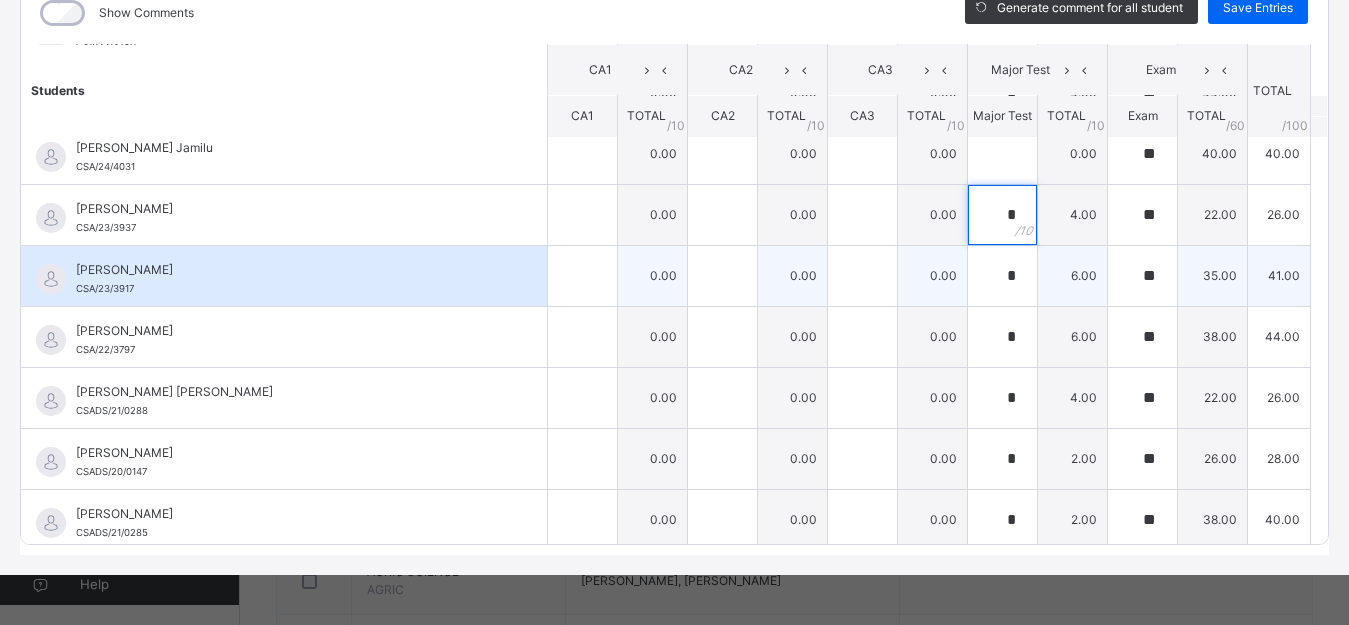 type 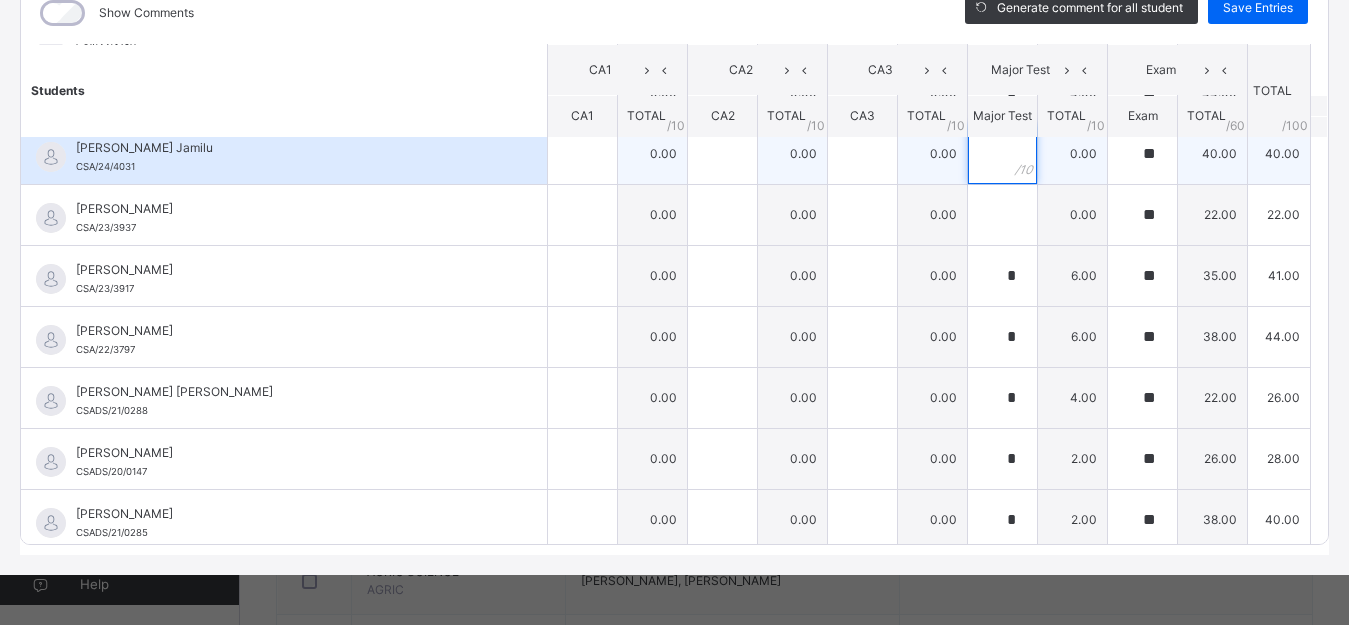 click at bounding box center (1002, 154) 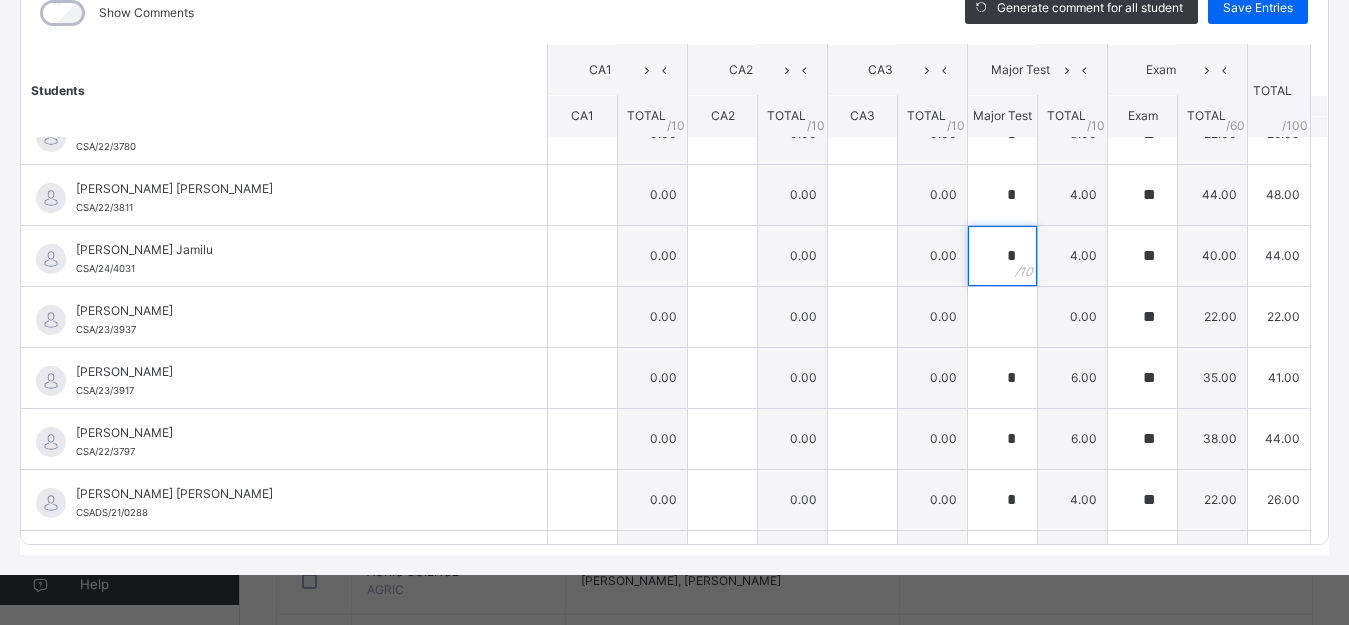 scroll, scrollTop: 258, scrollLeft: 0, axis: vertical 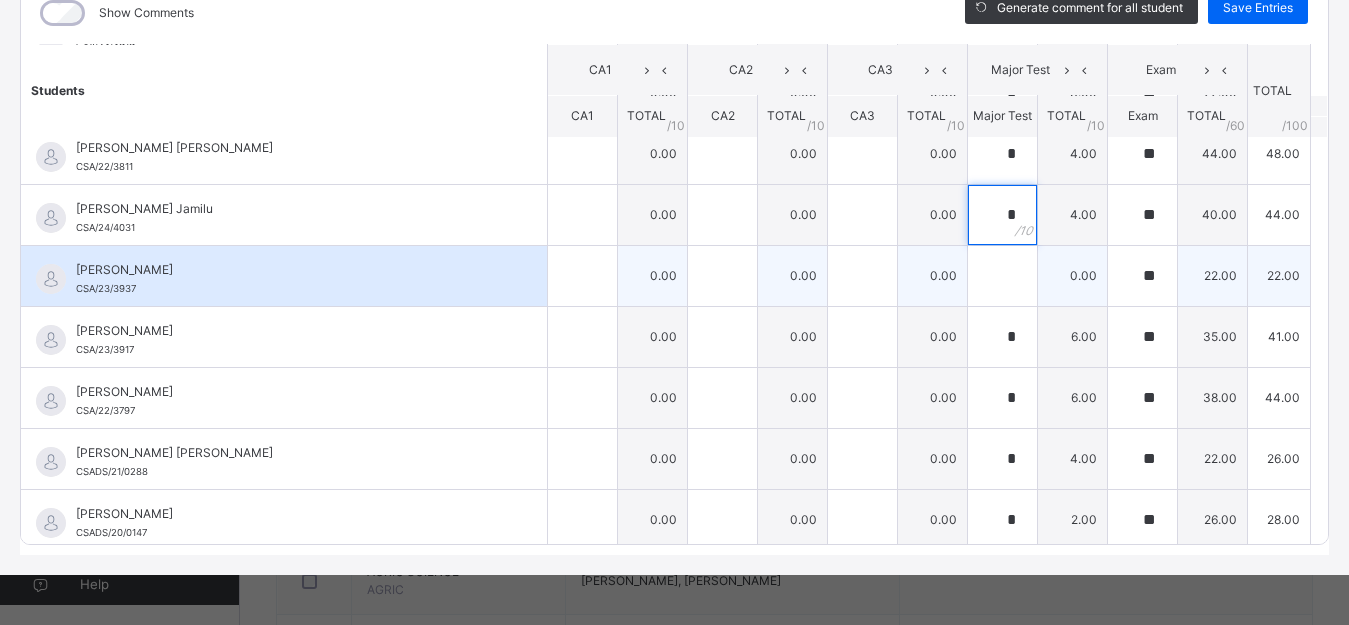 type on "*" 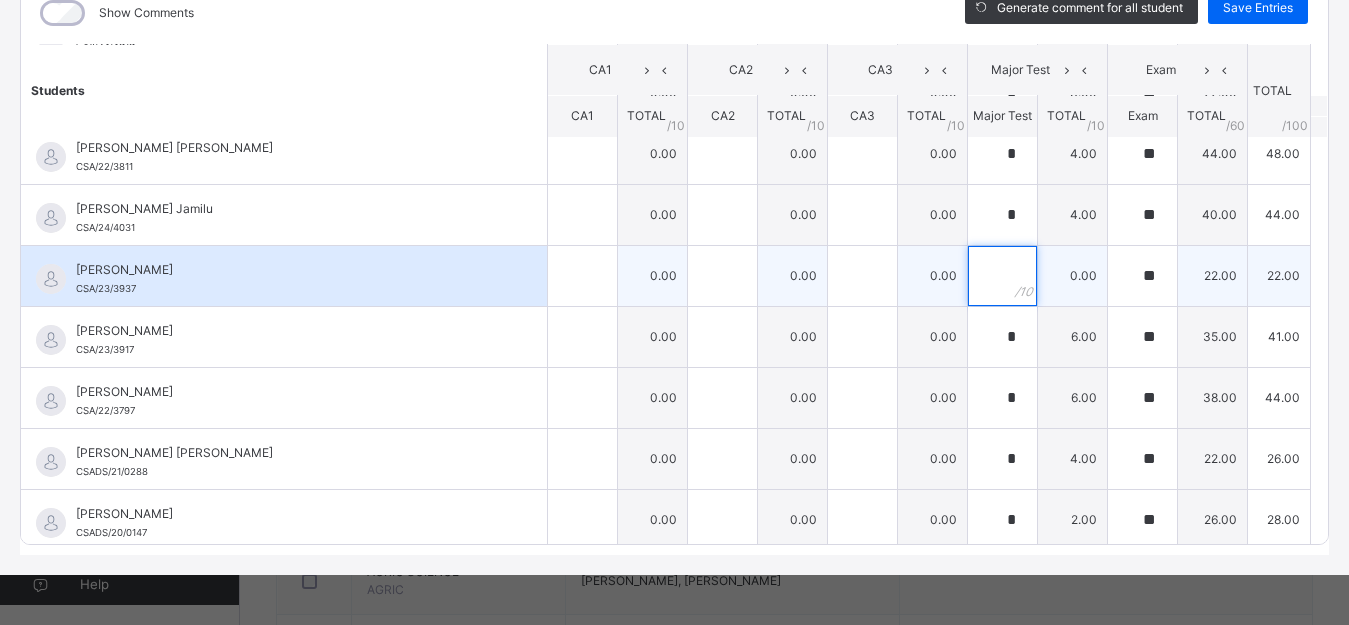click at bounding box center [1002, 276] 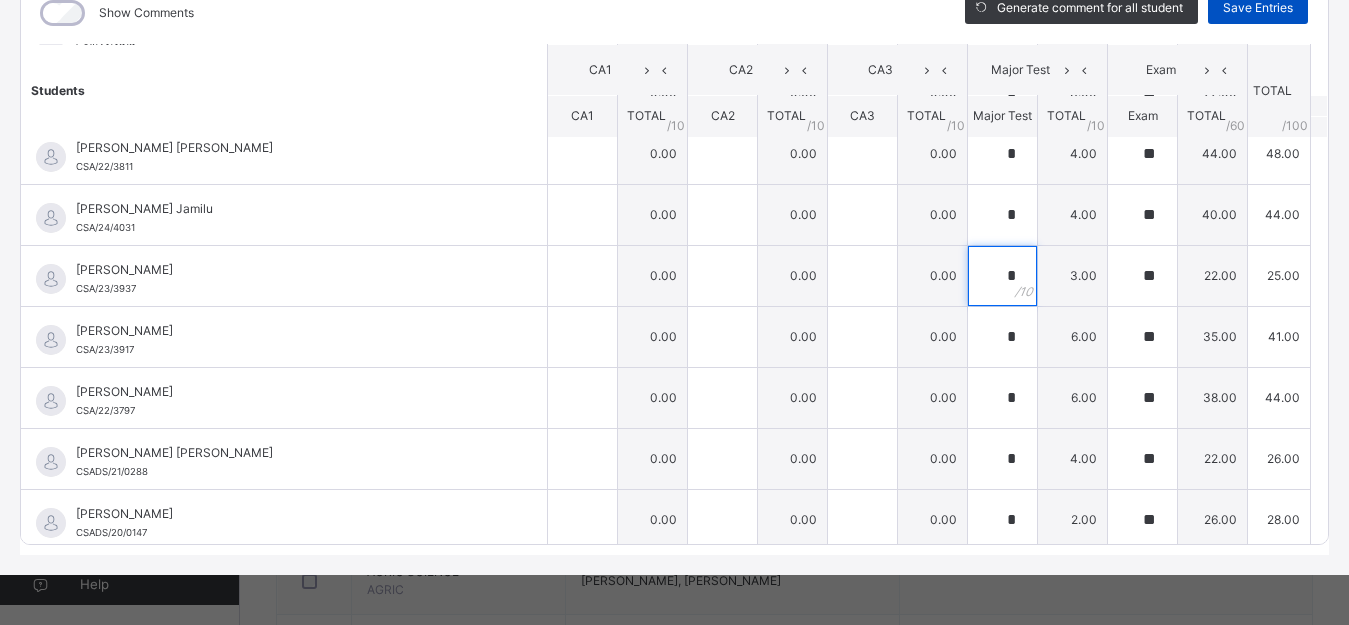 type on "*" 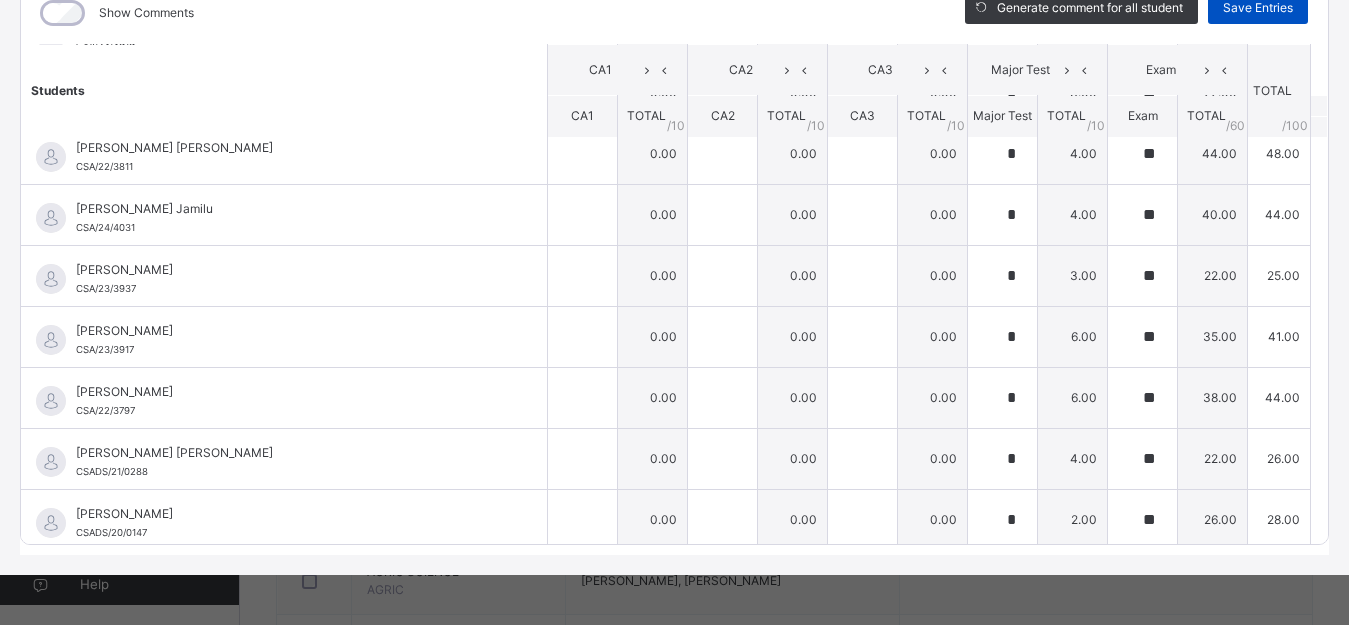 click on "Save Entries" at bounding box center [1258, 8] 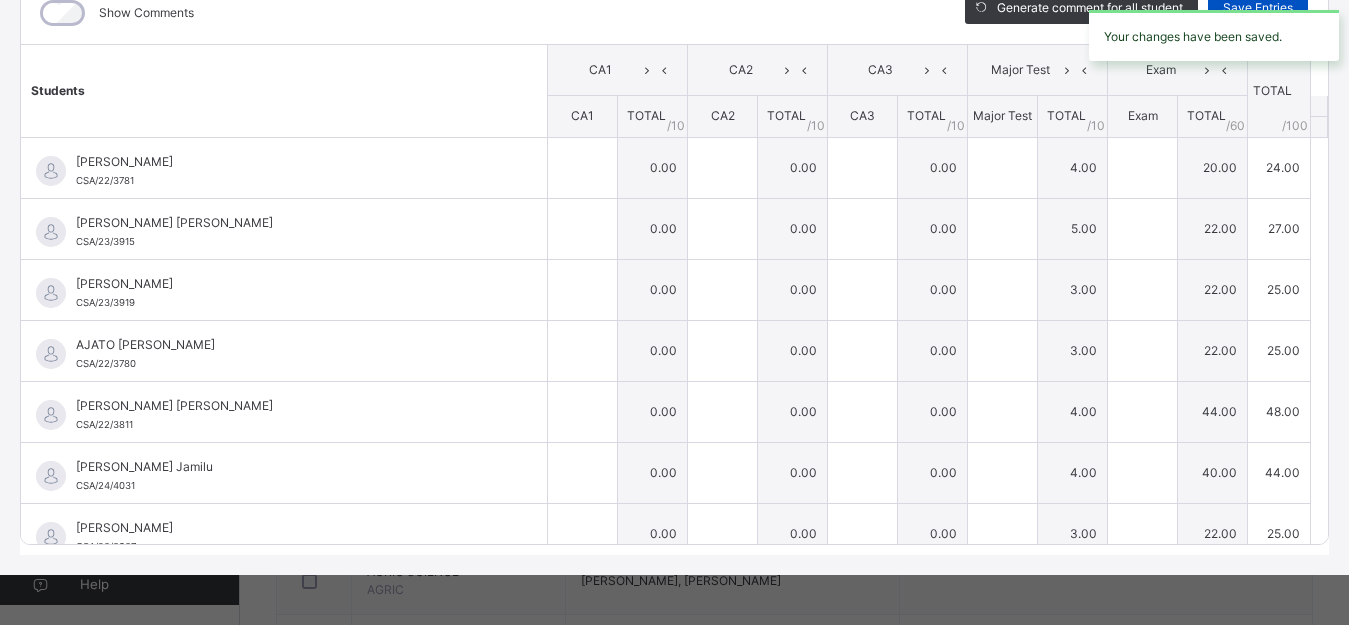 type on "*" 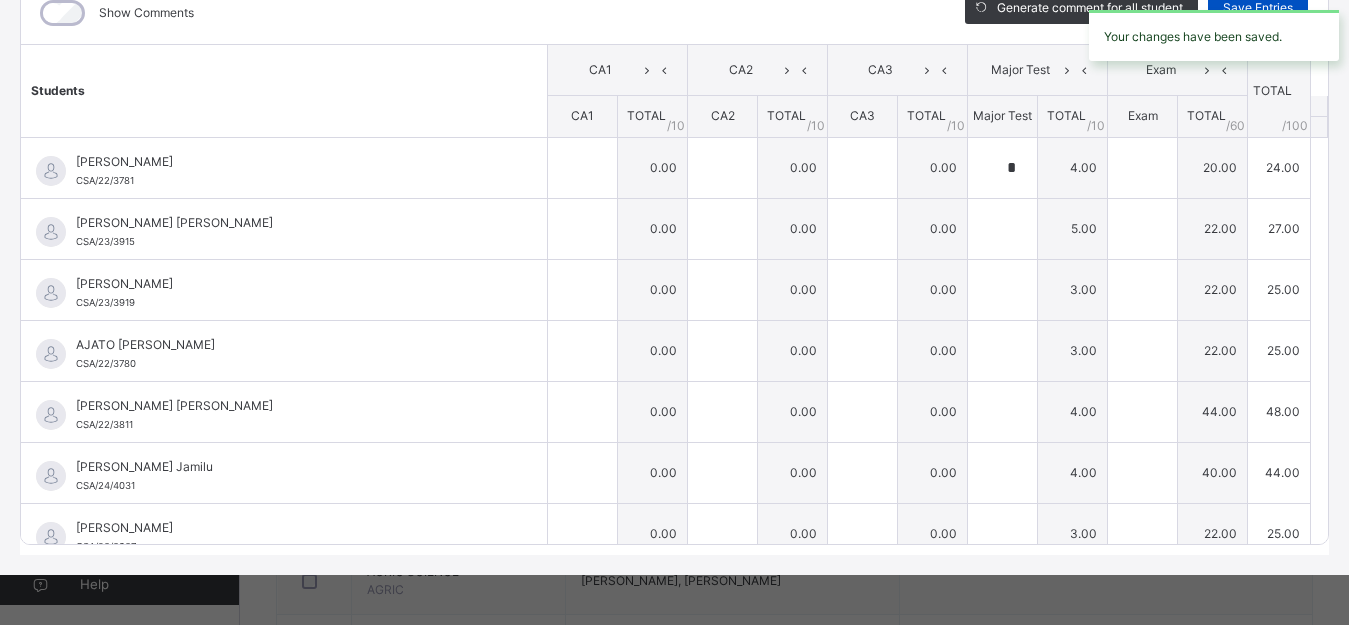 type on "**" 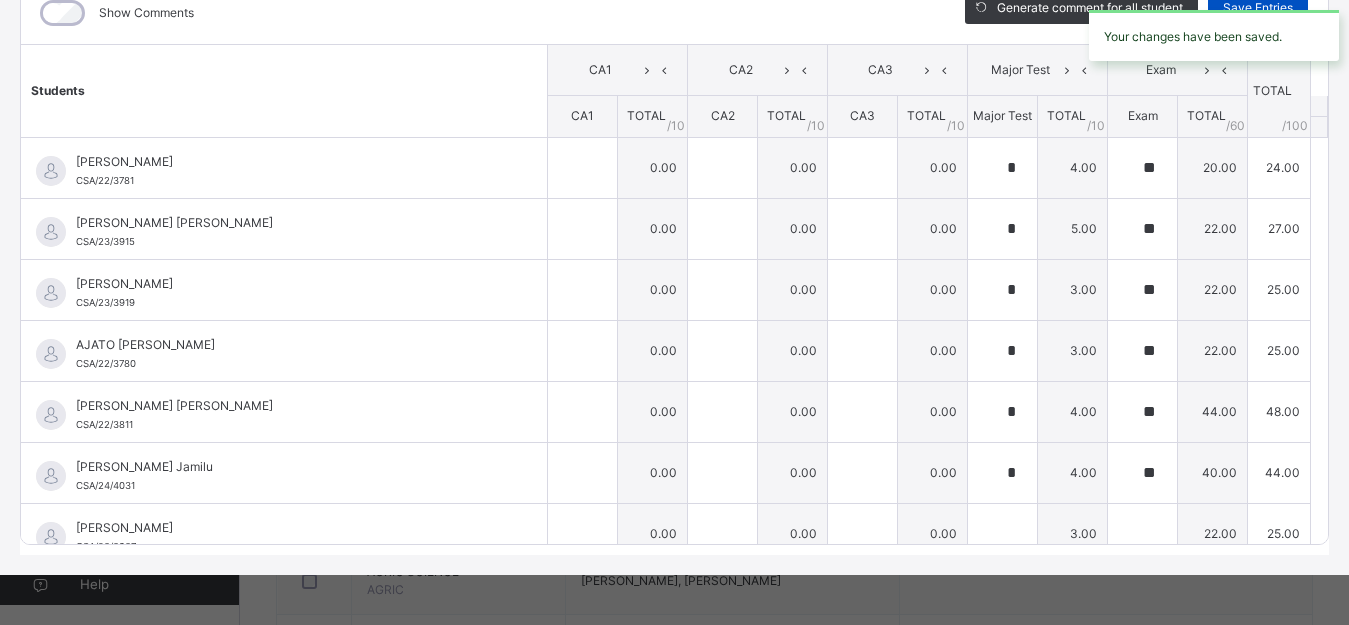 type on "*" 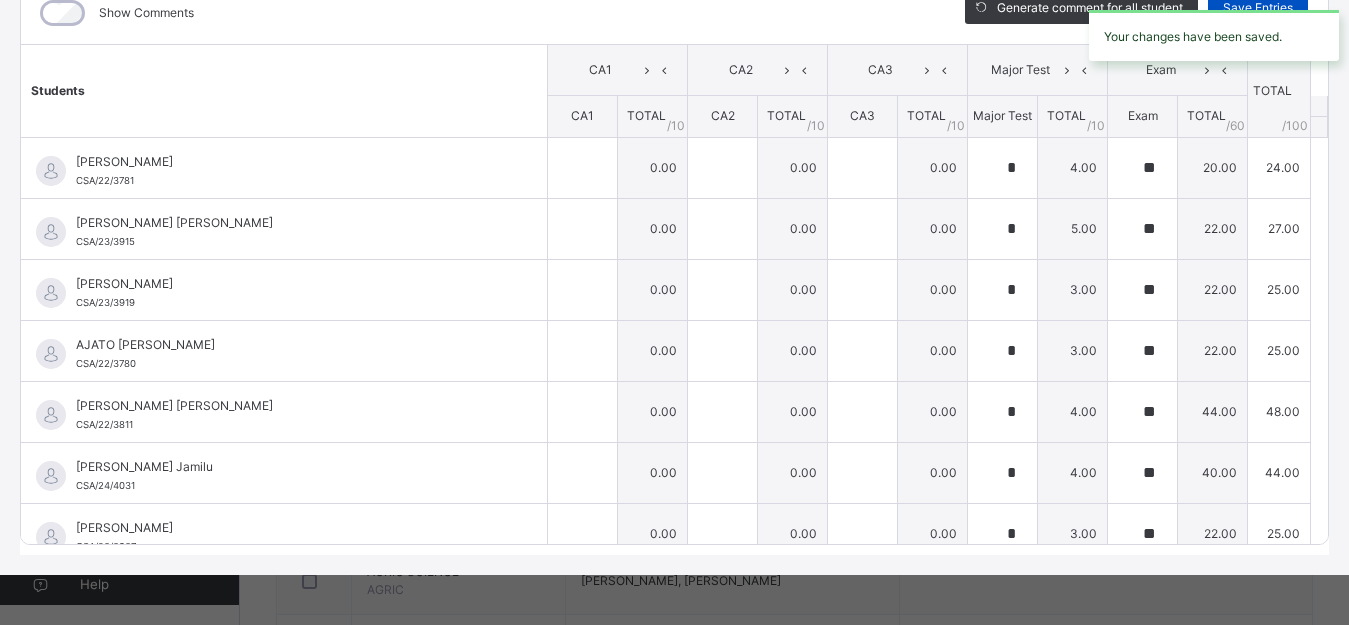 type on "**" 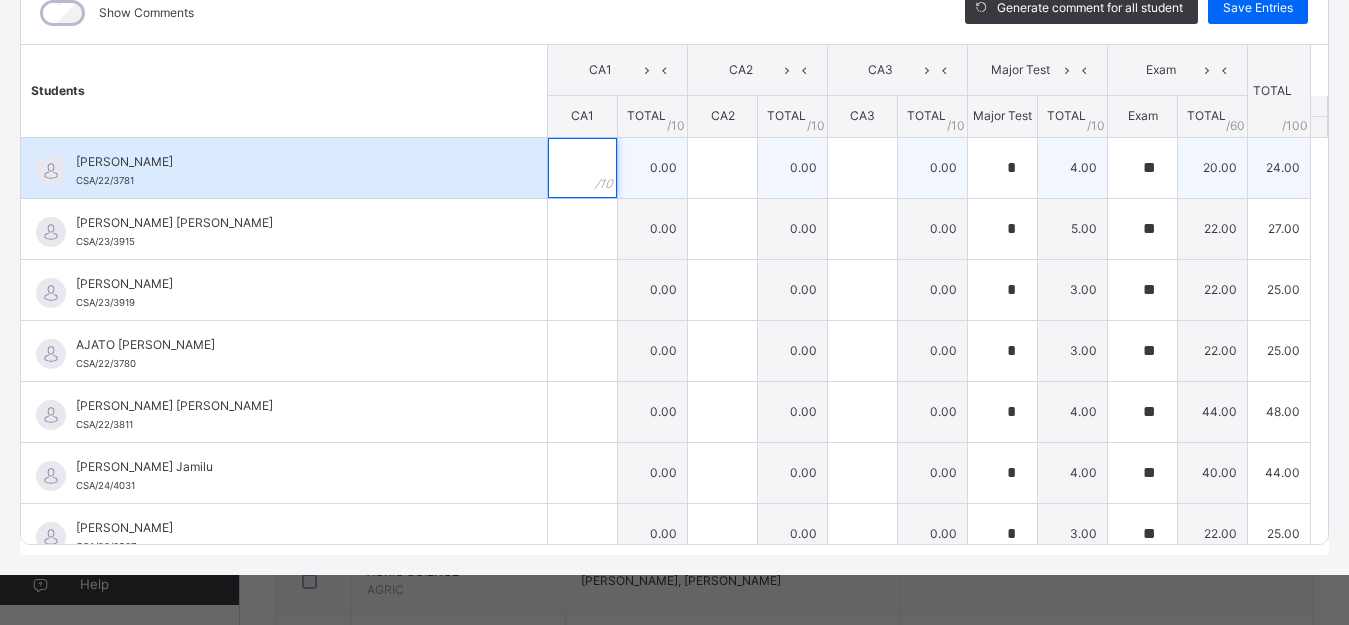 click at bounding box center (582, 168) 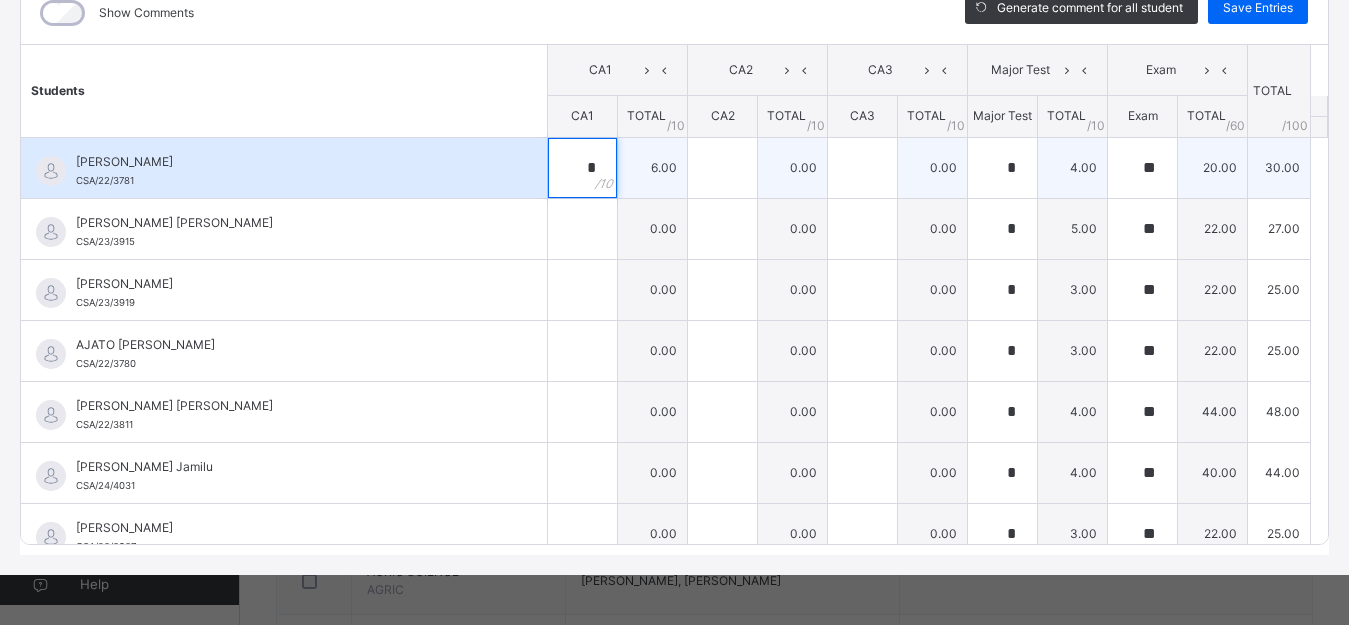 type on "*" 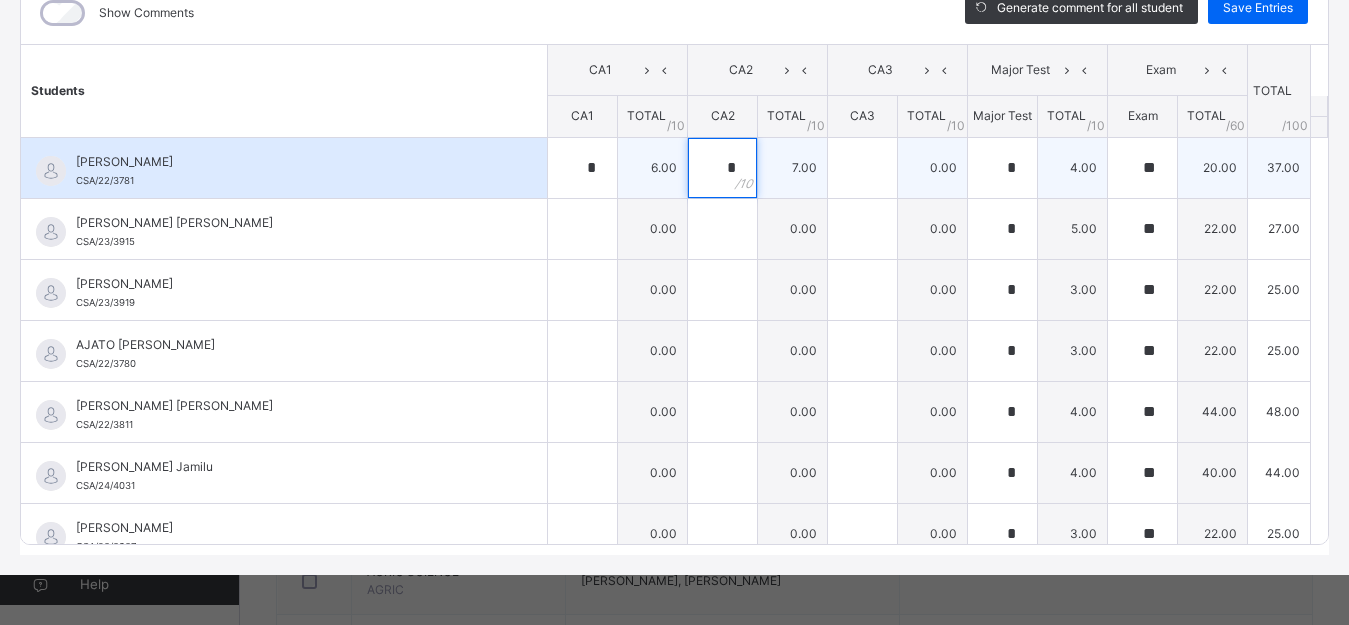 type on "*" 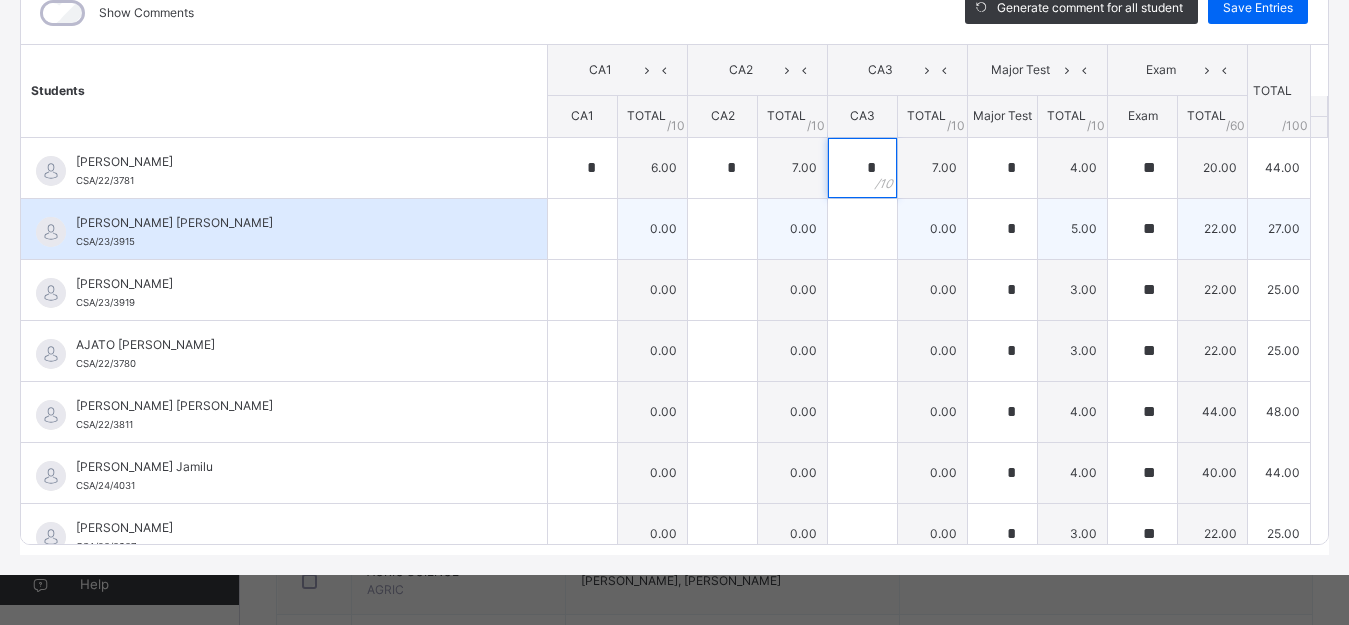 type on "*" 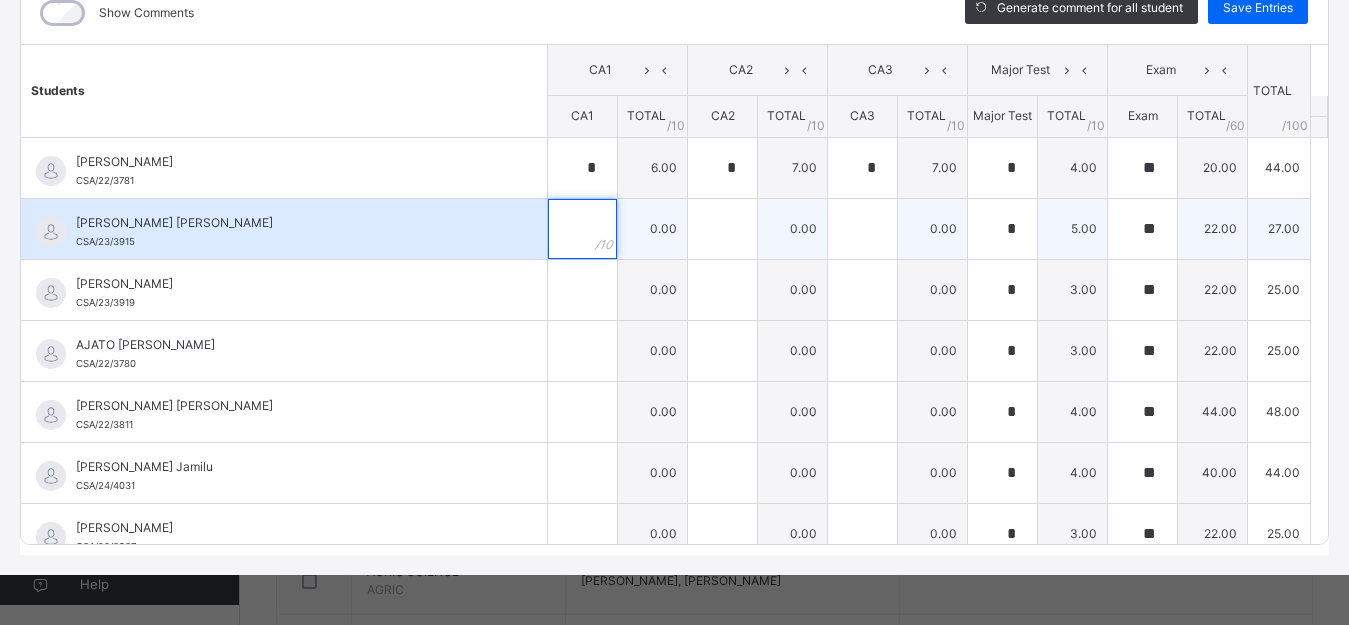 click at bounding box center [582, 229] 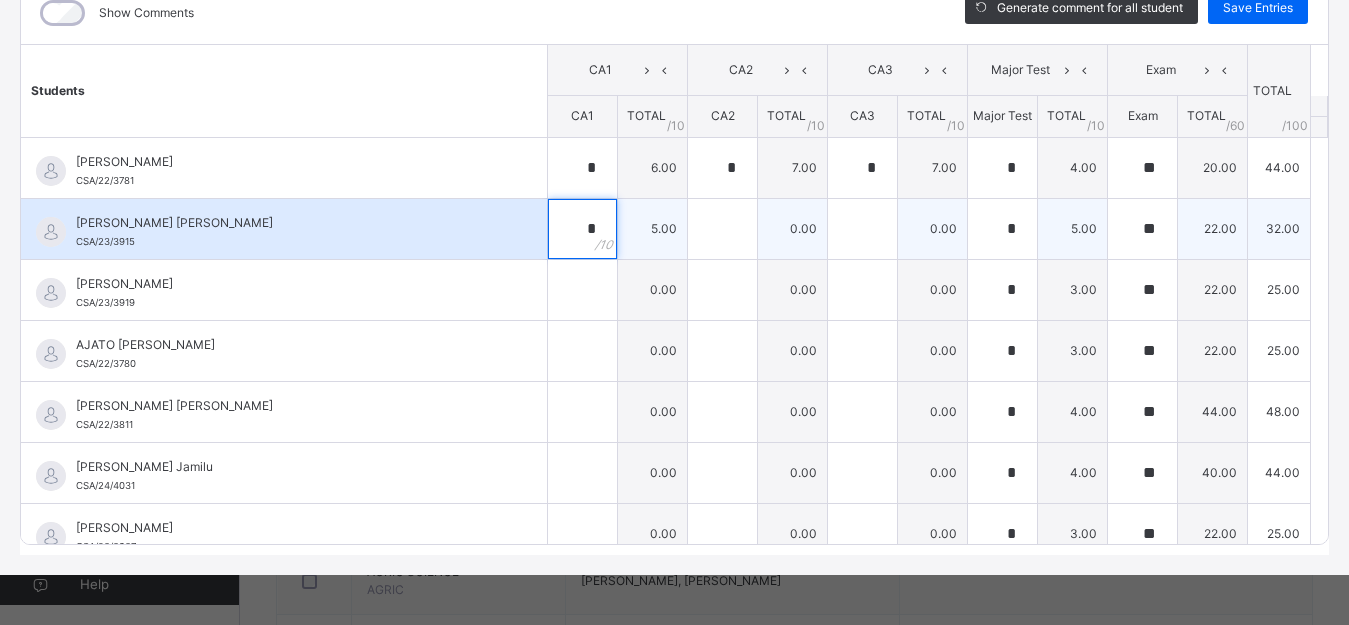 type on "*" 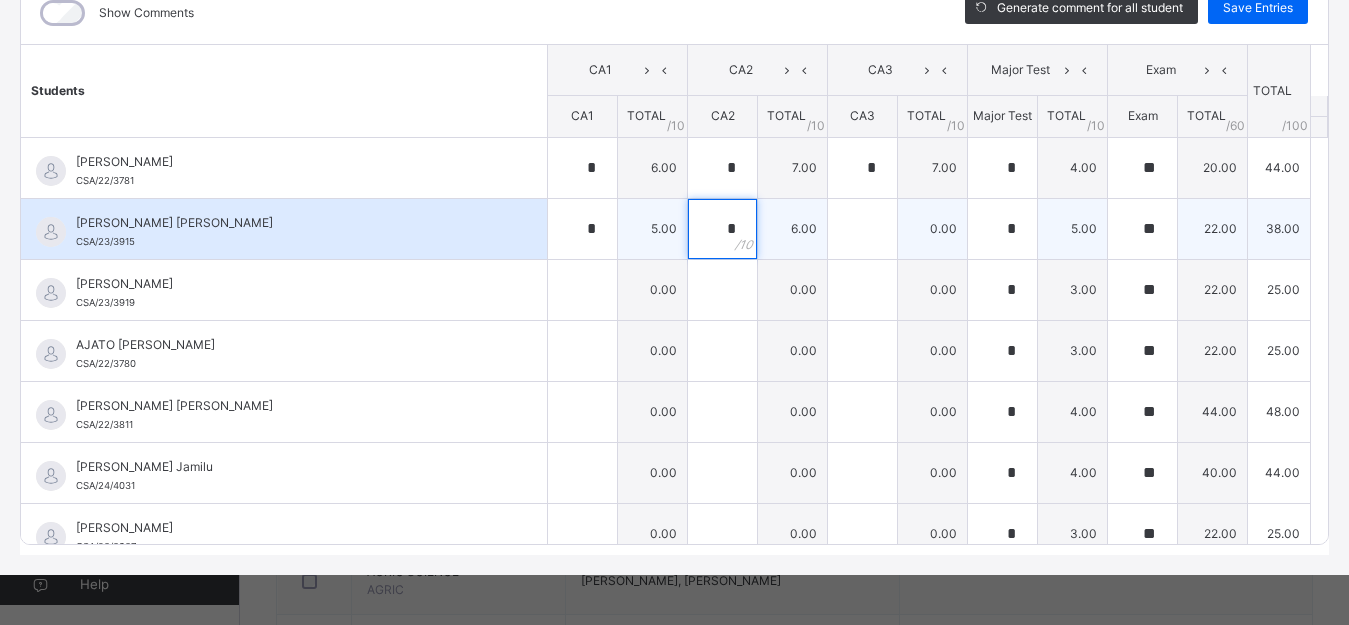 type on "*" 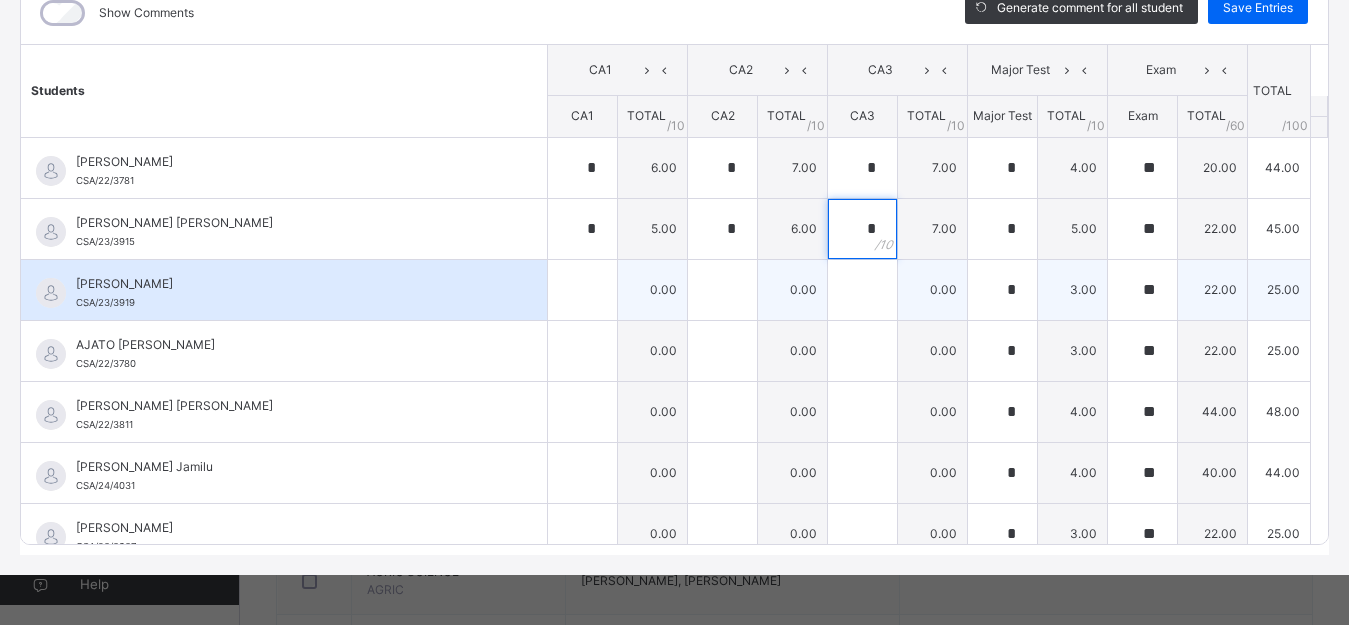type on "*" 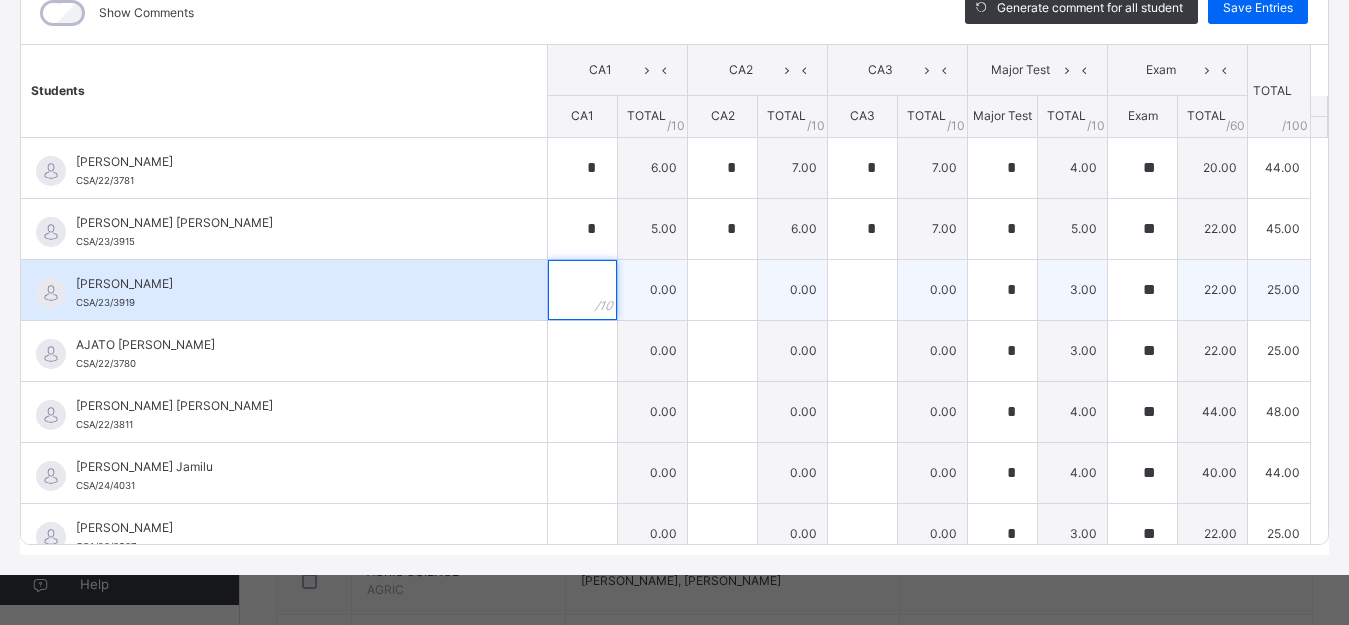 click at bounding box center [582, 290] 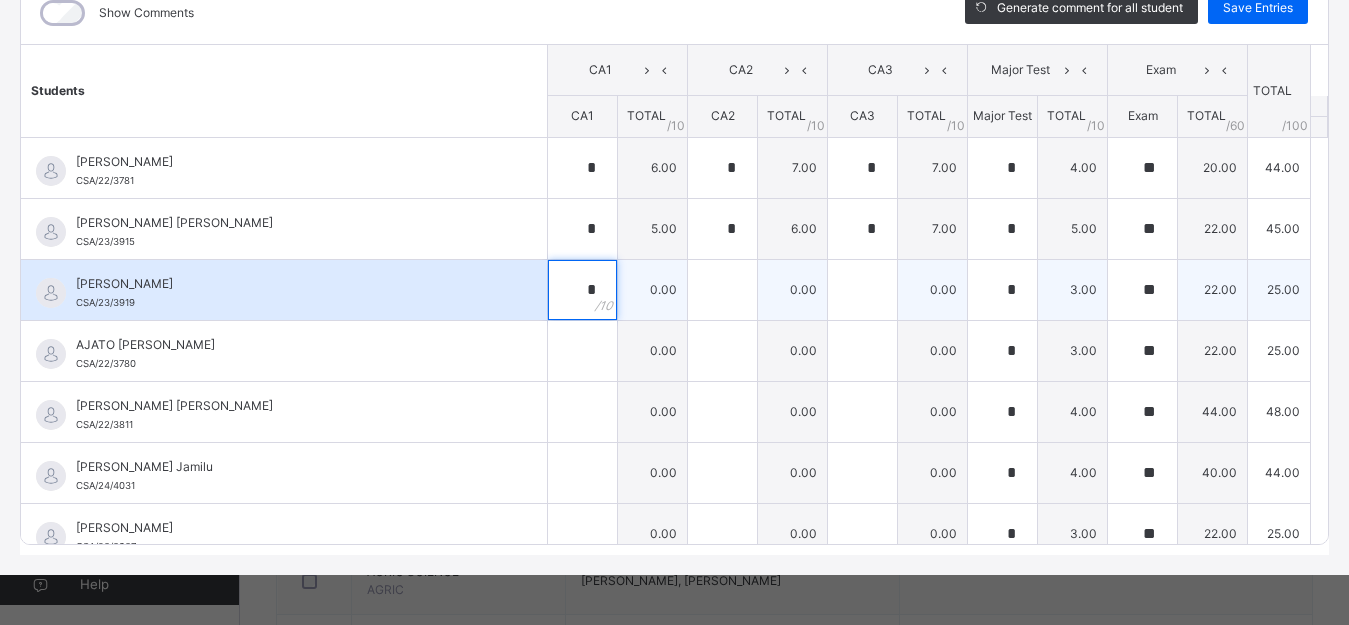 type on "*" 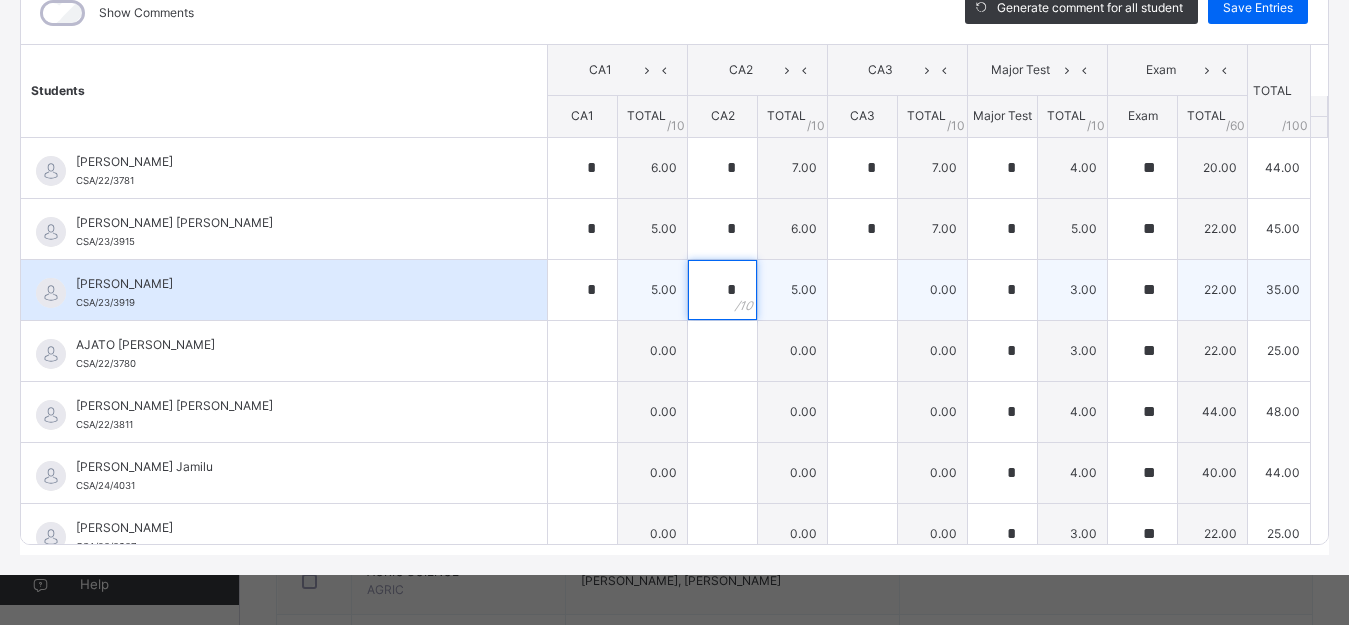 type on "*" 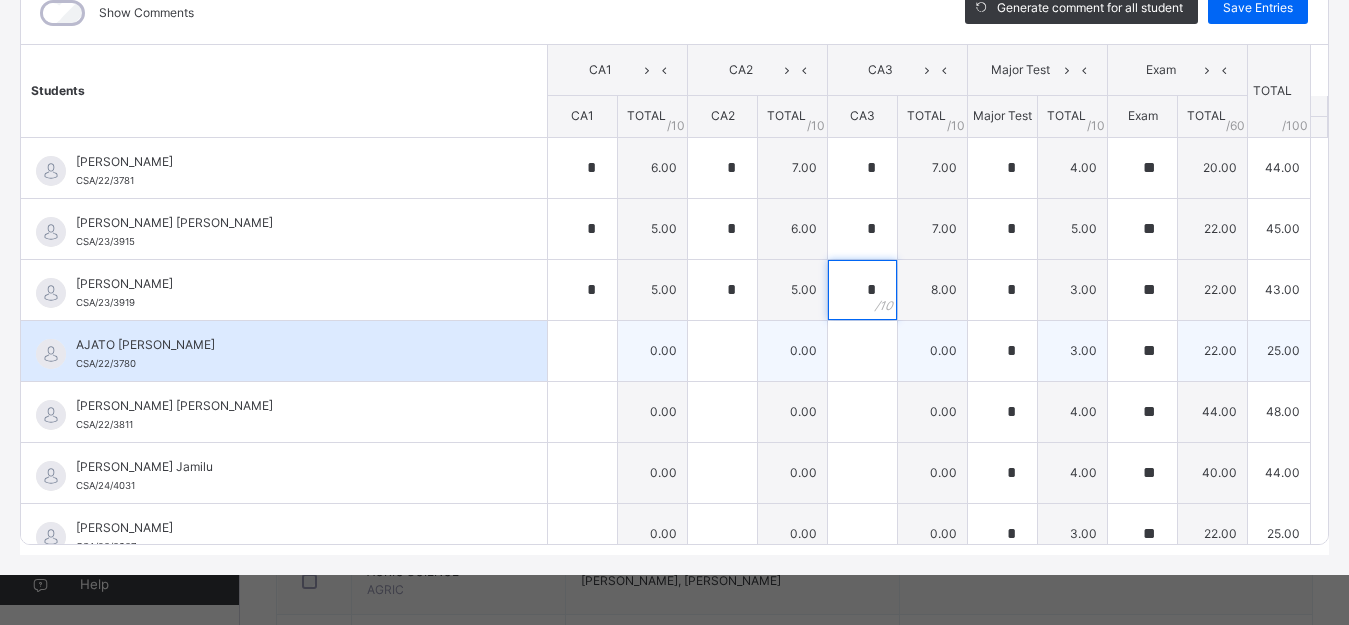 type on "*" 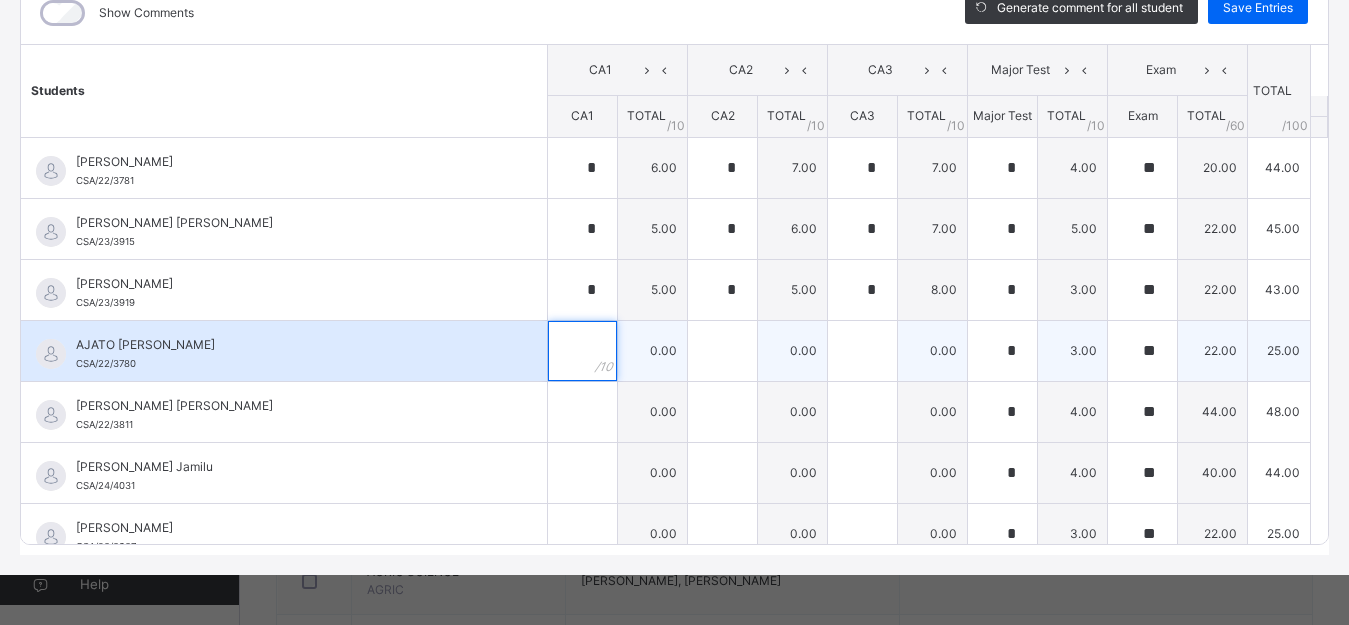 click at bounding box center [582, 351] 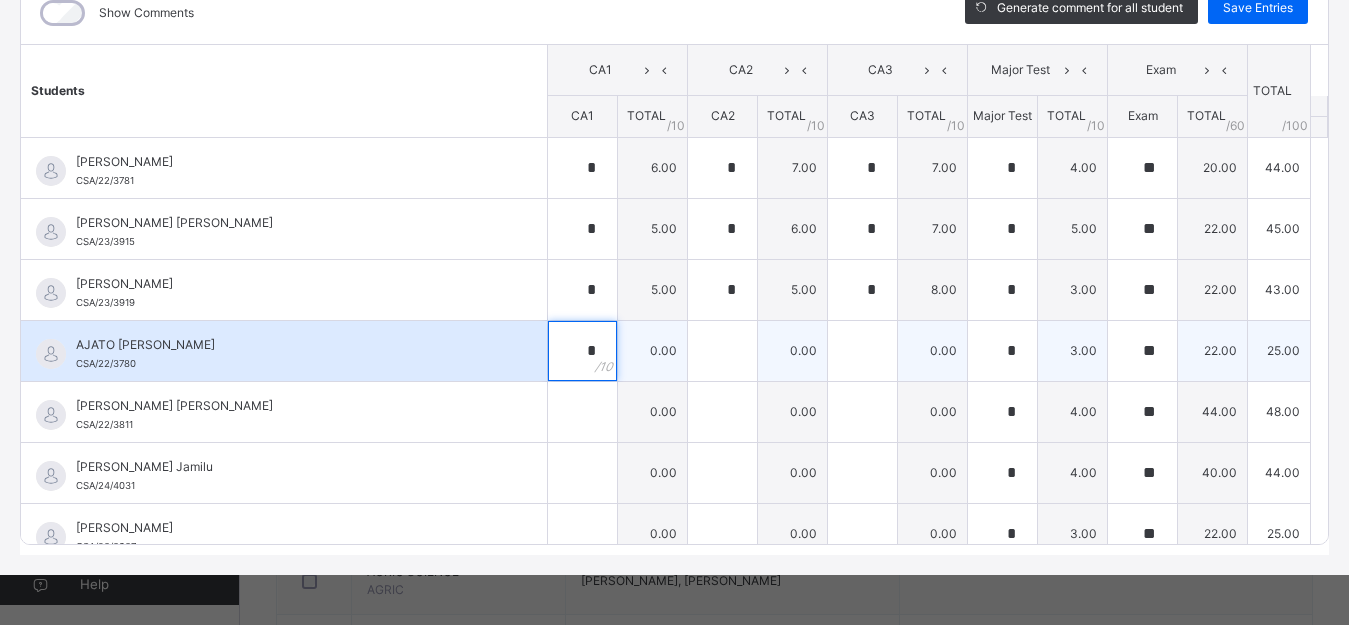 type on "*" 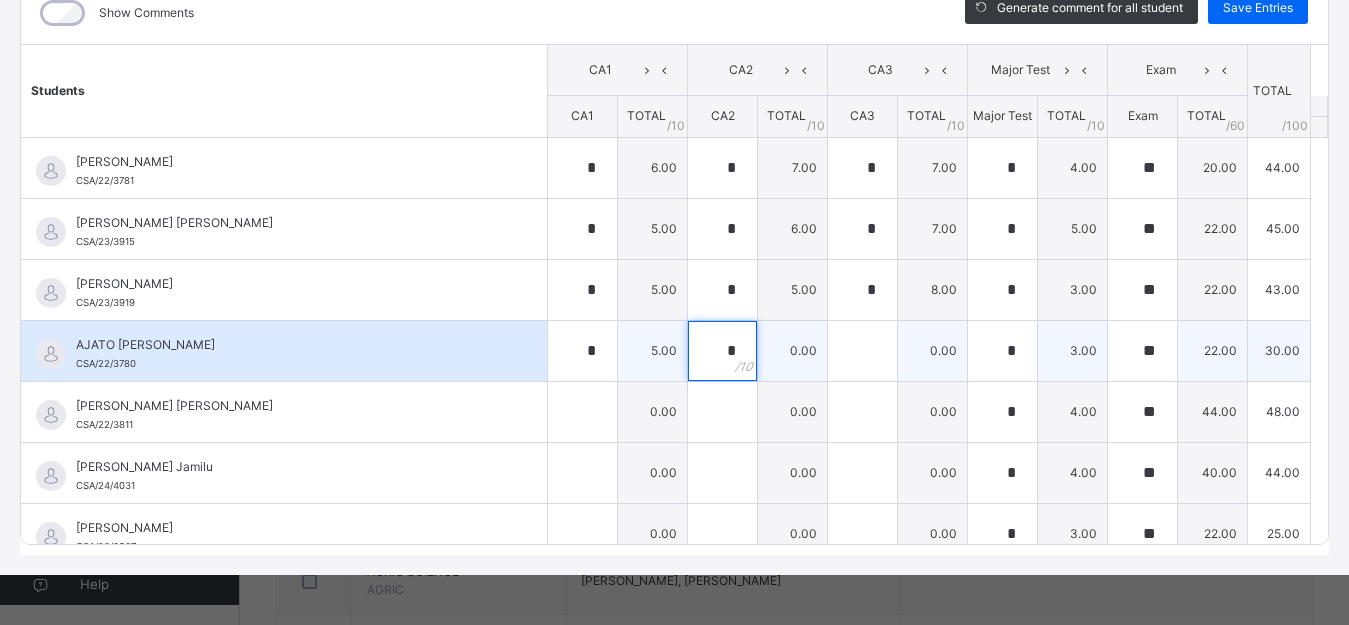 type on "*" 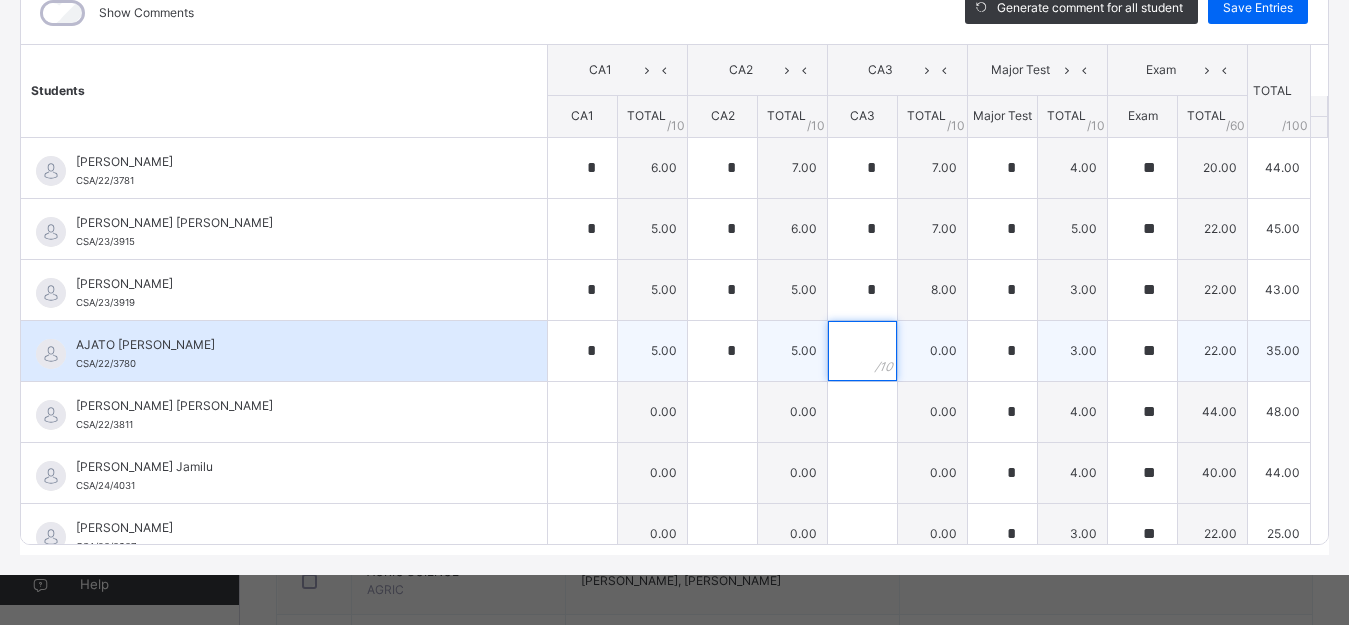 type on "*" 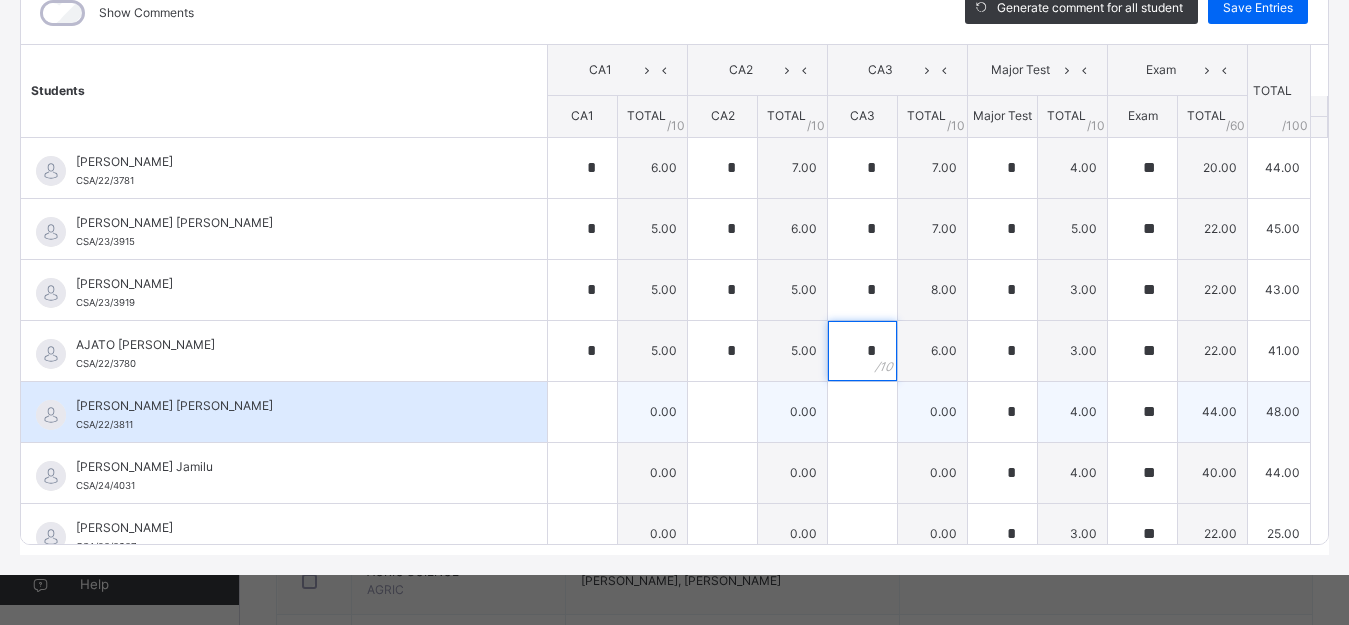 type on "*" 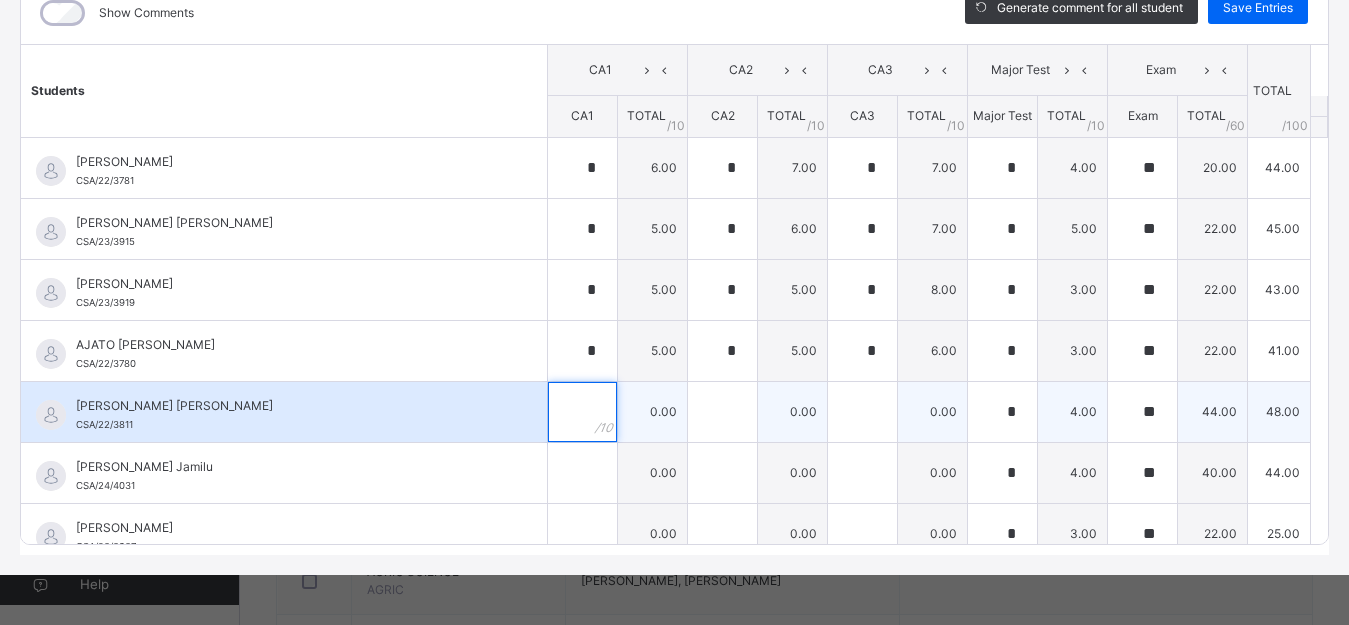 click at bounding box center [582, 412] 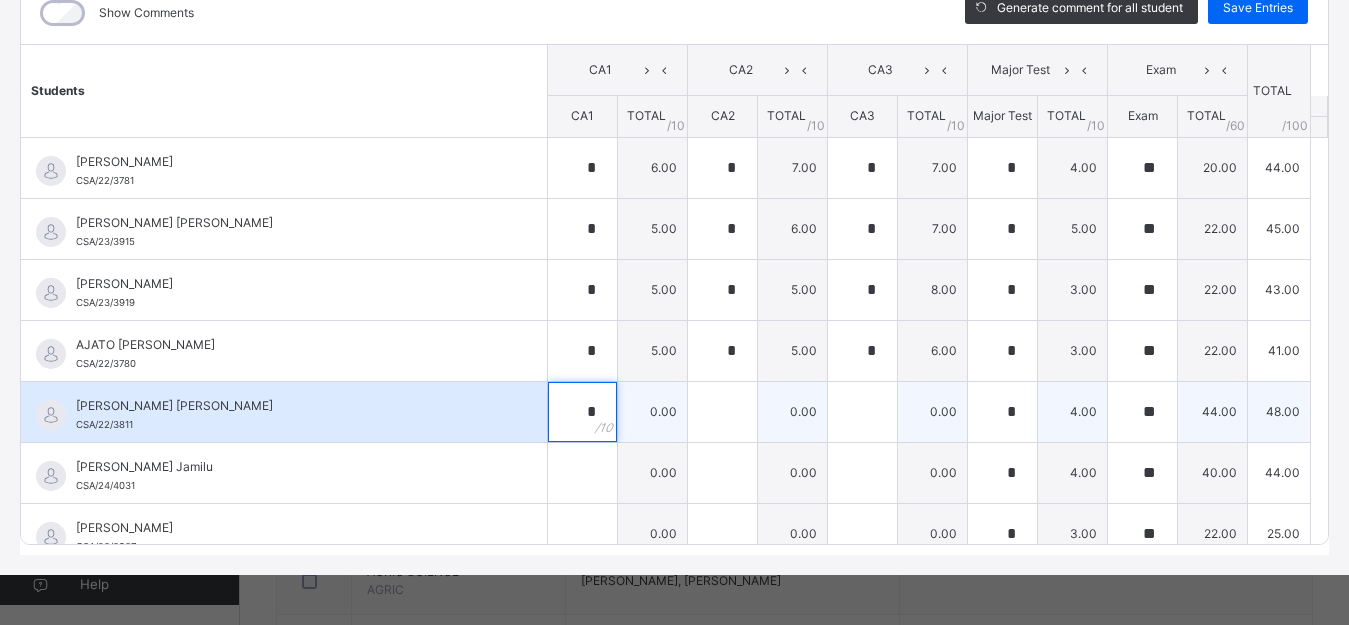 type on "*" 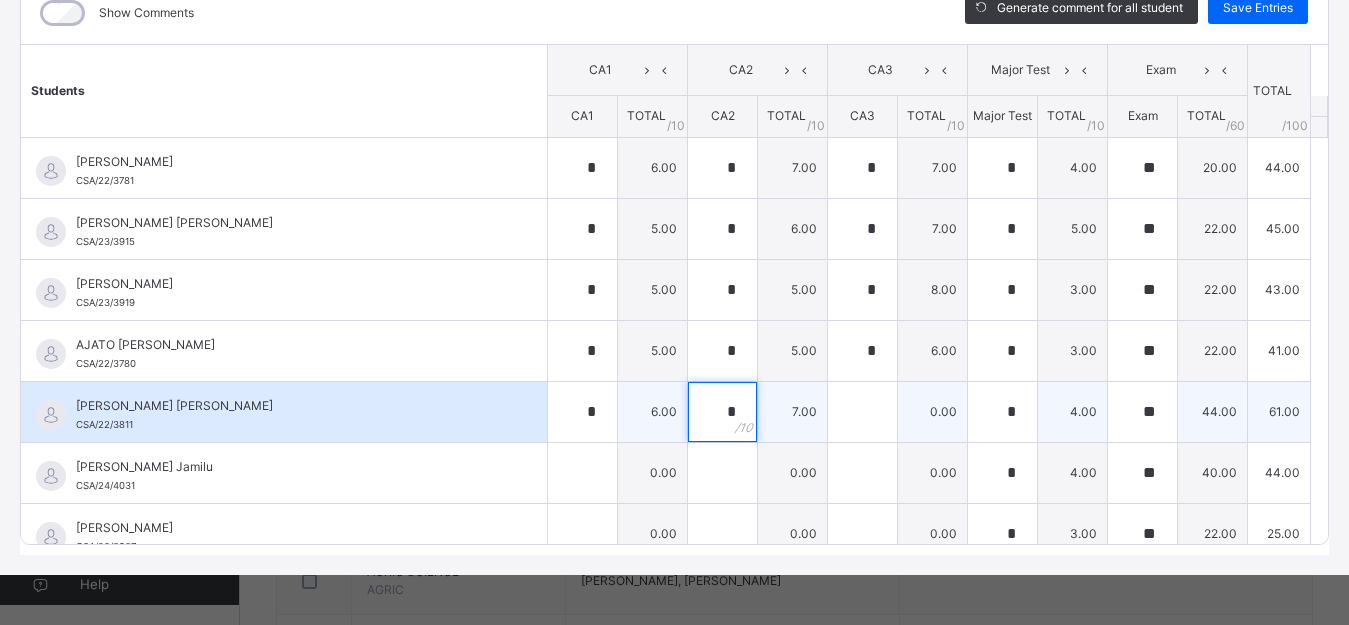 type on "*" 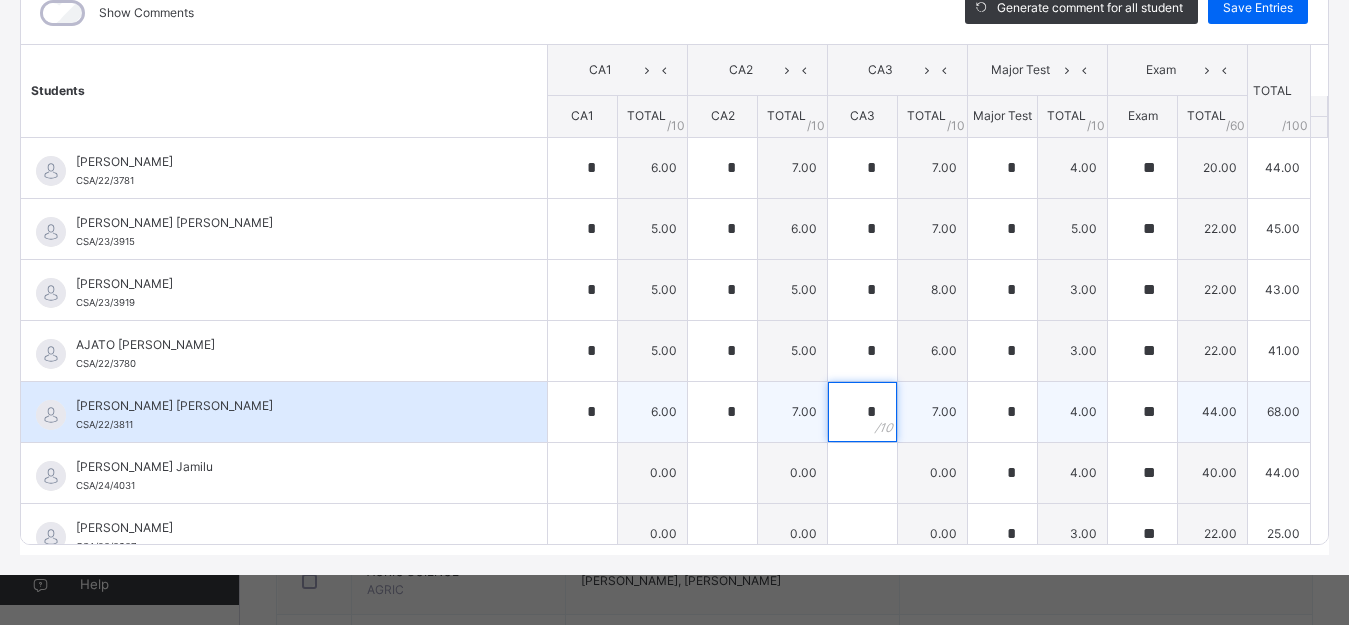 type on "*" 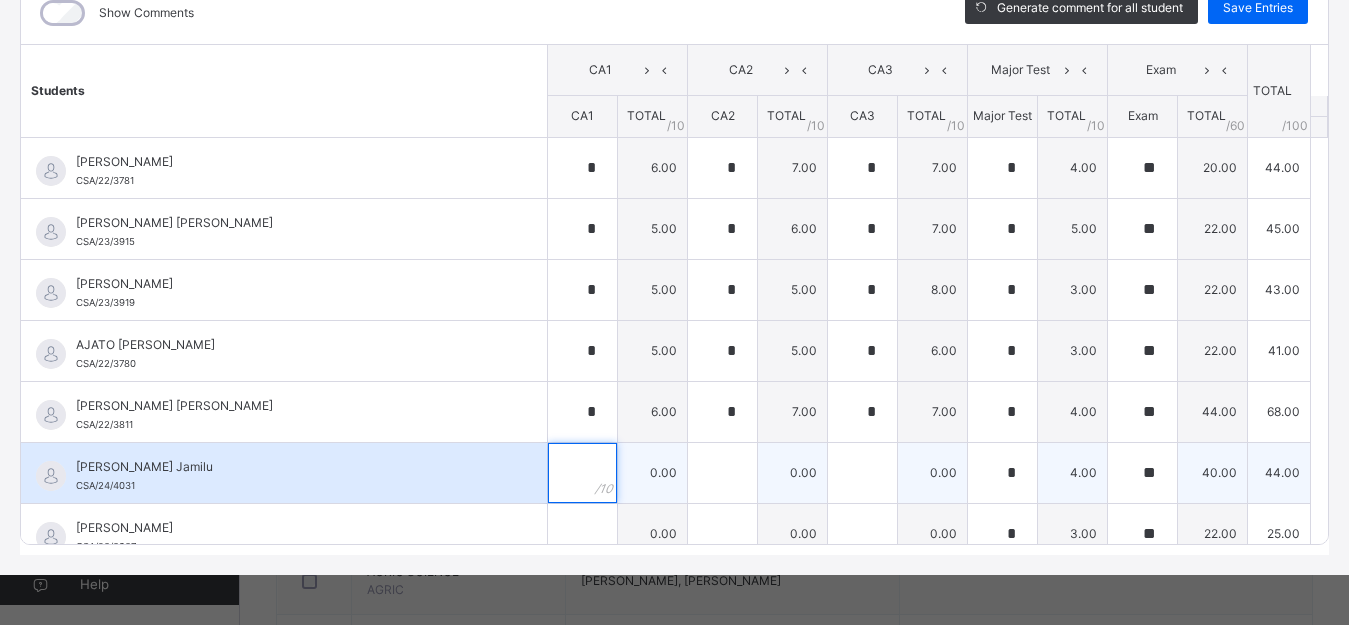 click at bounding box center (582, 473) 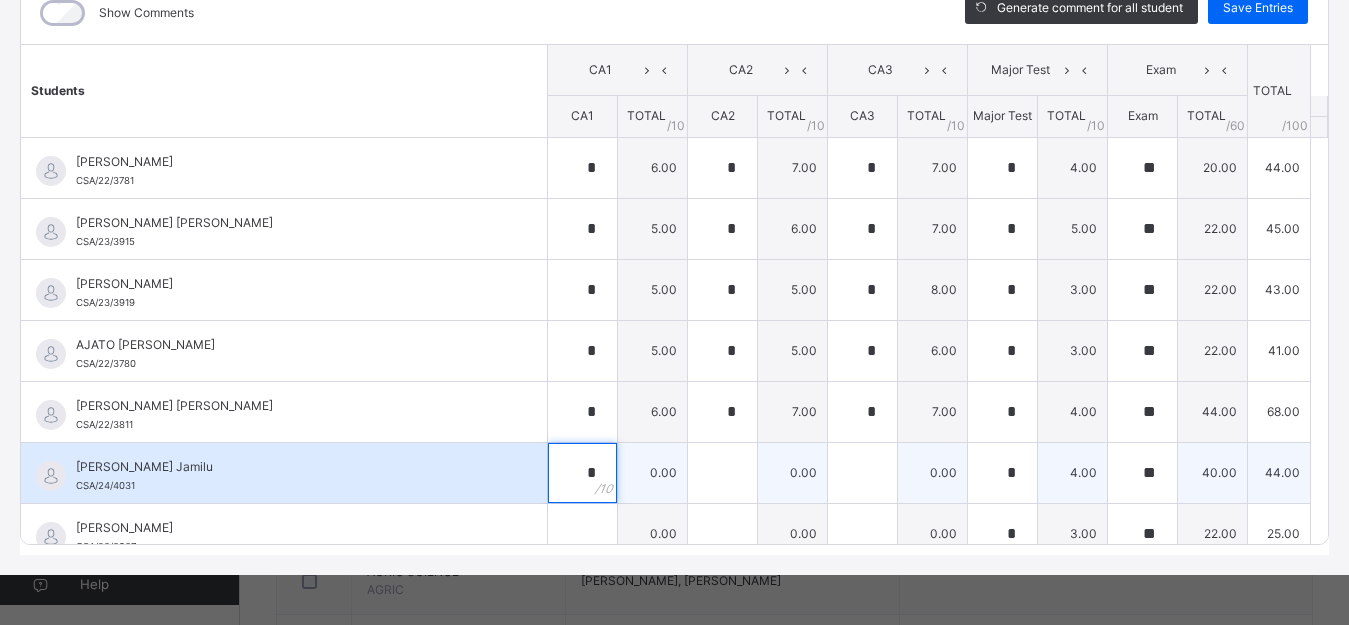 type on "*" 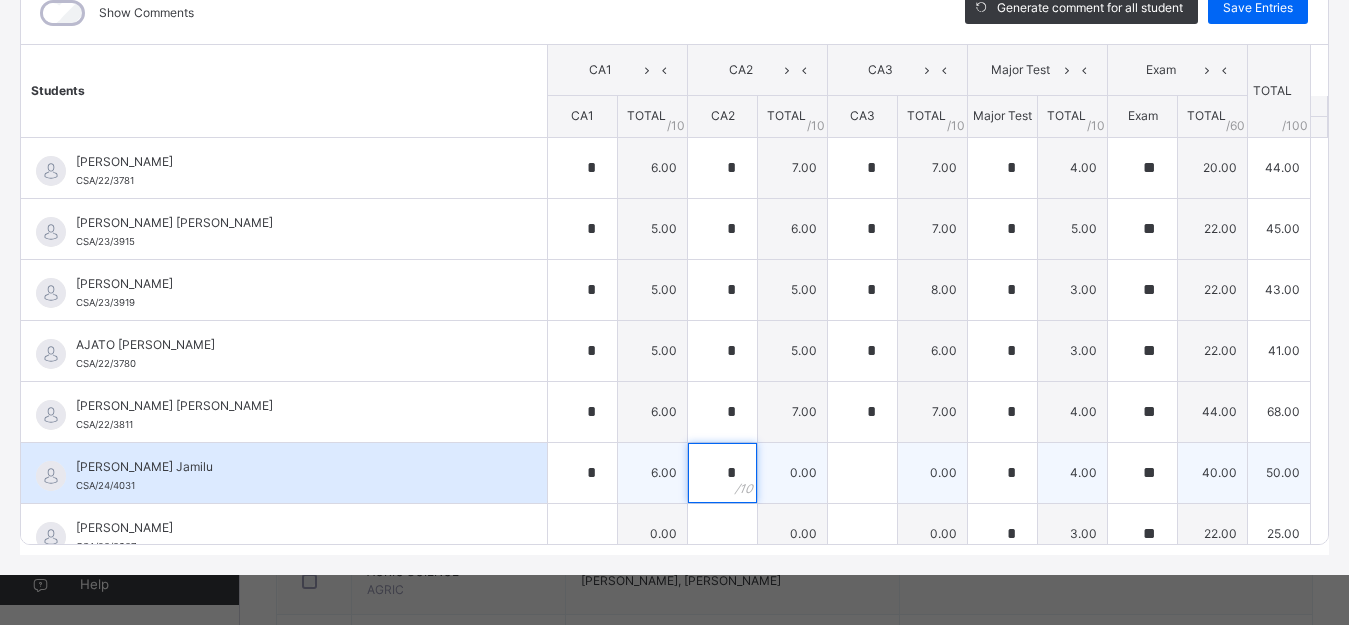 type on "*" 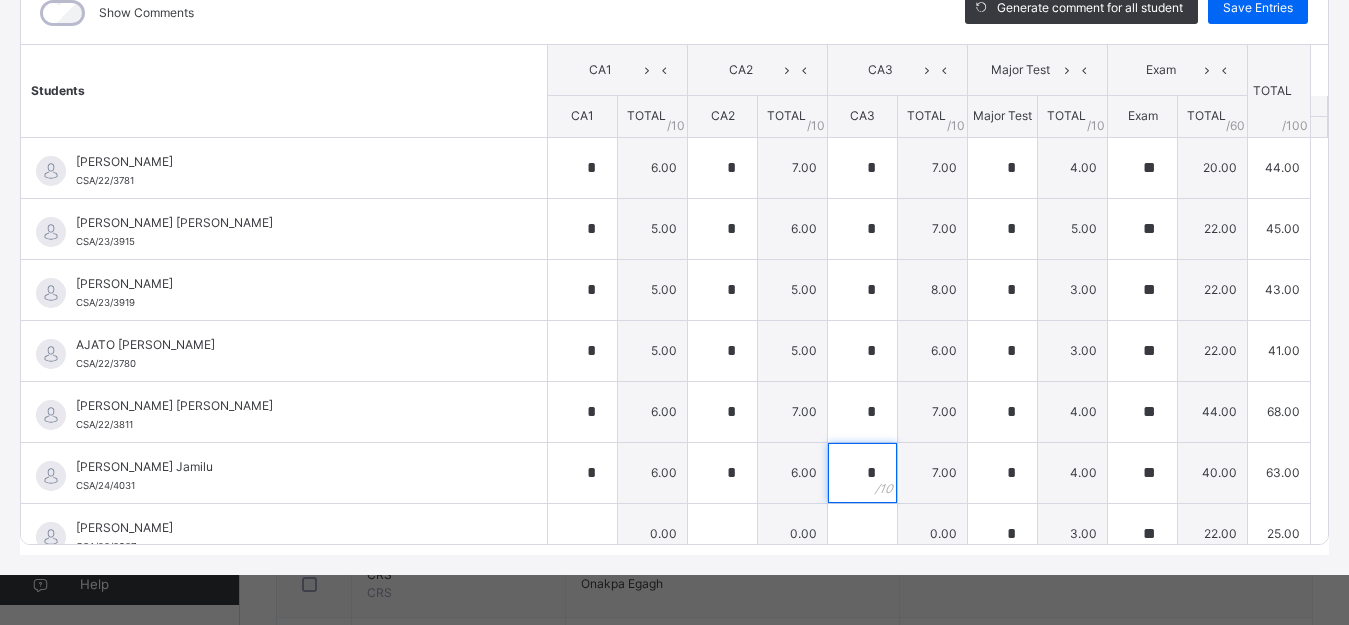 scroll, scrollTop: 518, scrollLeft: 0, axis: vertical 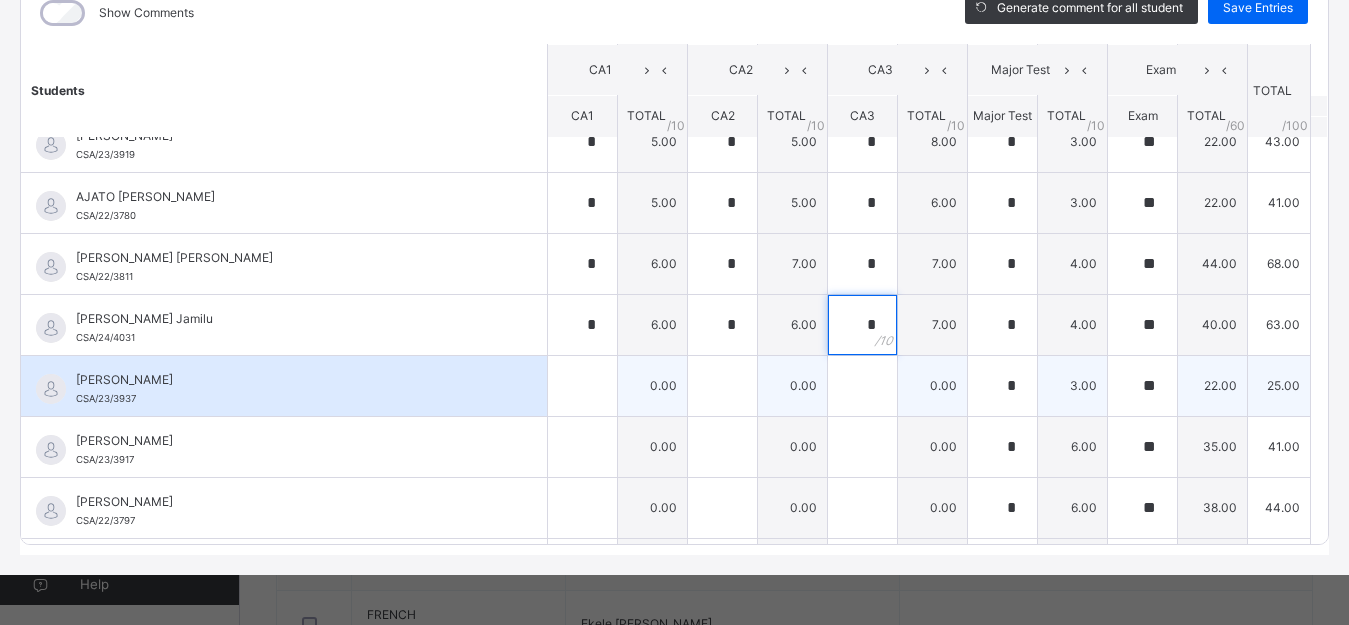 type on "*" 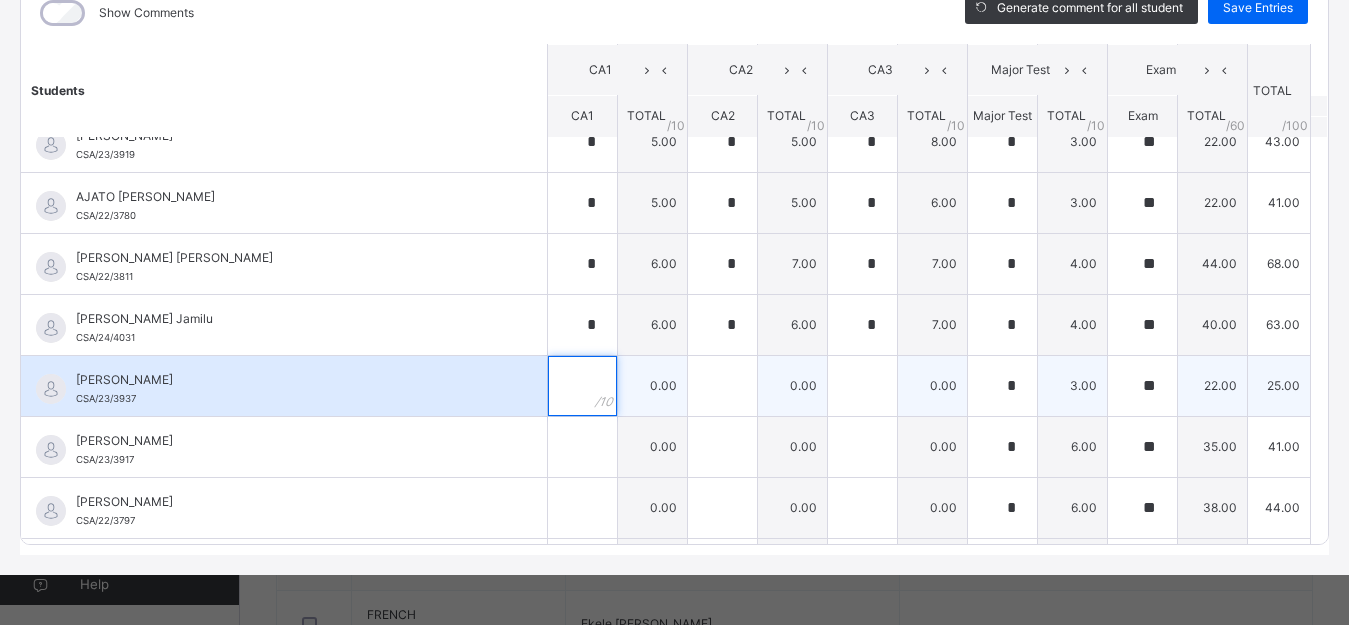 click at bounding box center (582, 386) 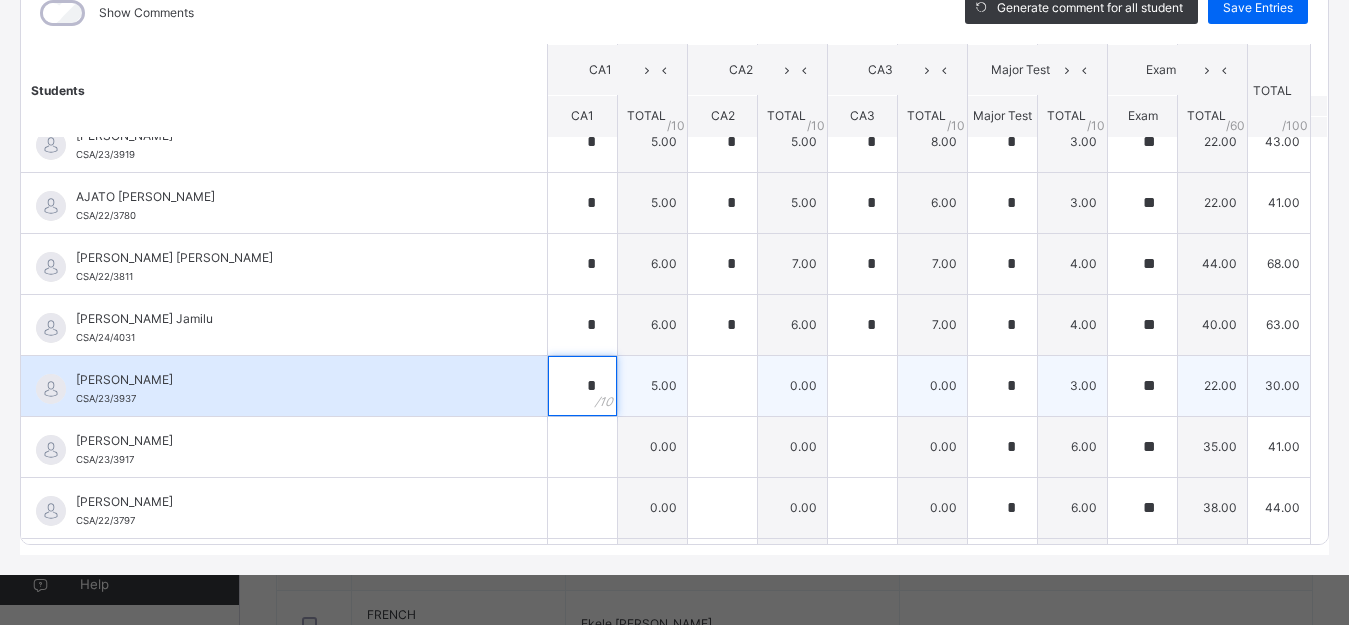 type on "*" 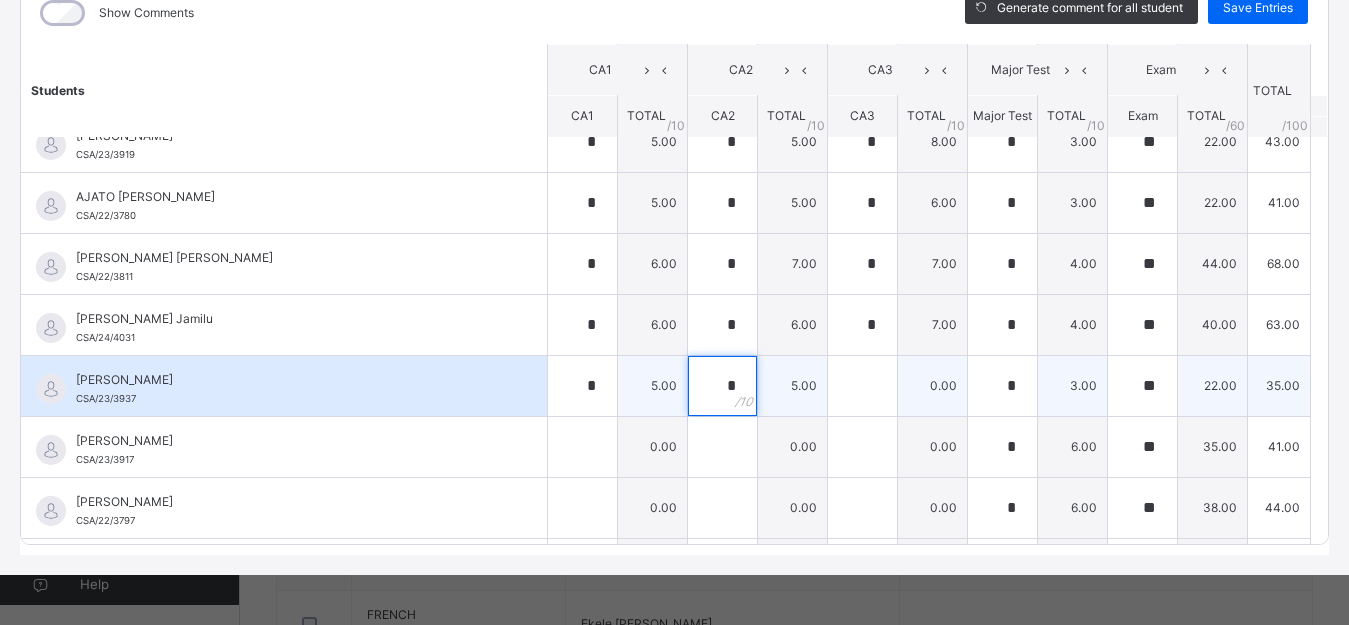type on "*" 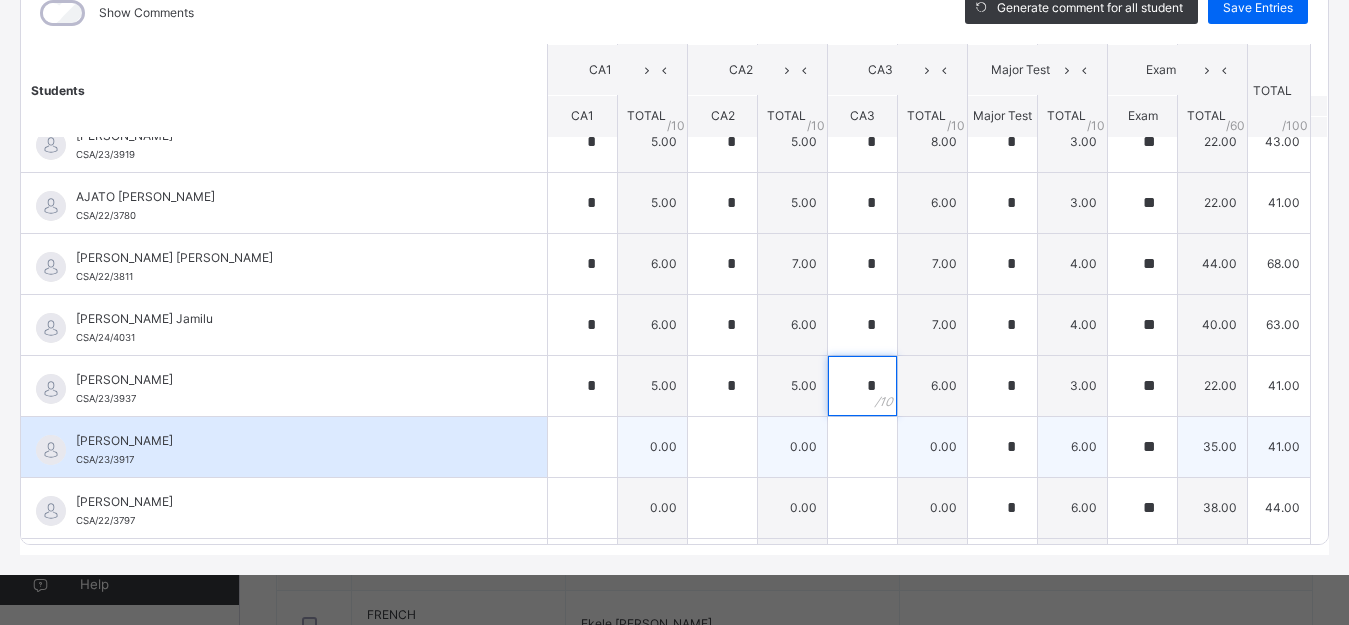 type on "*" 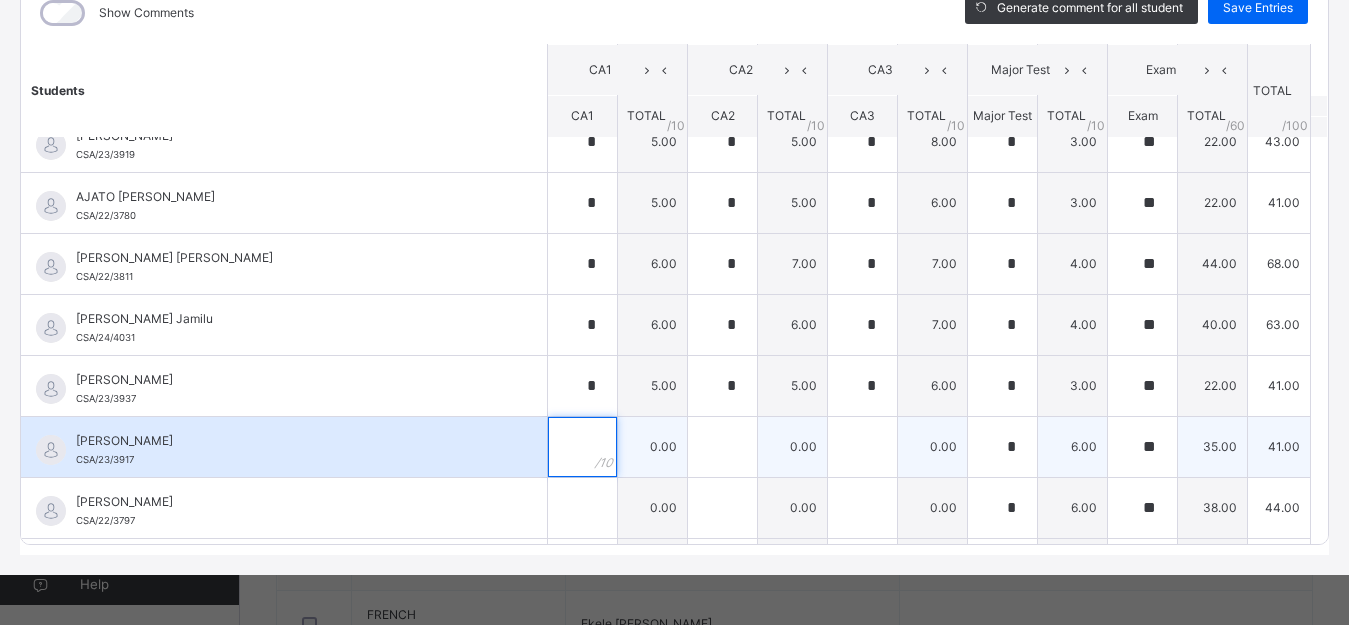 click at bounding box center (582, 447) 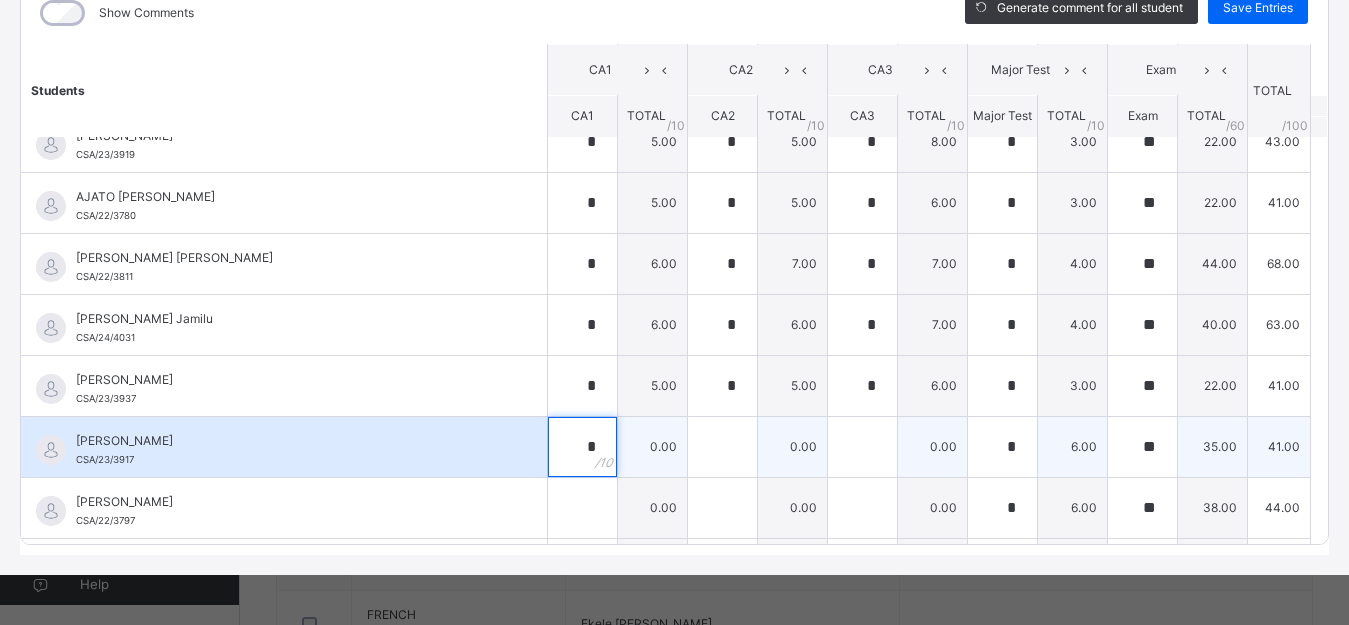 type on "*" 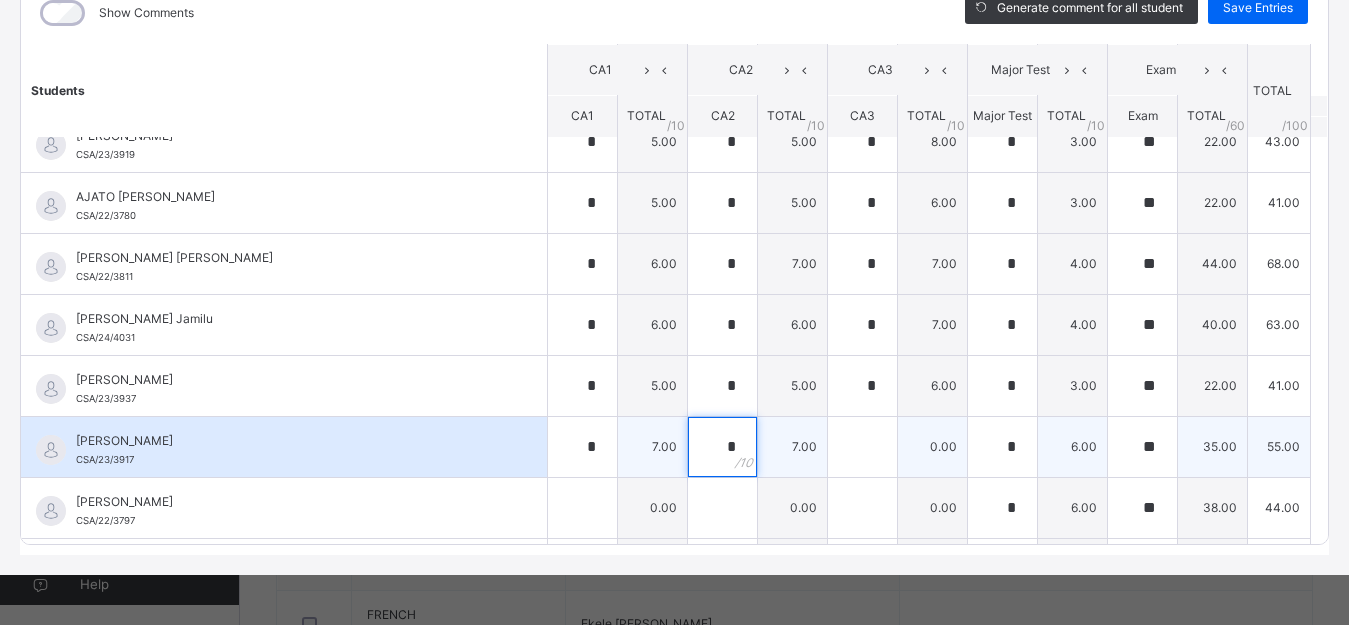 type on "*" 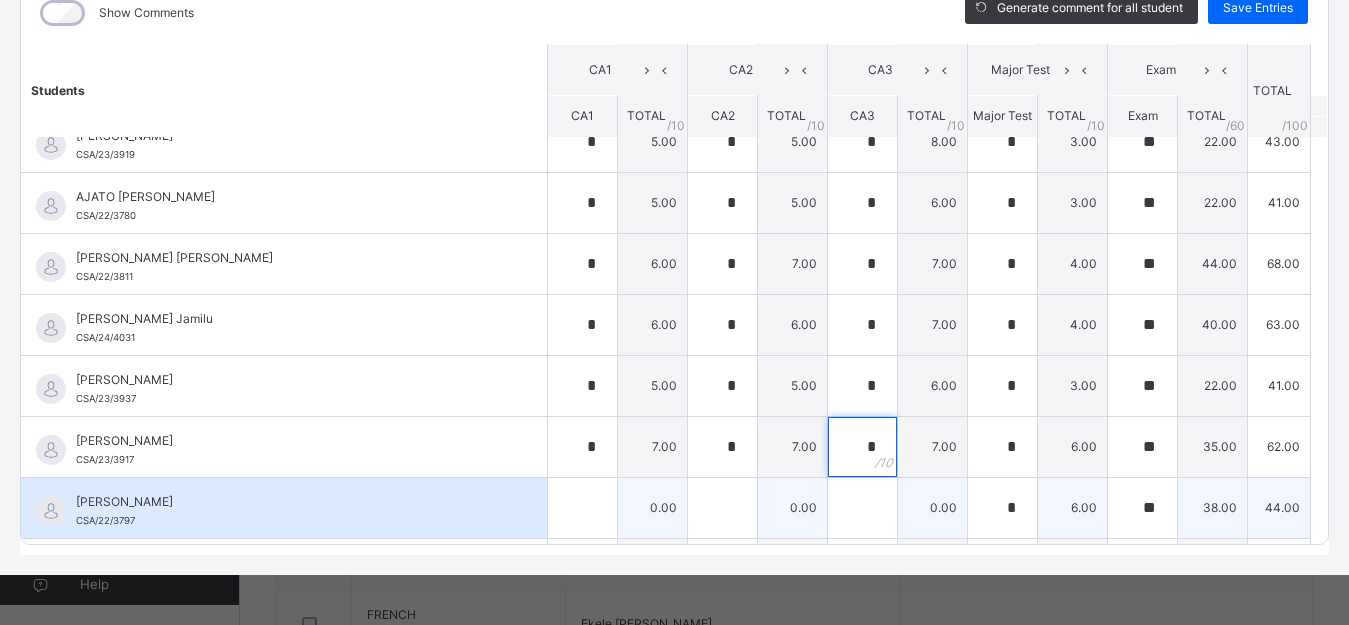 type on "*" 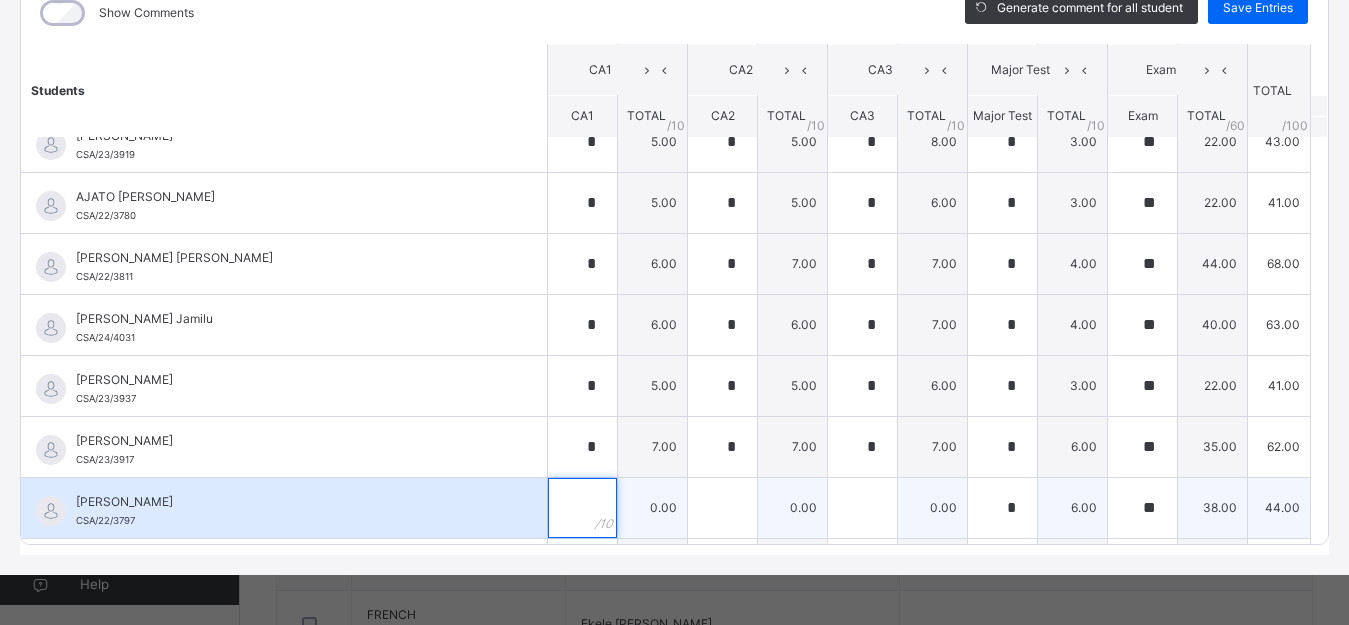 click at bounding box center (582, 508) 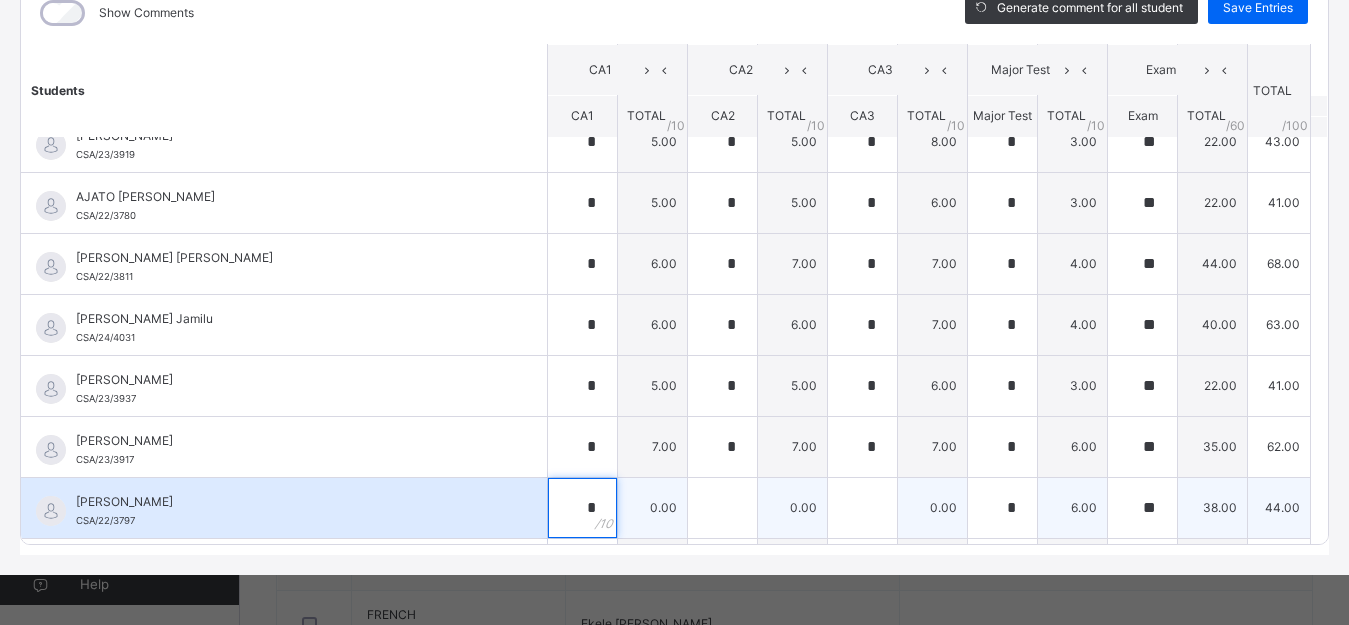 type on "*" 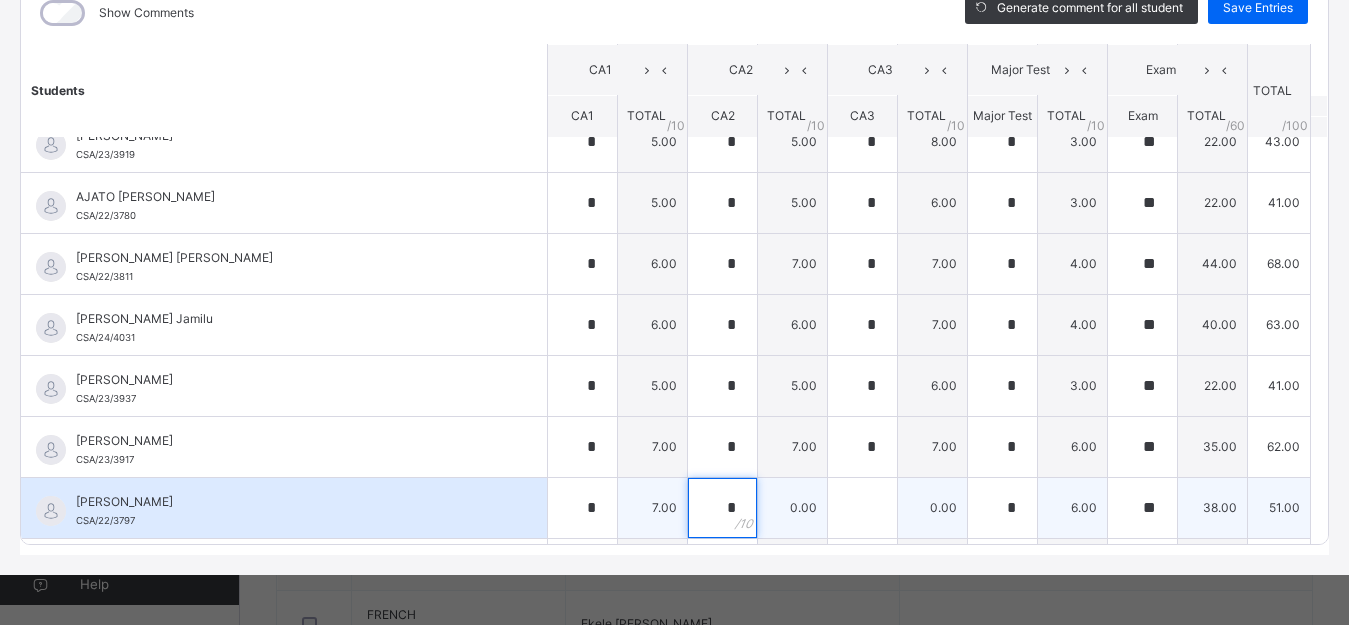 type on "*" 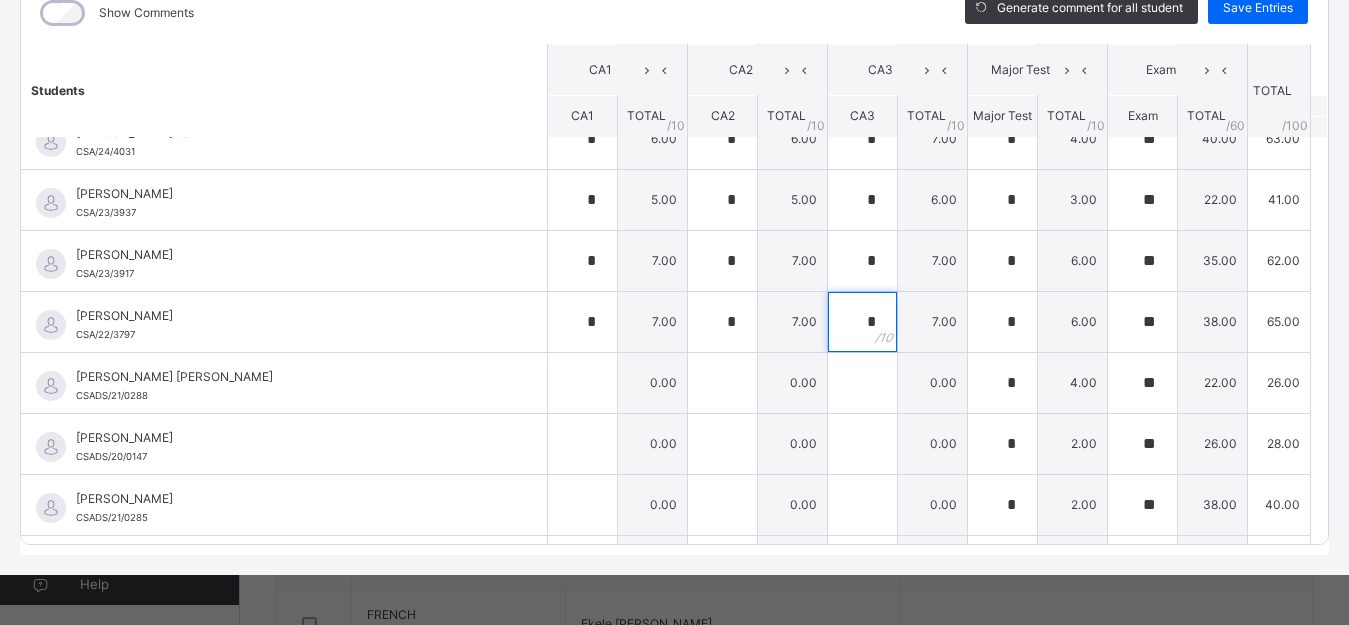 scroll, scrollTop: 340, scrollLeft: 0, axis: vertical 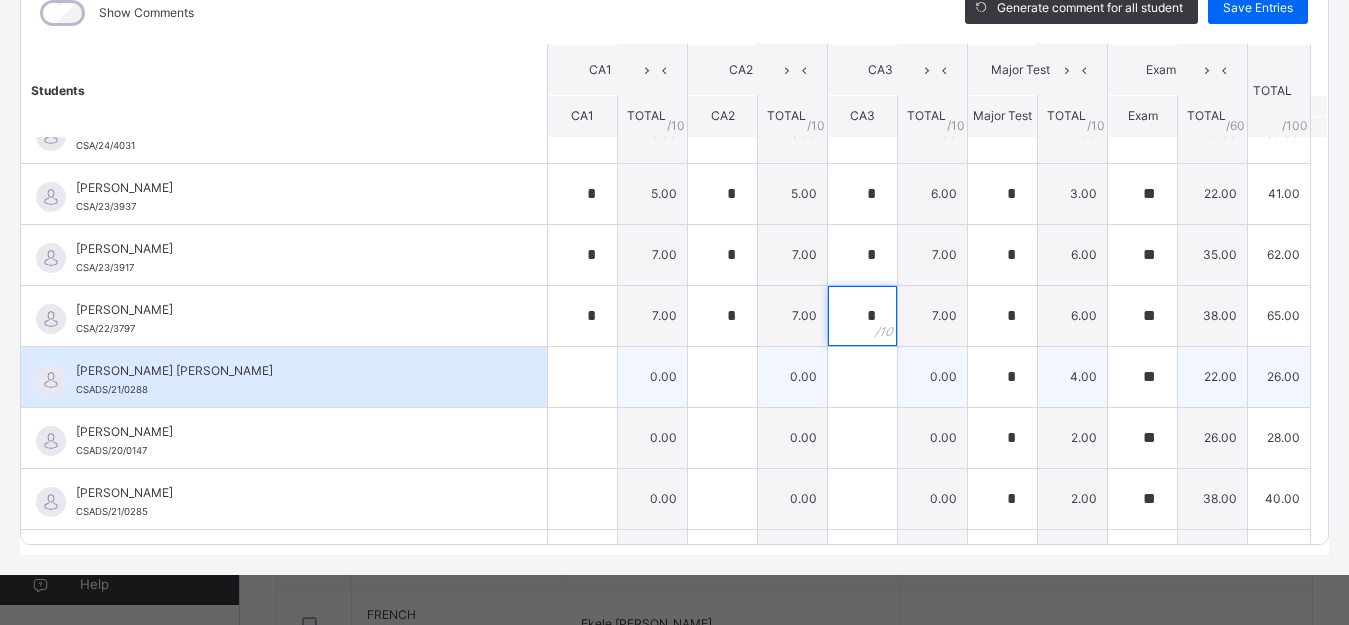 type on "*" 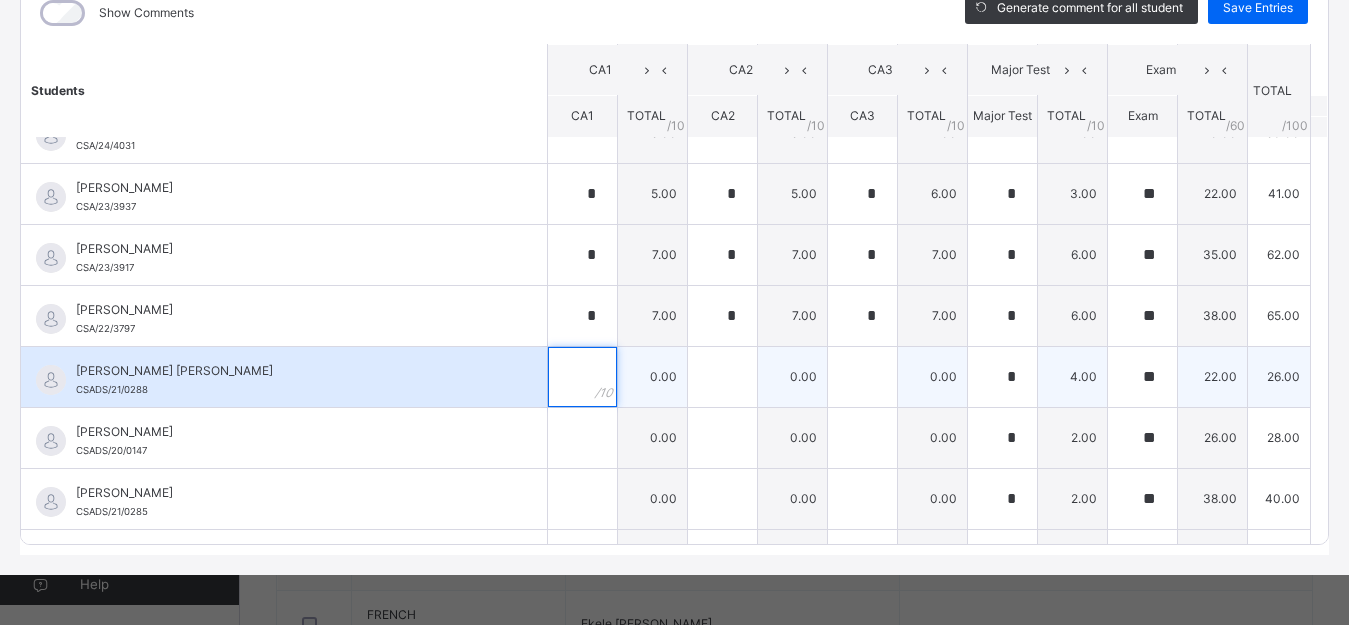 click at bounding box center [582, 377] 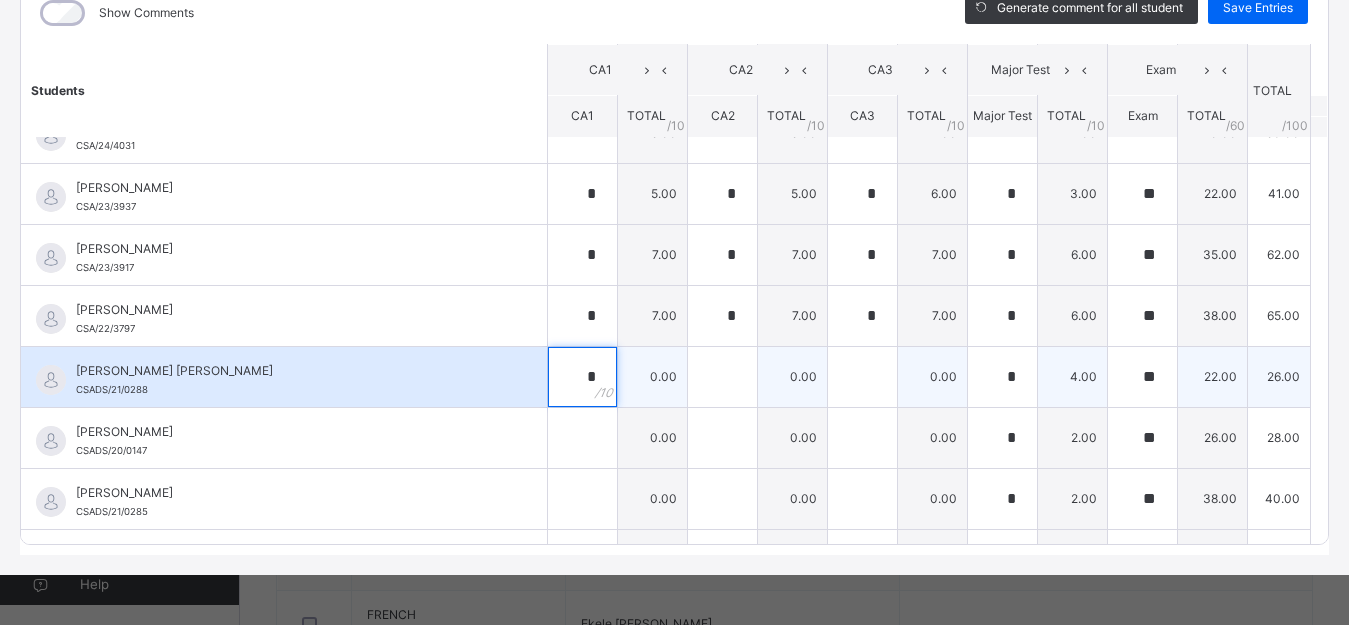 type on "*" 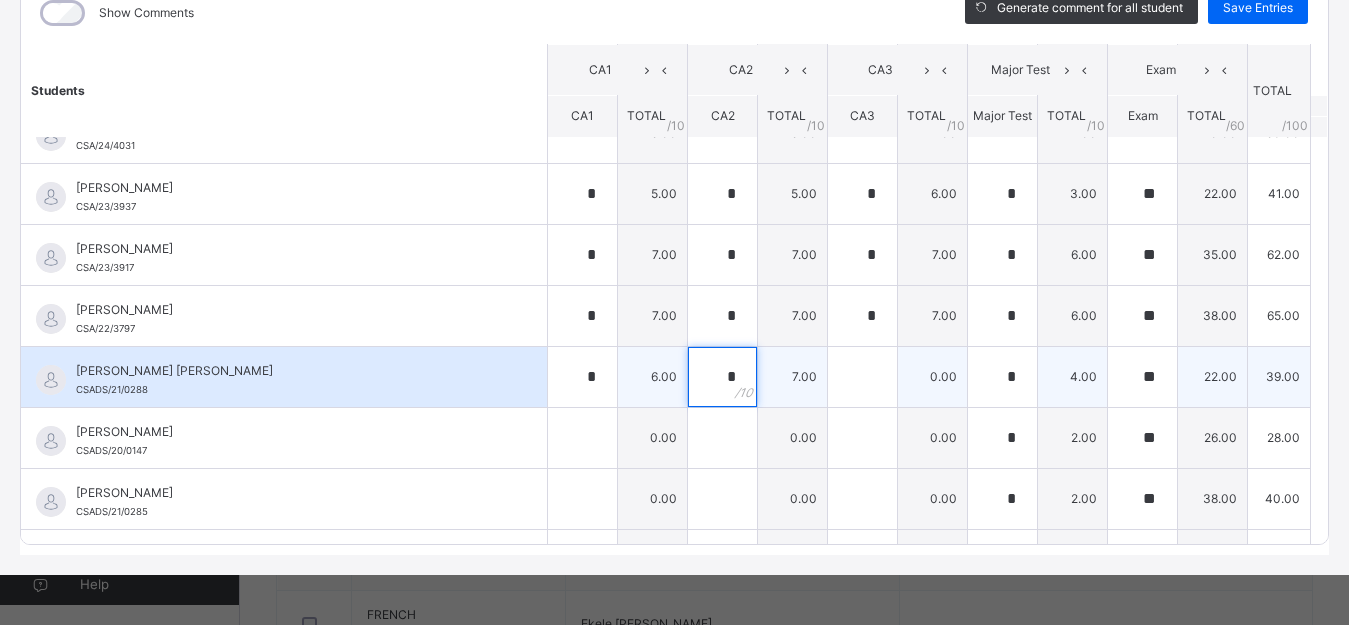 type on "*" 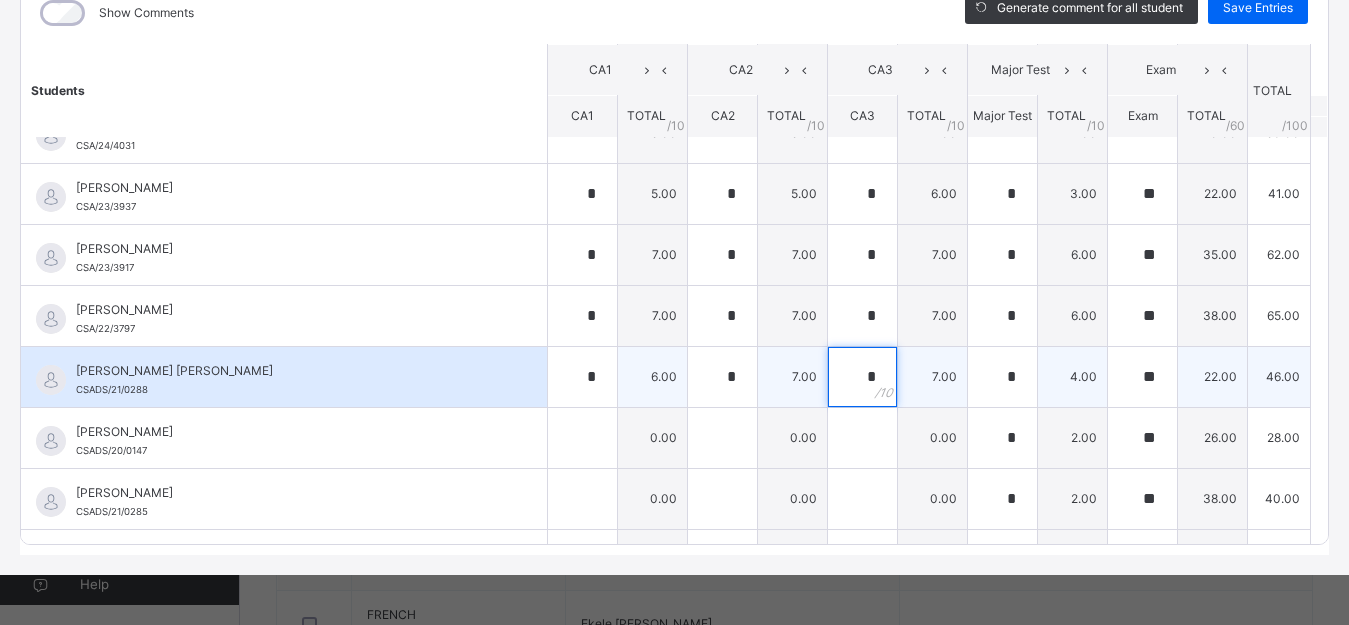 type on "*" 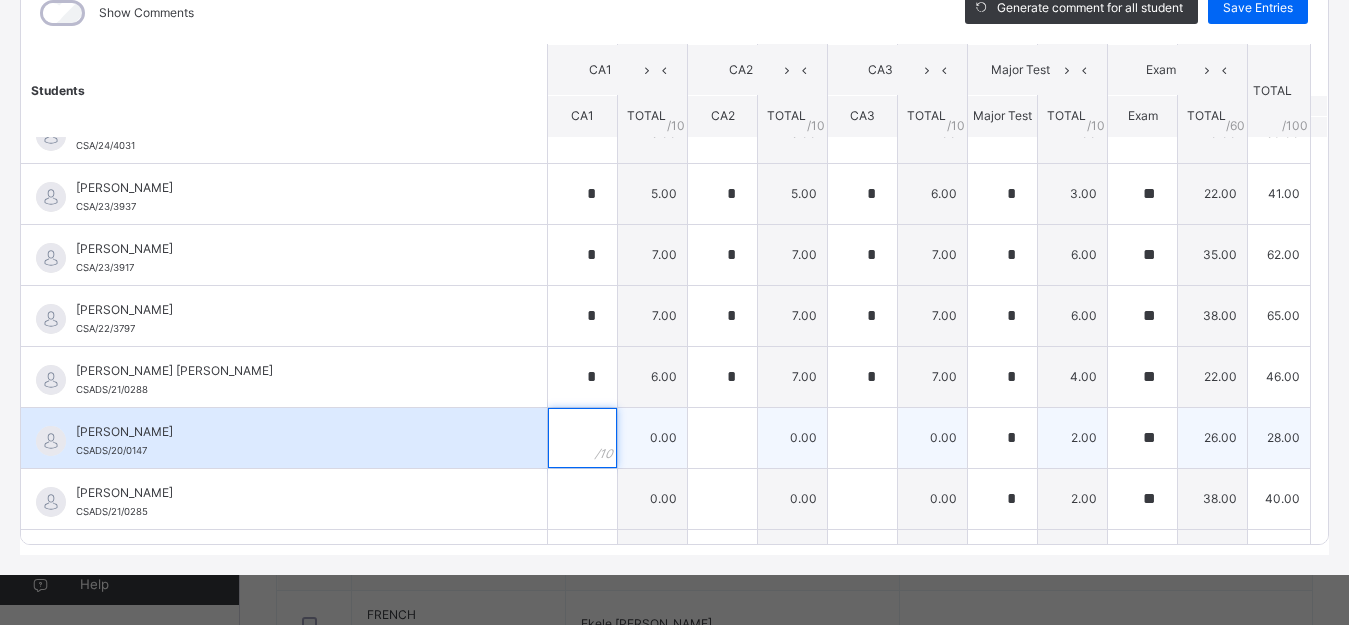 click at bounding box center [582, 438] 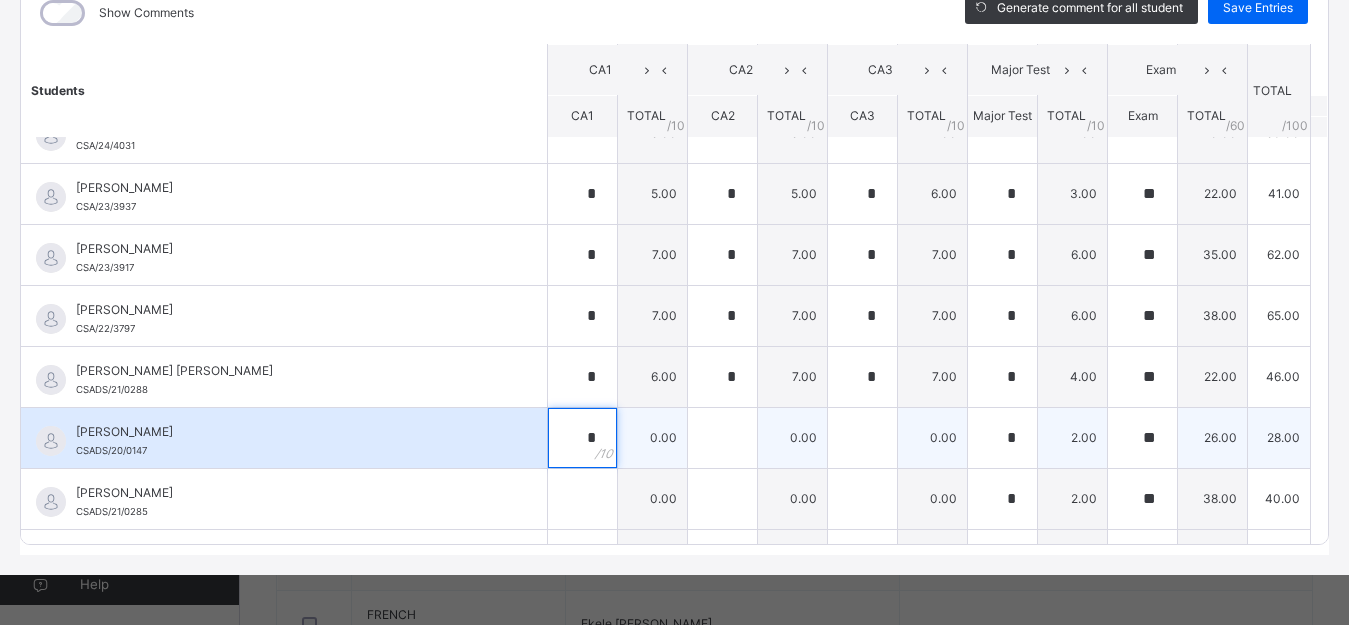 type on "*" 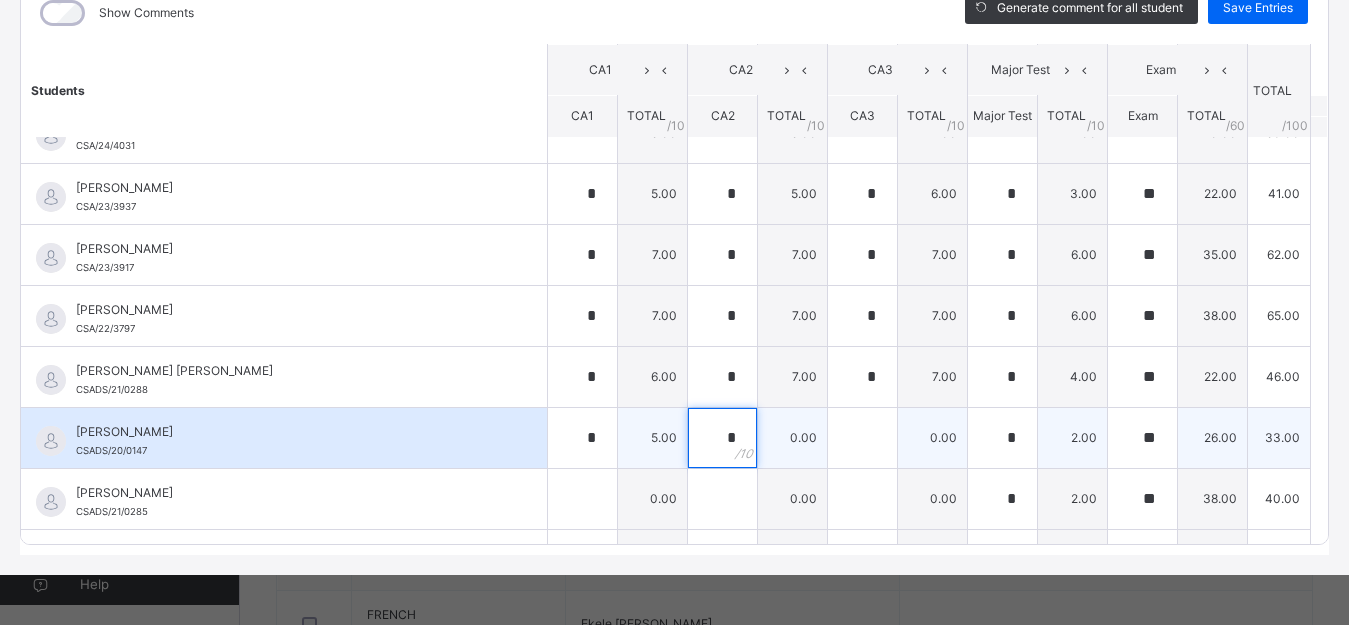 type on "*" 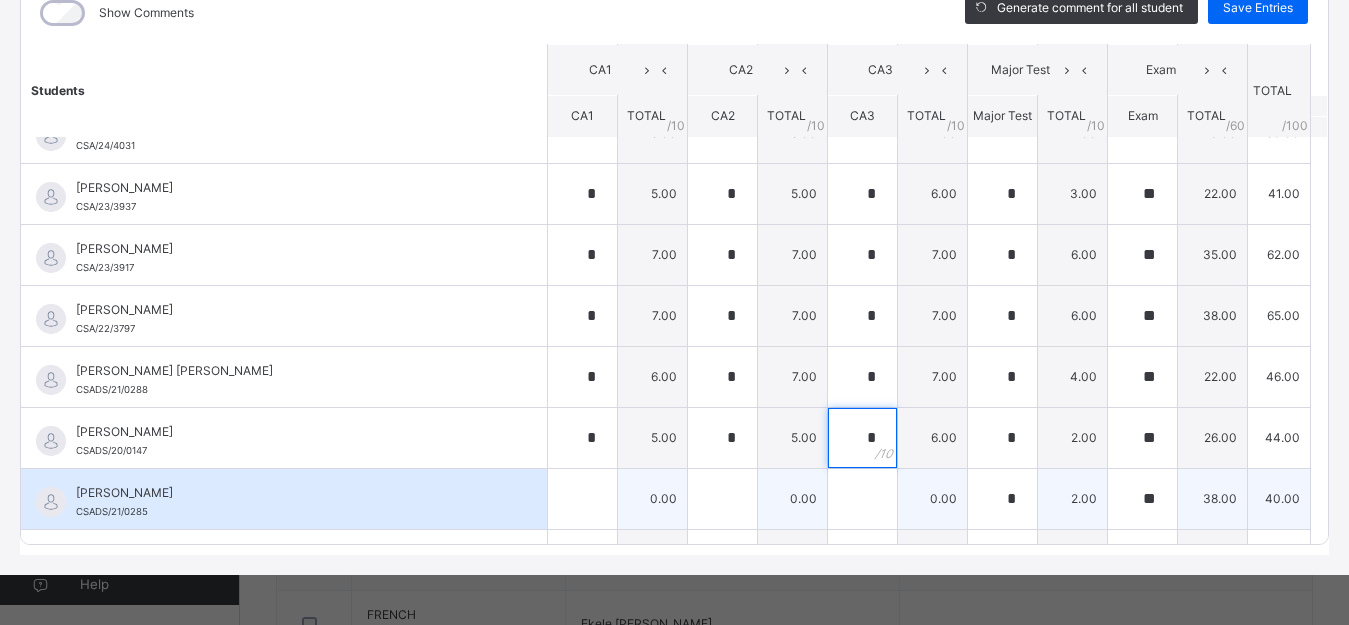 type on "*" 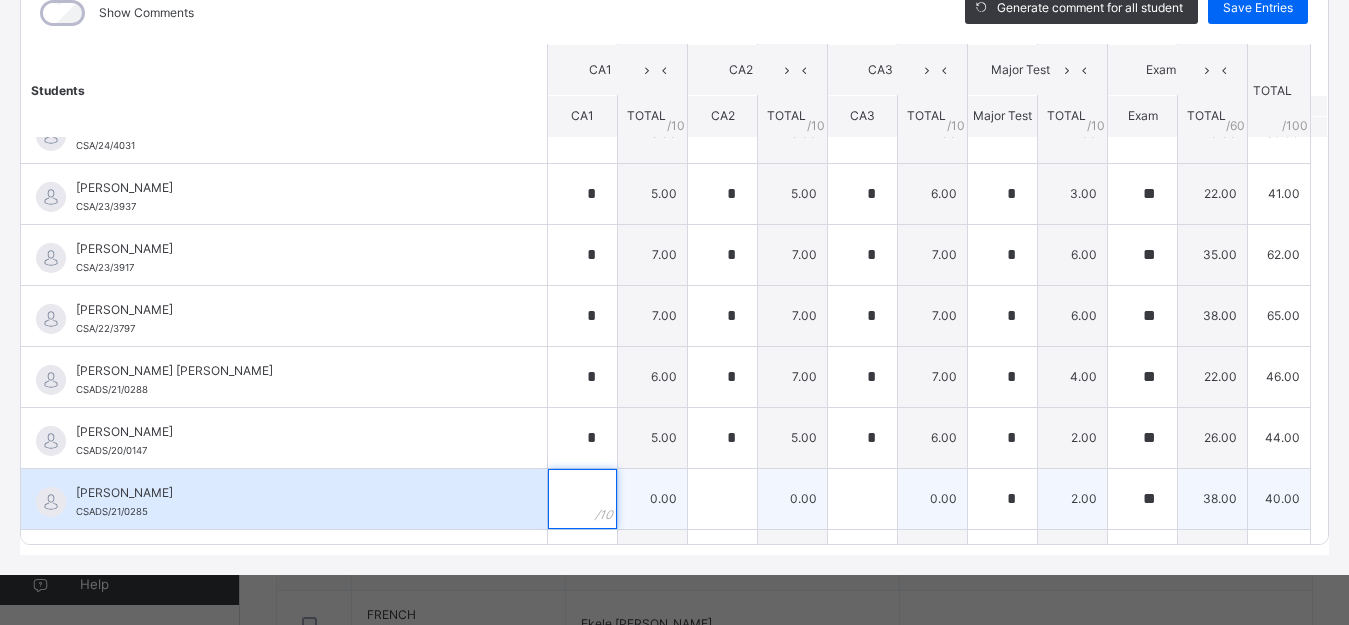 click at bounding box center [582, 499] 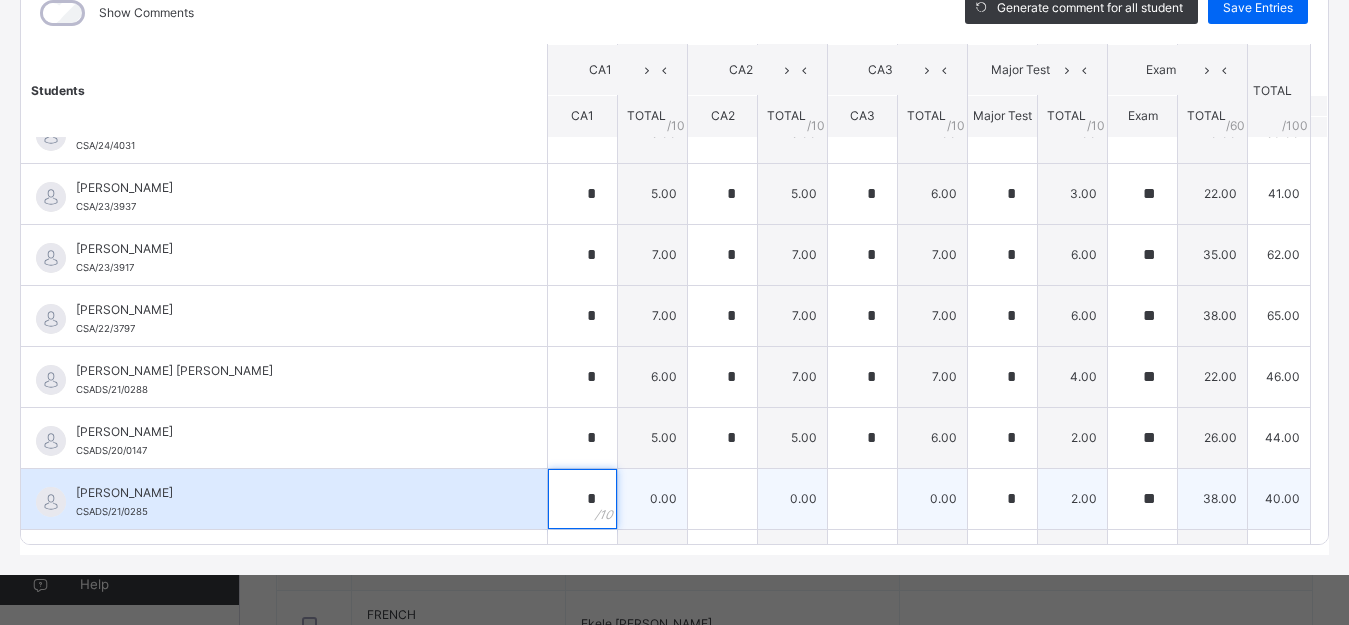 type on "*" 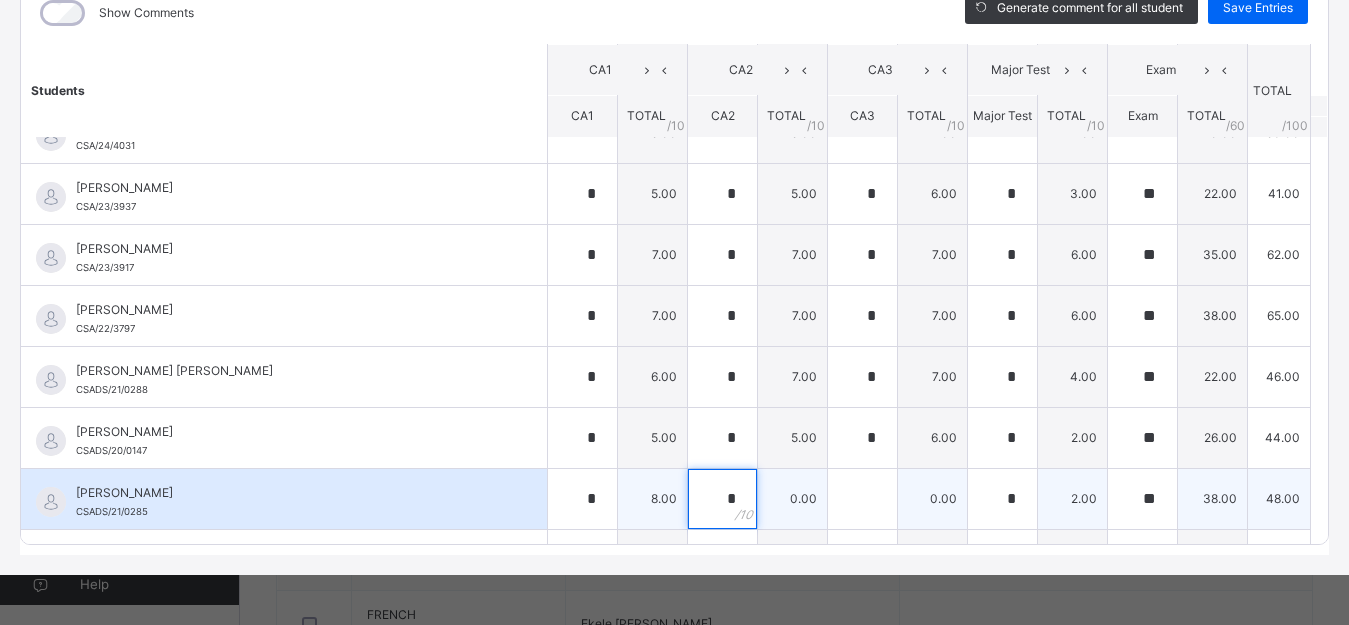 type on "*" 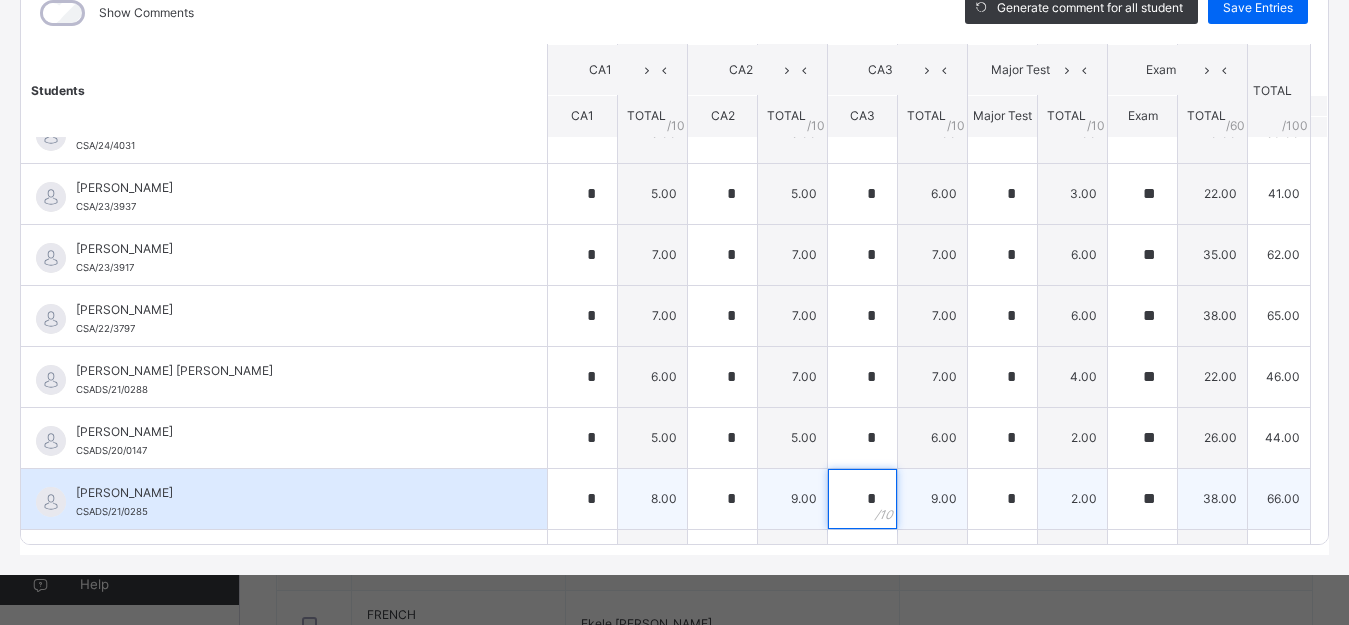type on "*" 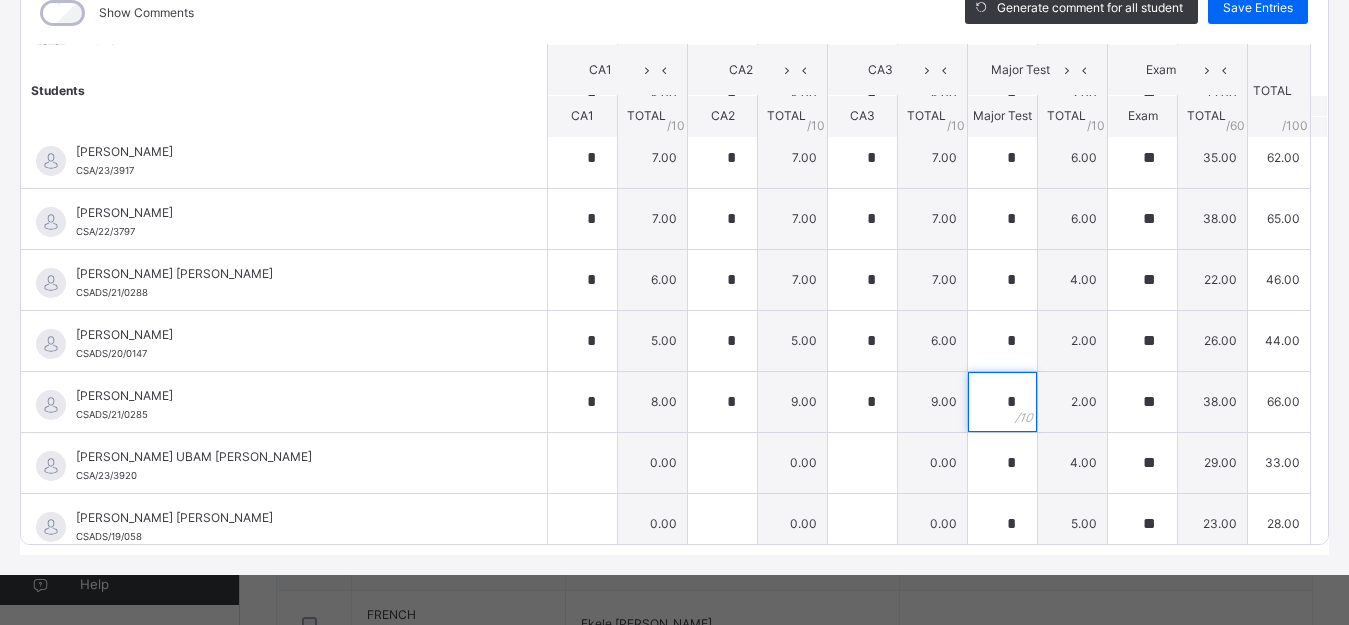 scroll, scrollTop: 449, scrollLeft: 0, axis: vertical 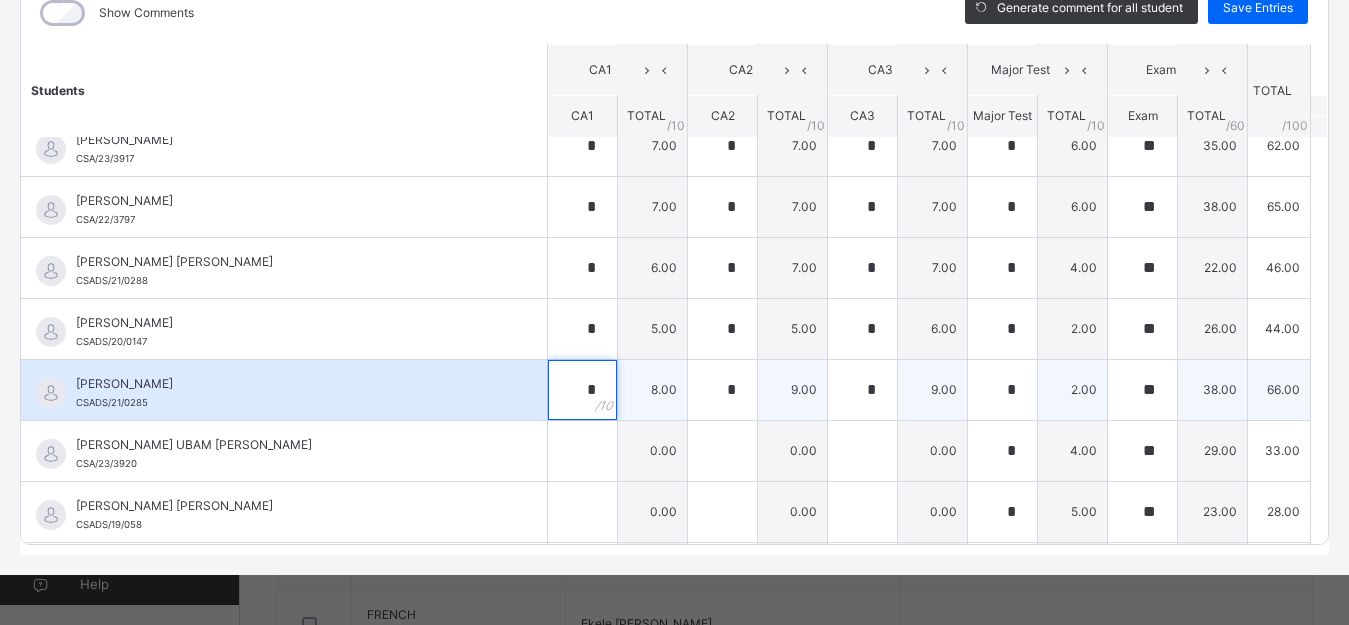 click on "*" at bounding box center (582, 390) 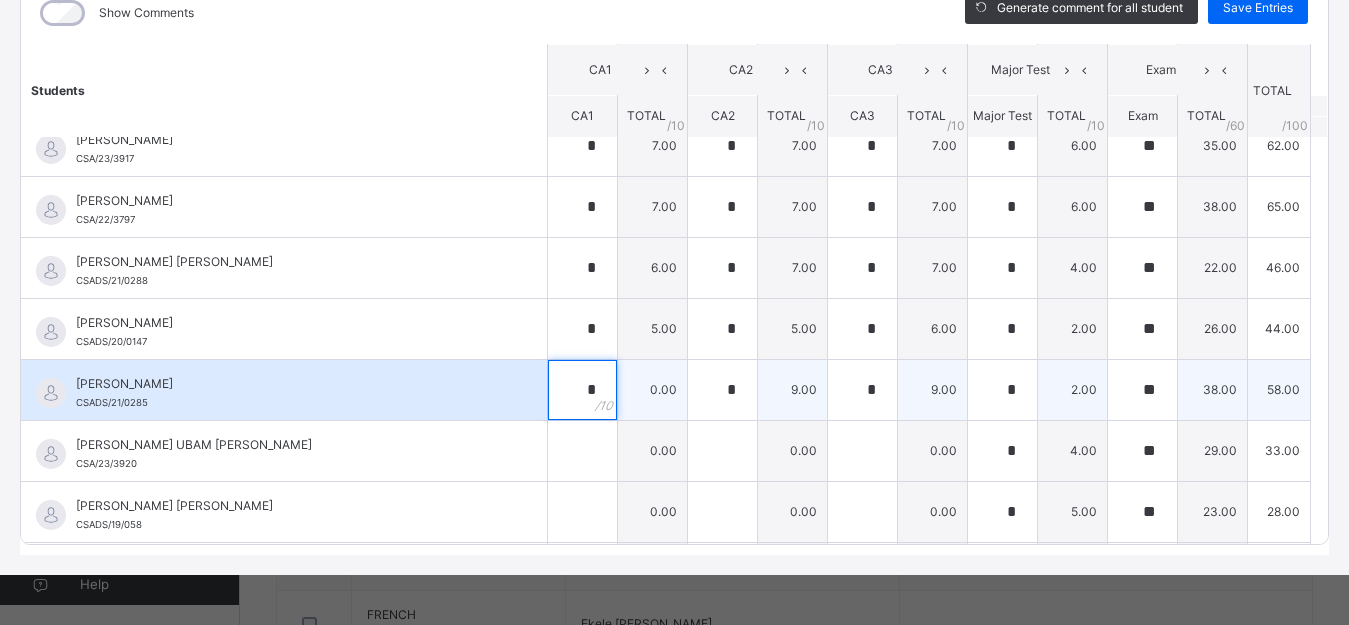 type on "*" 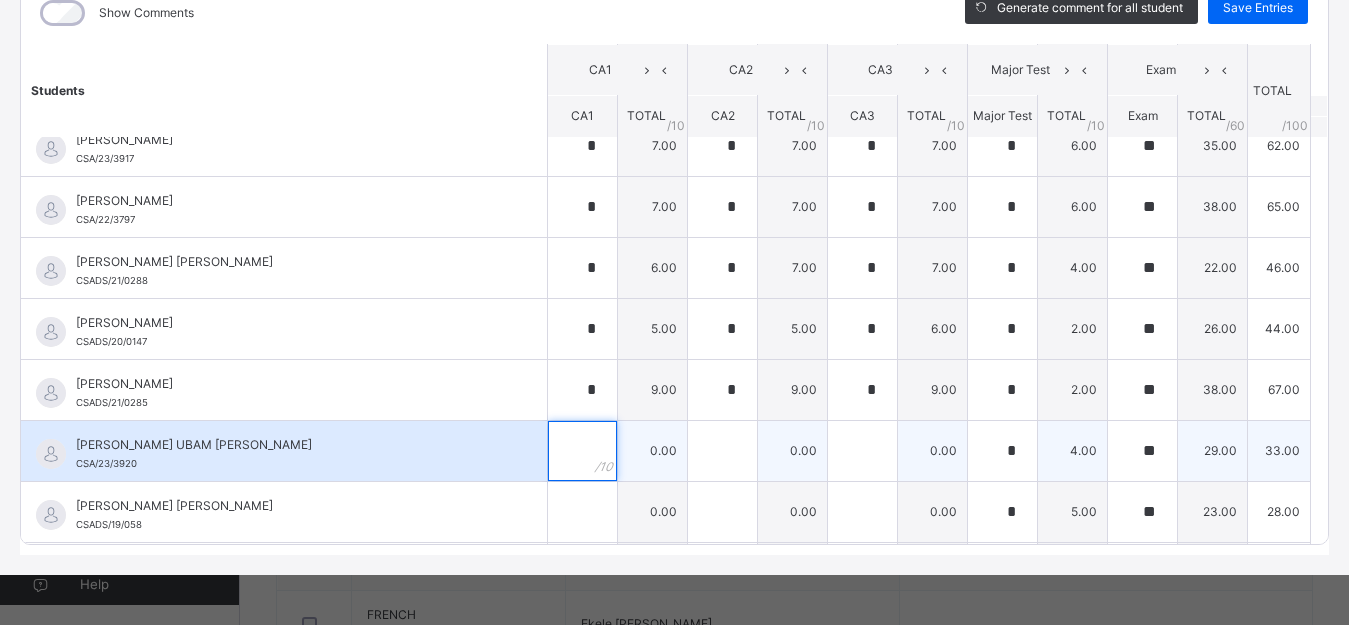 click at bounding box center (582, 451) 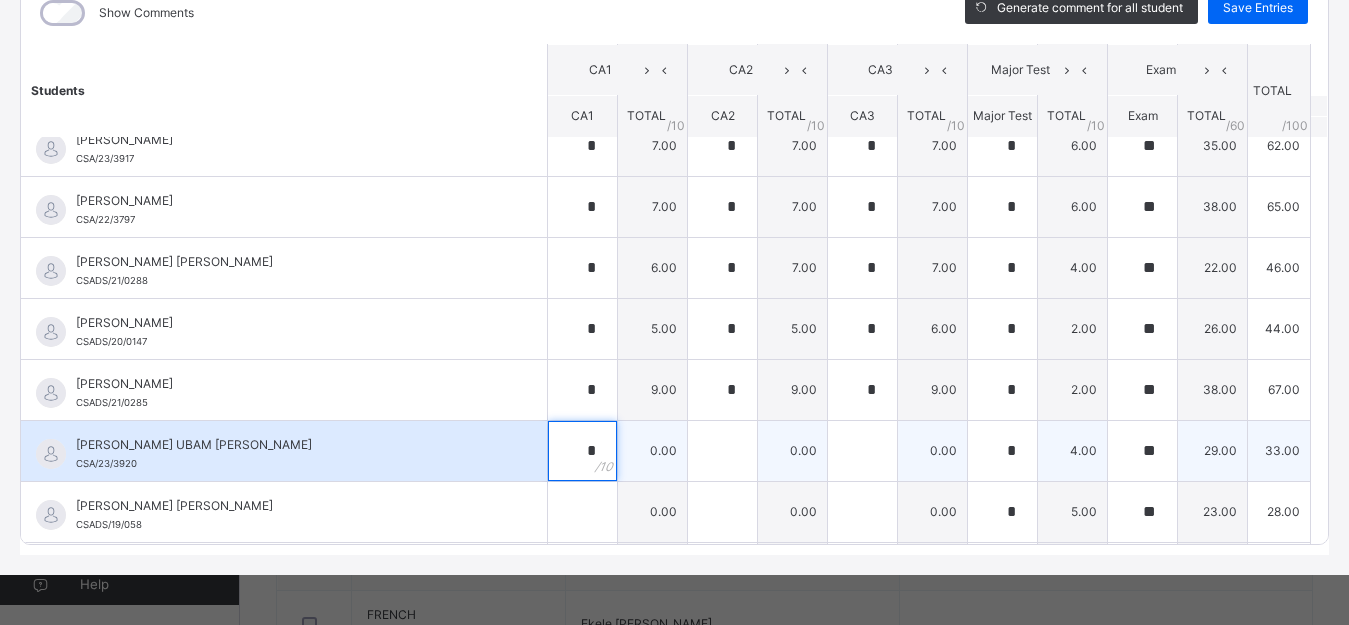 type on "*" 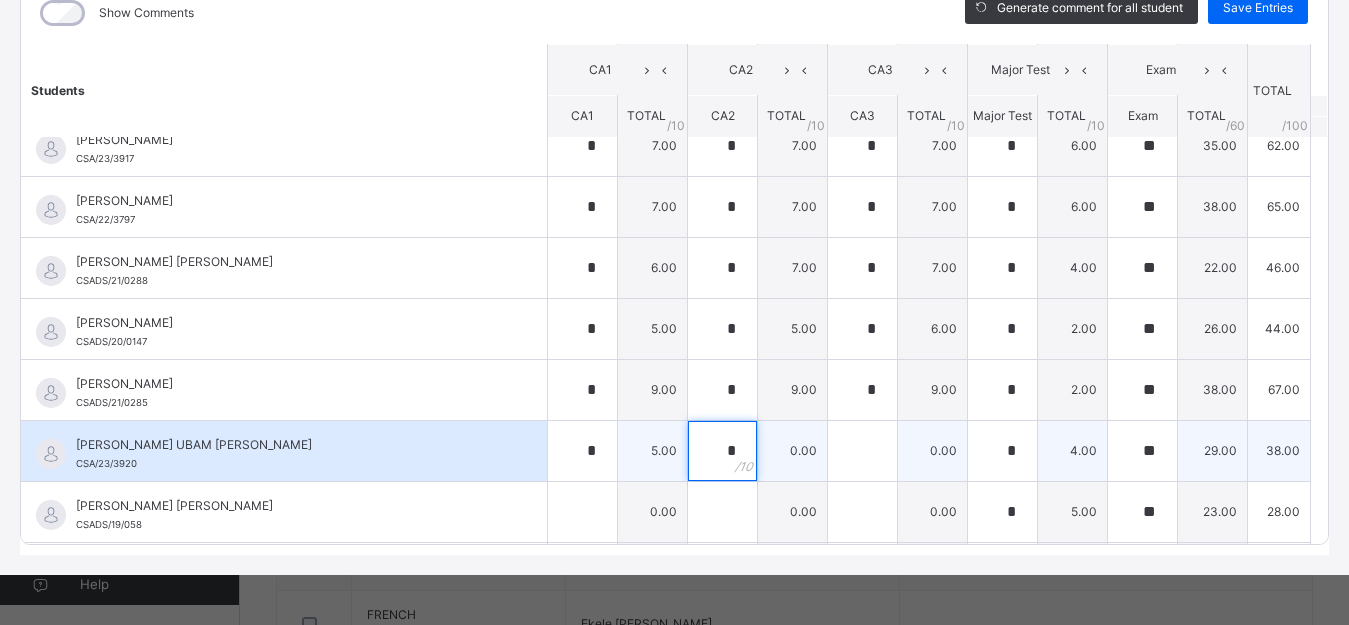 type on "*" 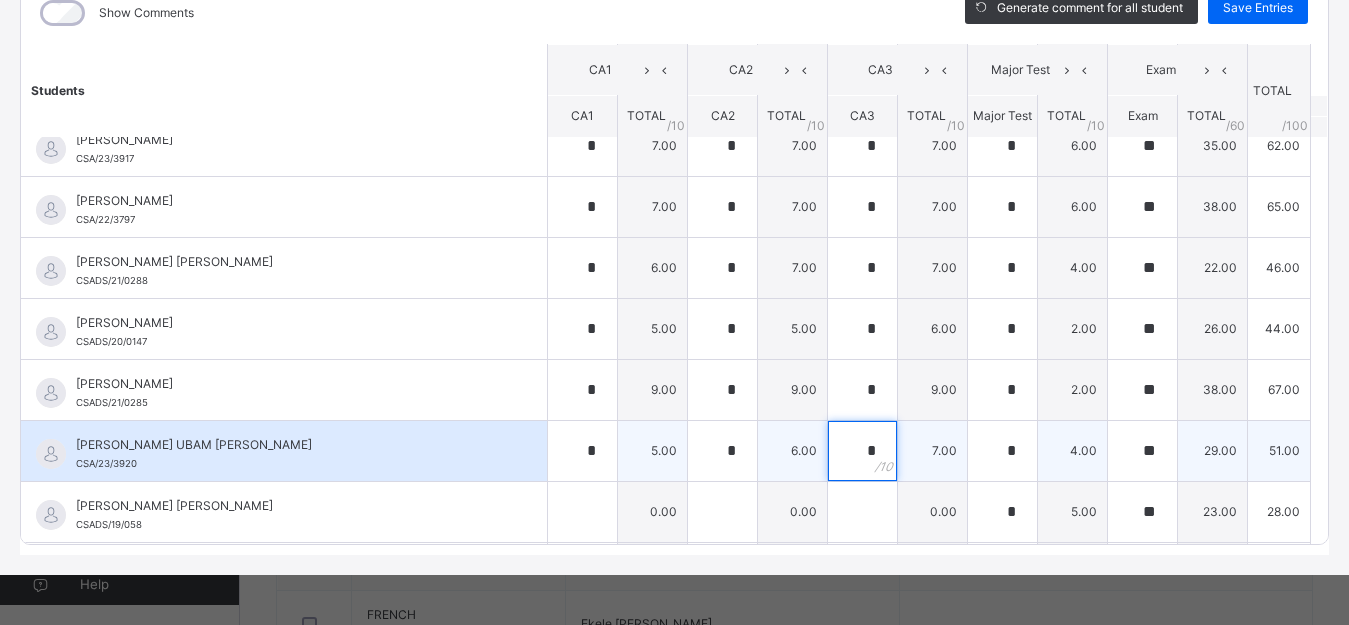 type on "*" 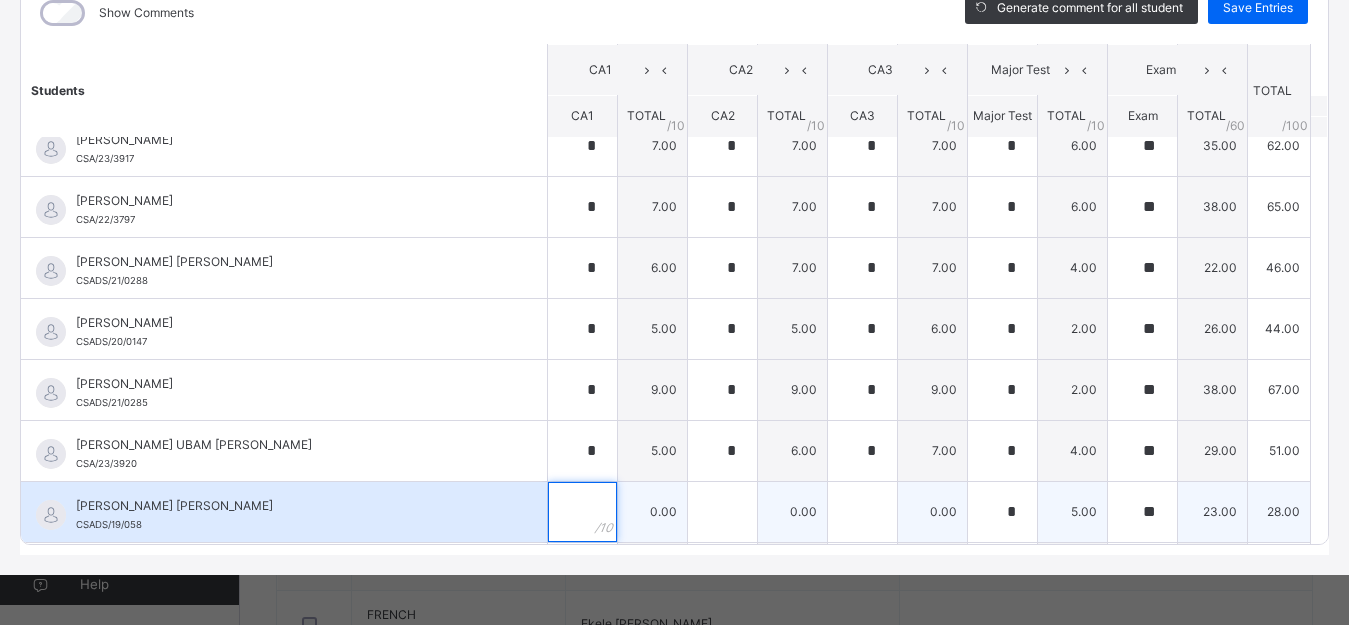 click at bounding box center (582, 512) 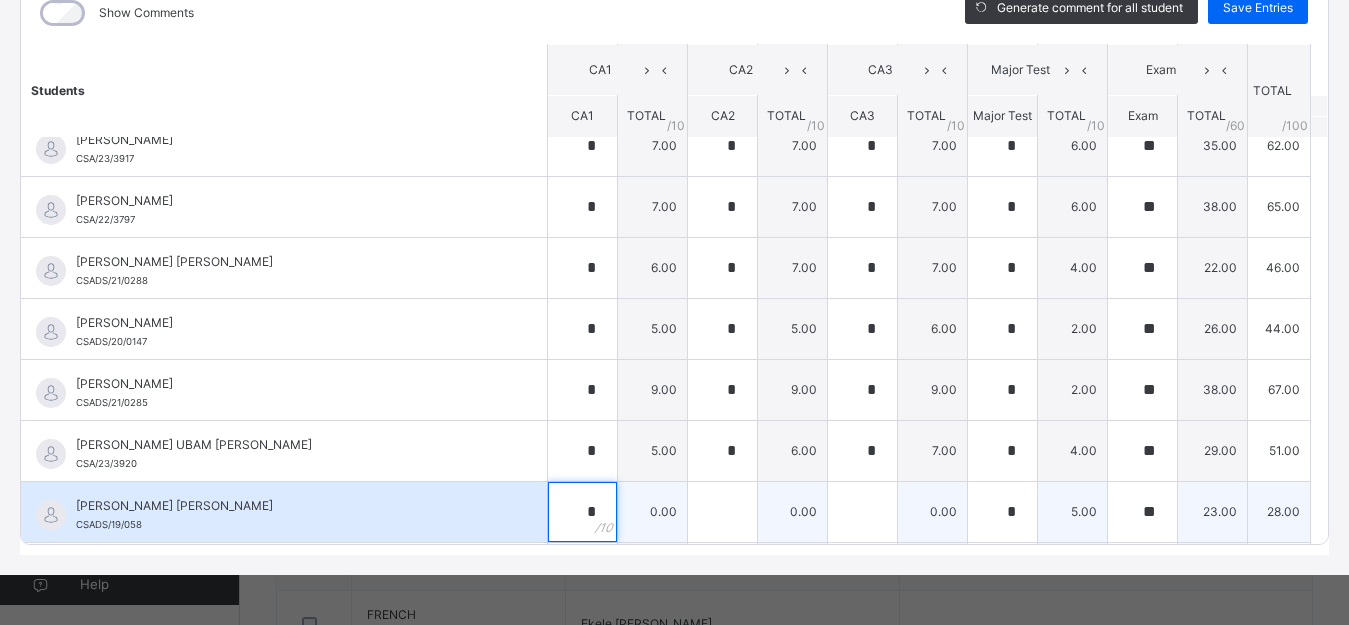 type on "*" 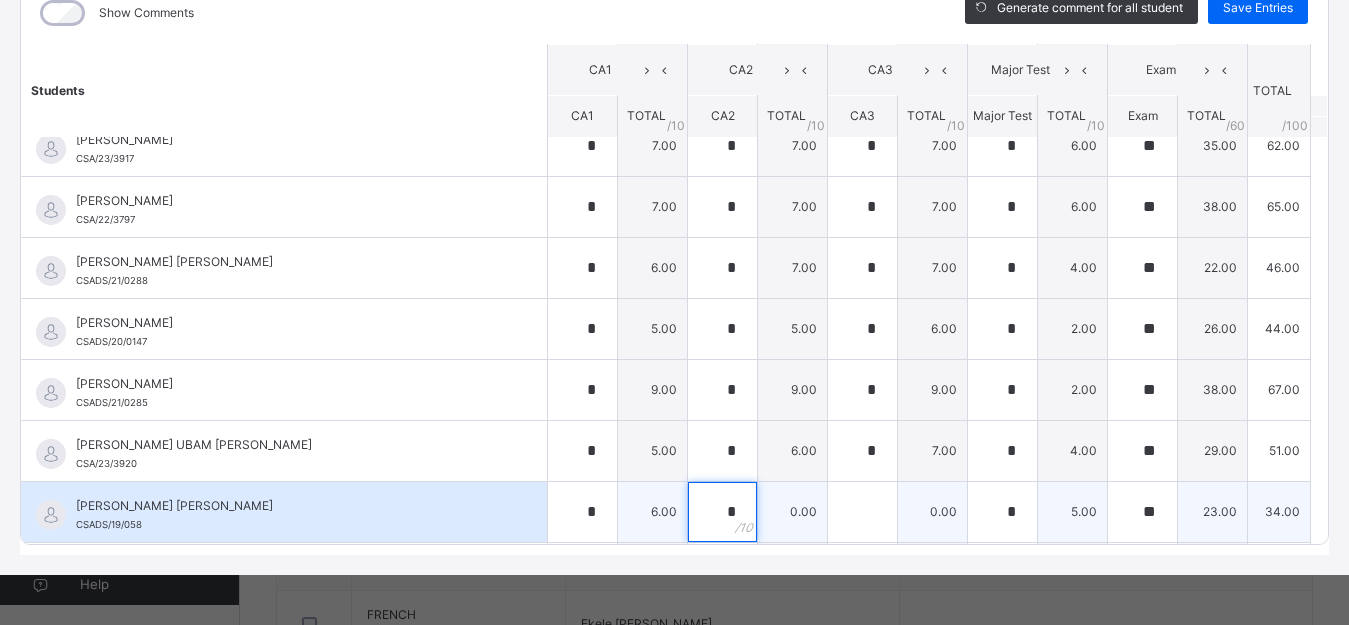 type on "*" 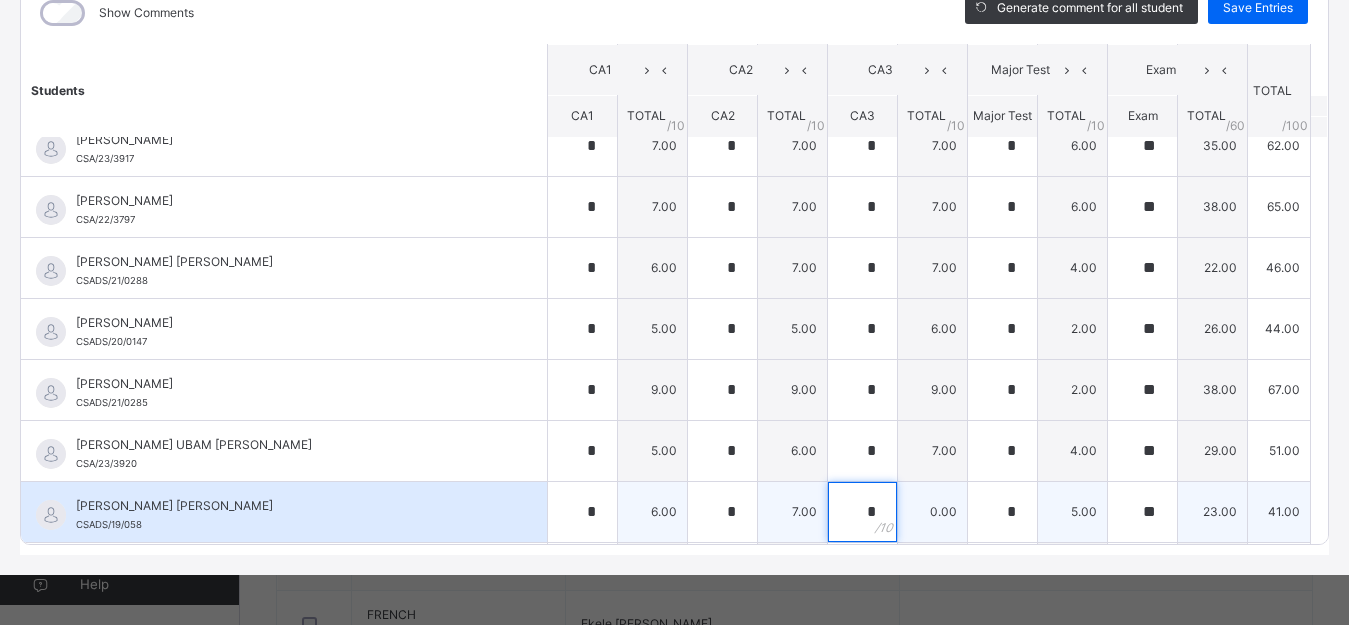 type on "*" 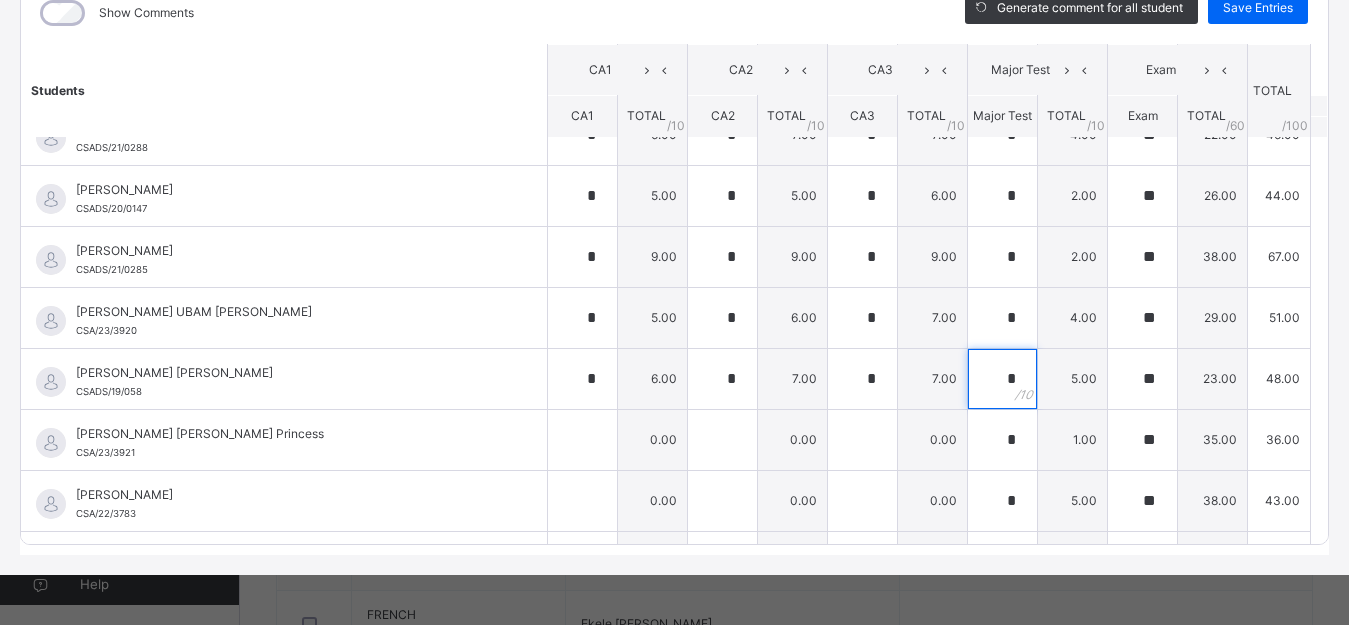scroll, scrollTop: 628, scrollLeft: 0, axis: vertical 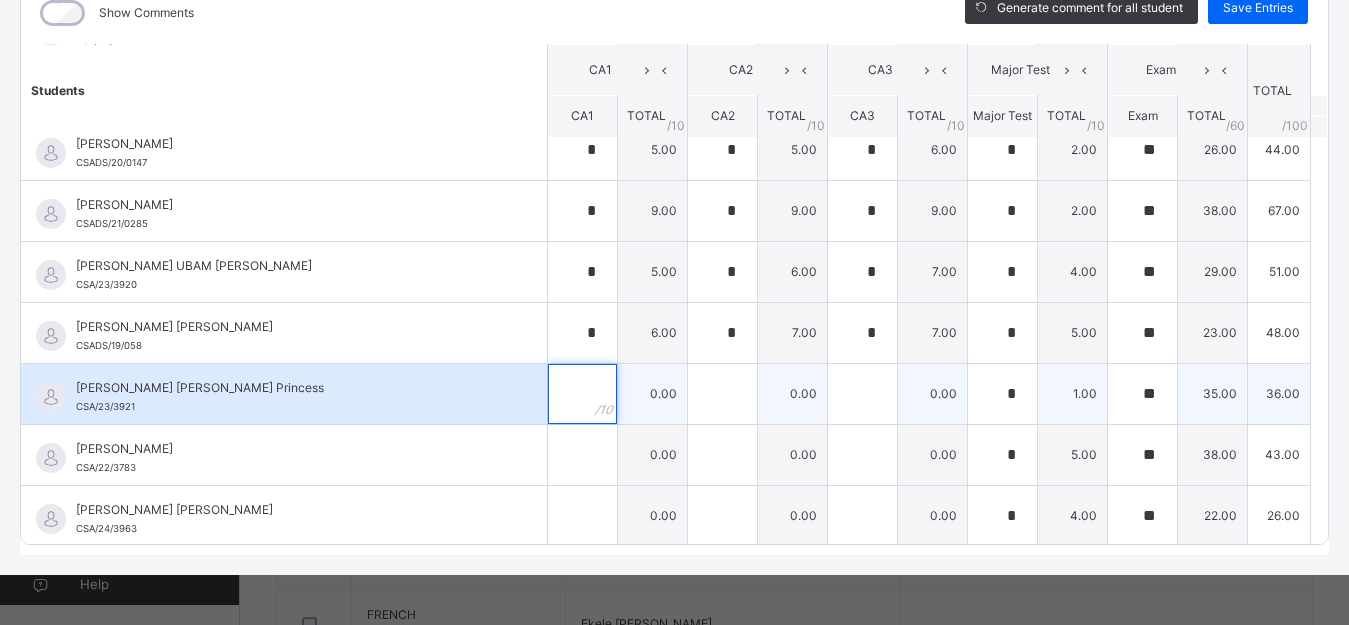 click at bounding box center [582, 394] 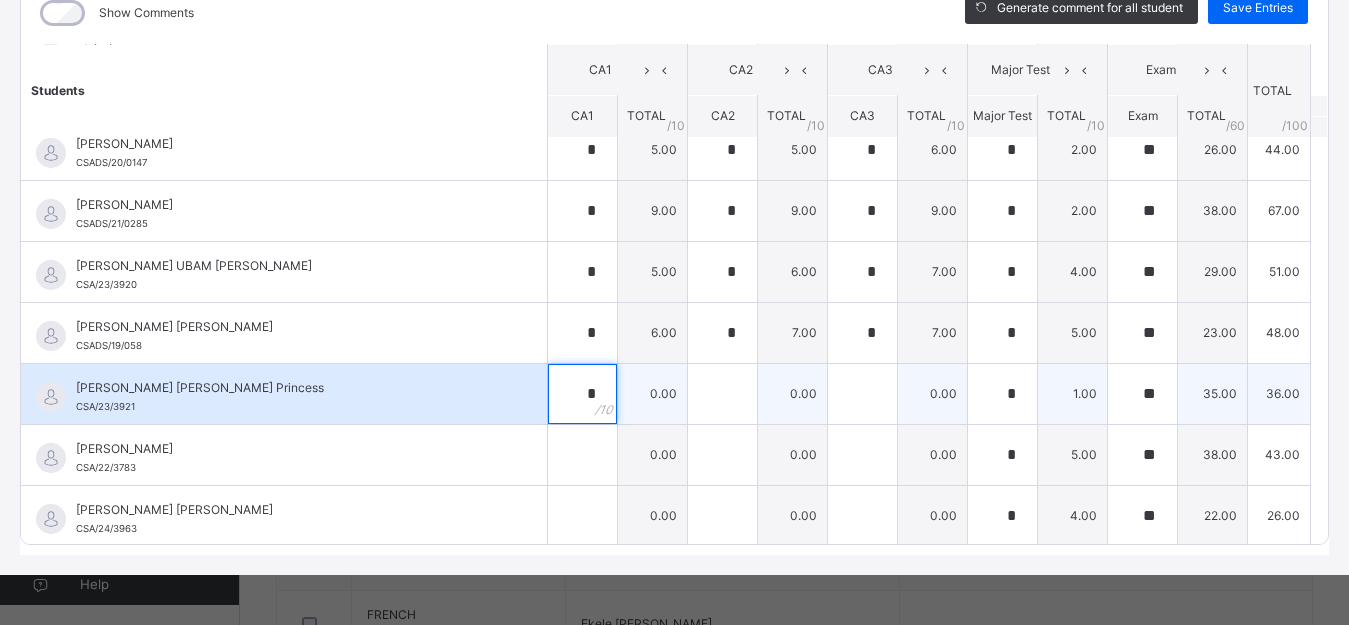 type on "*" 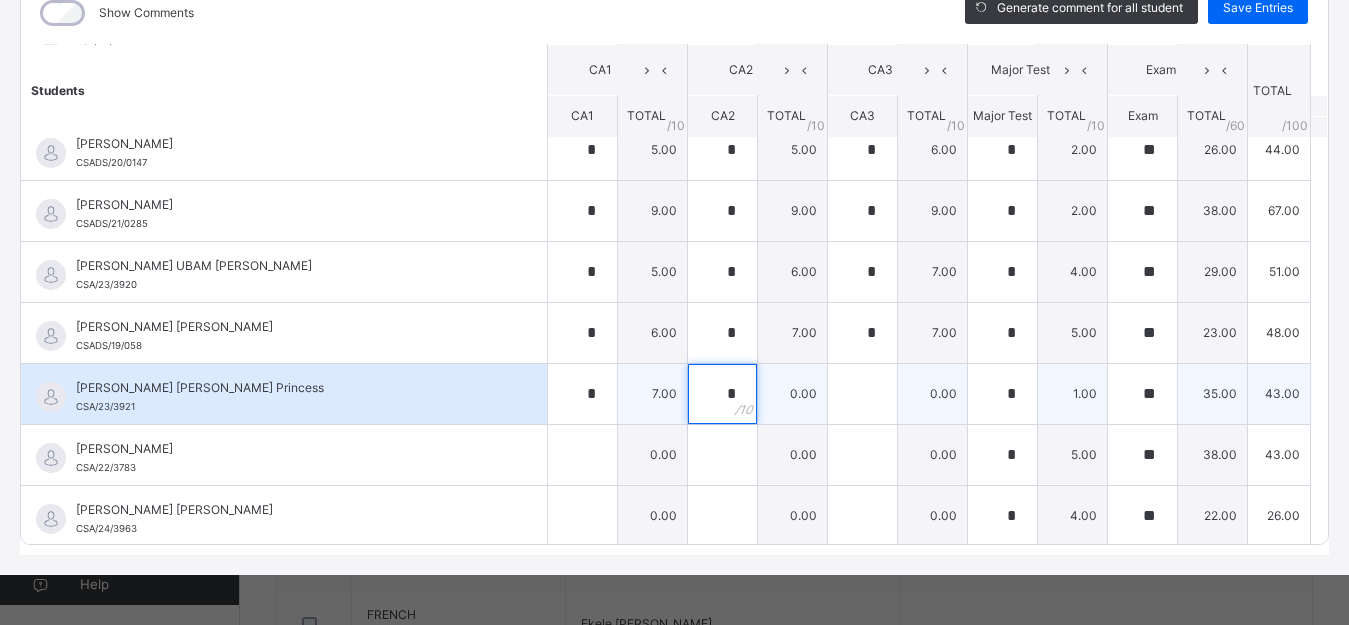 type on "*" 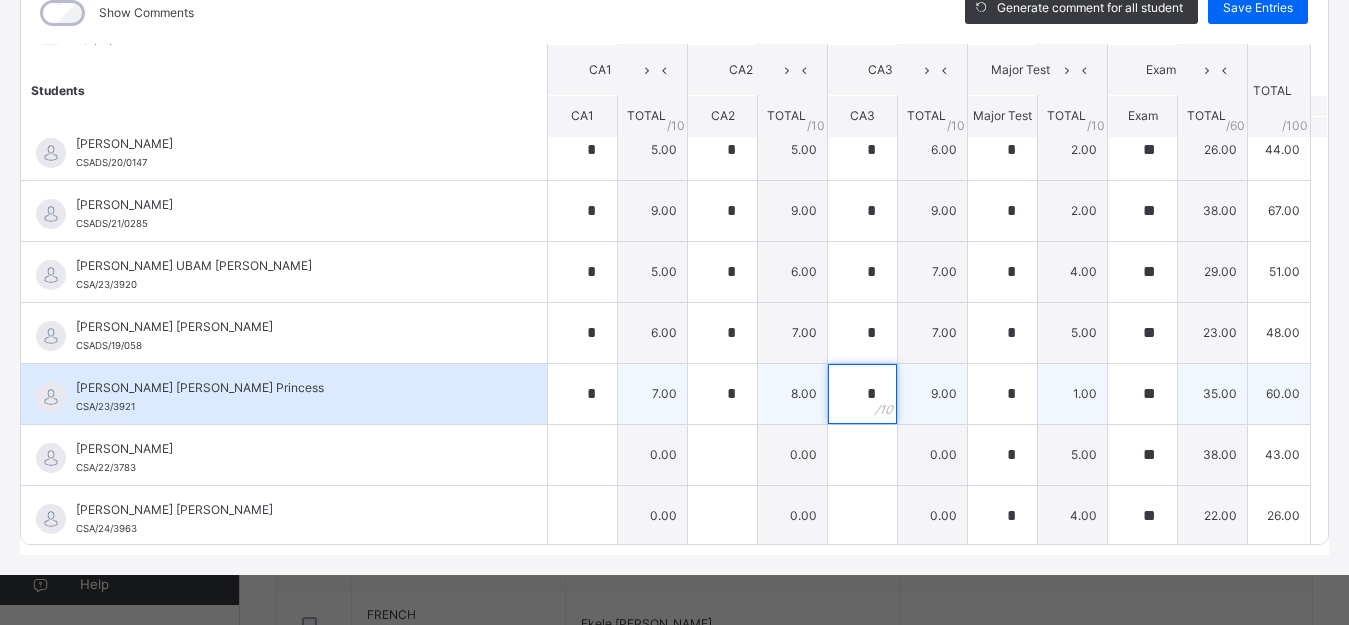 type on "*" 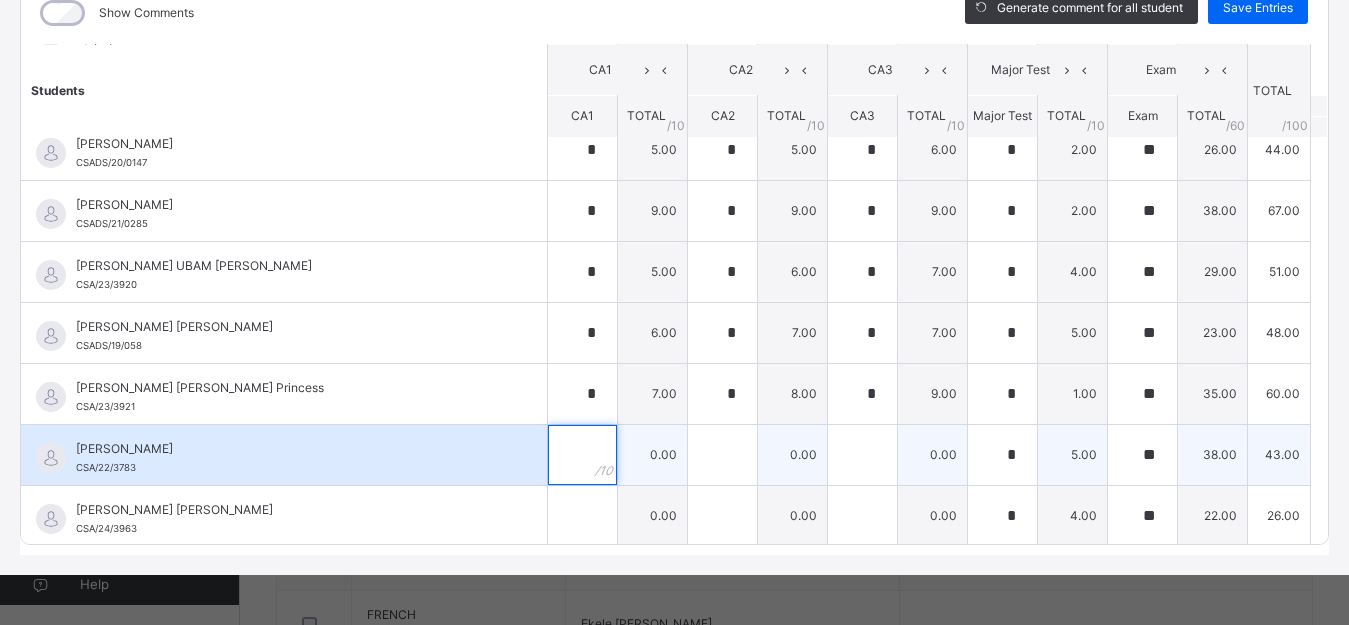 click at bounding box center (582, 455) 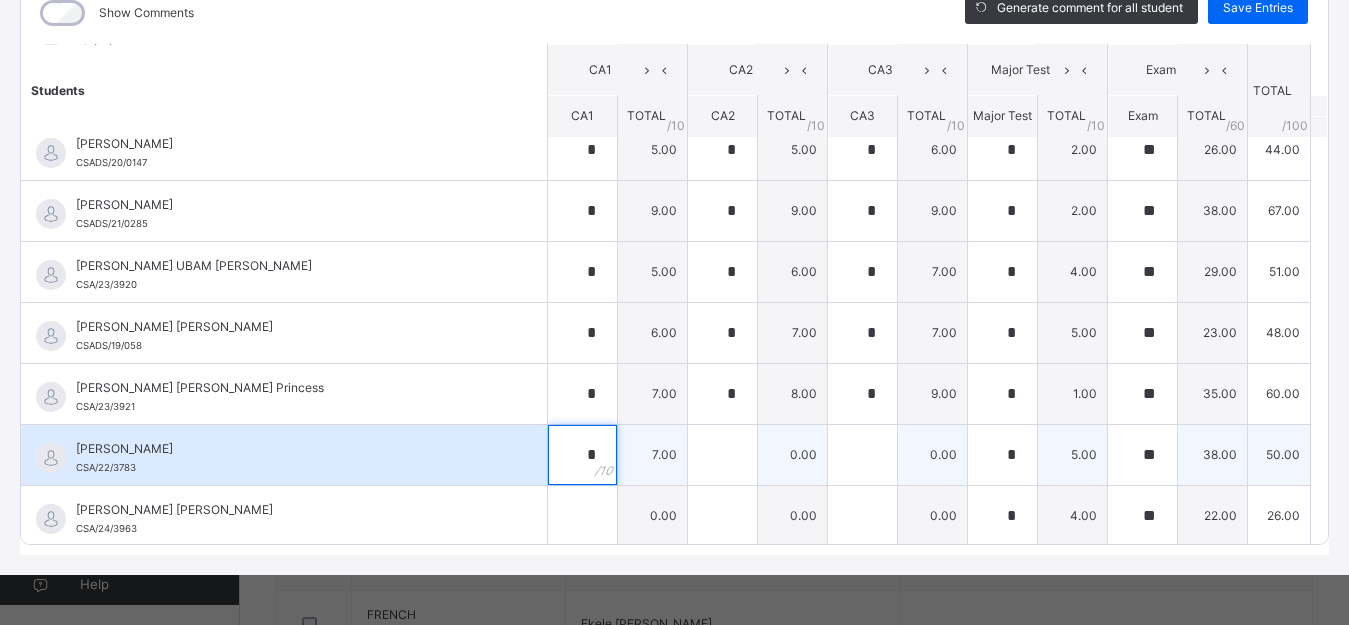 type on "*" 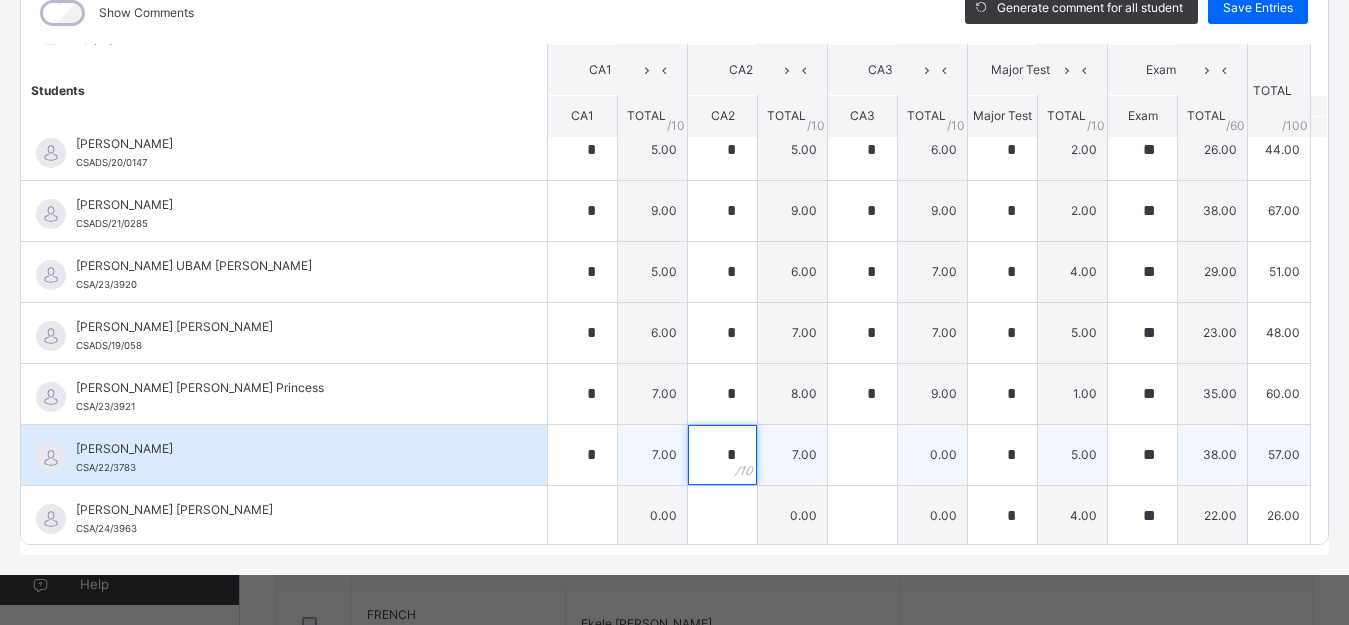 type on "*" 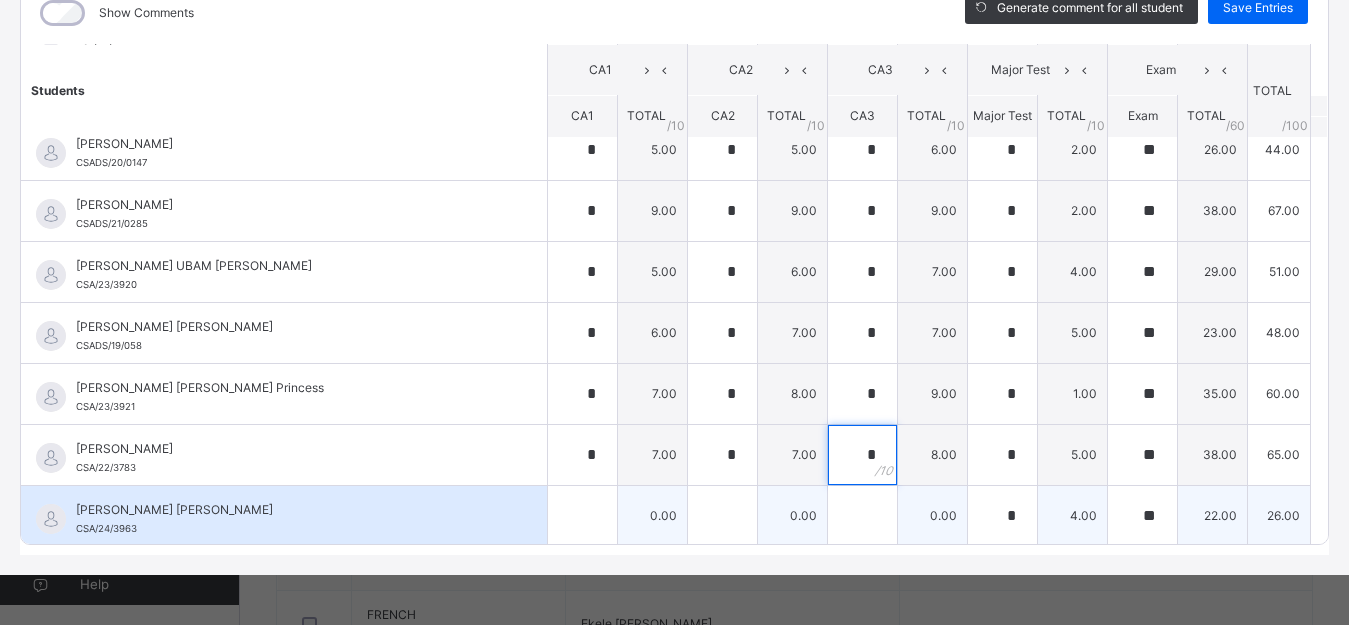 type on "*" 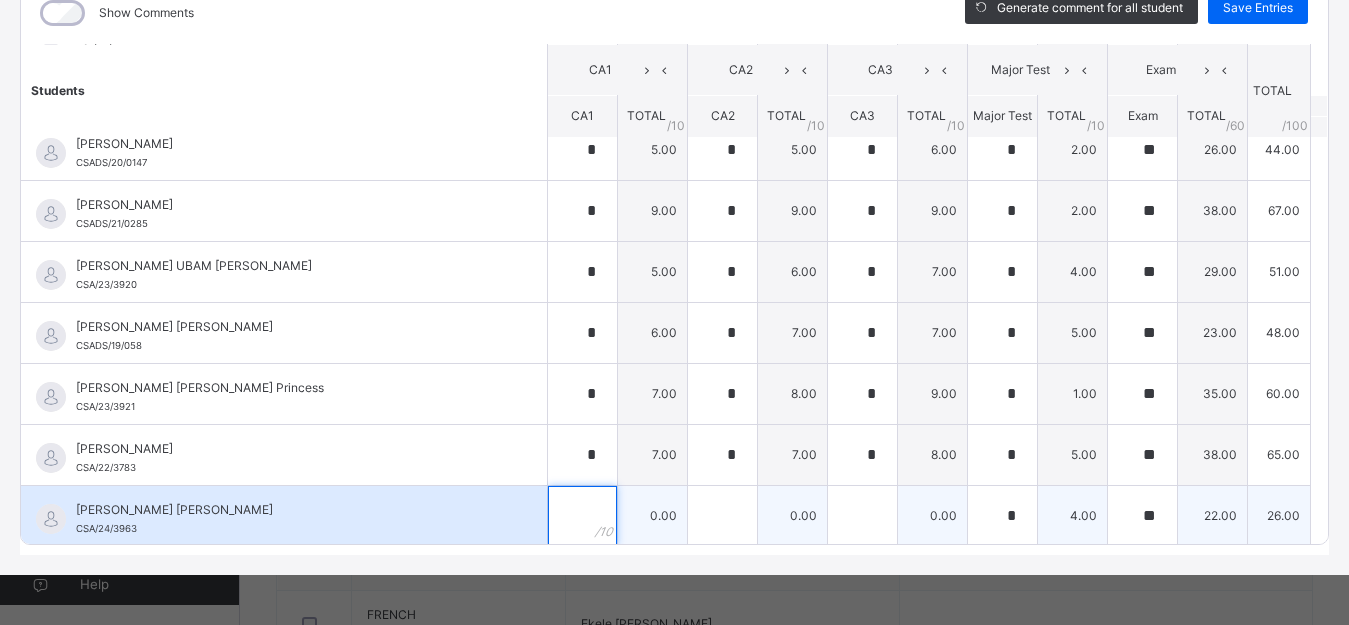 click at bounding box center [582, 516] 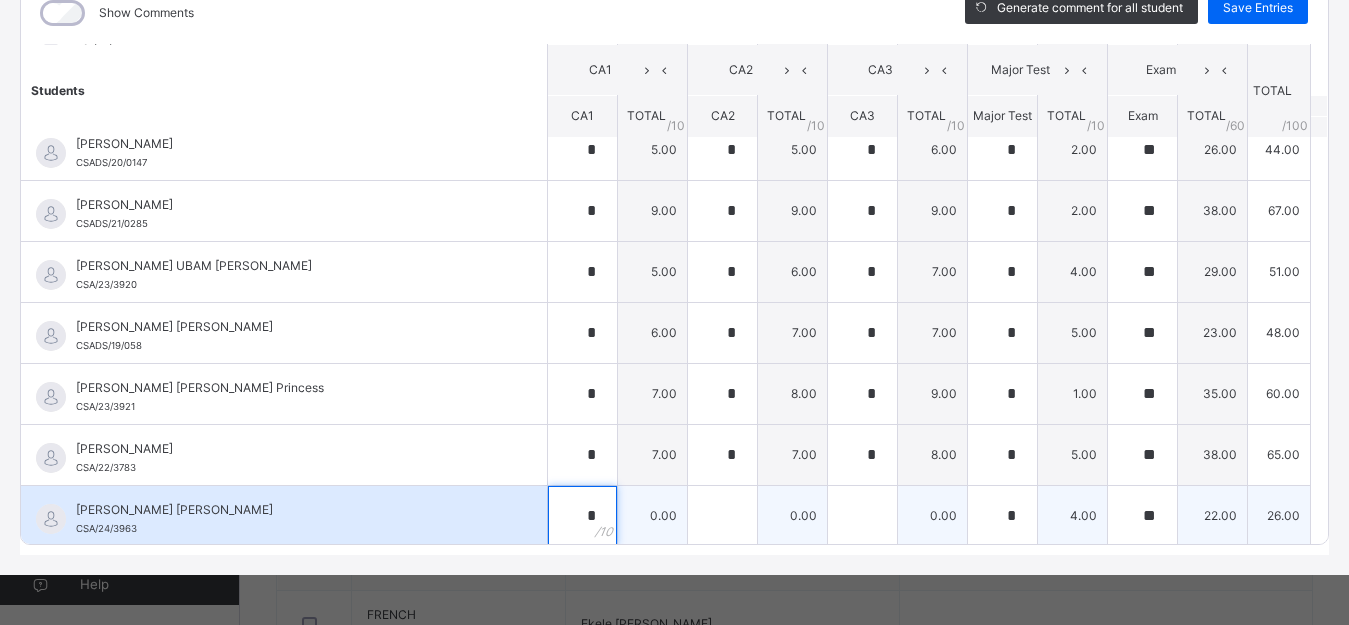 type on "*" 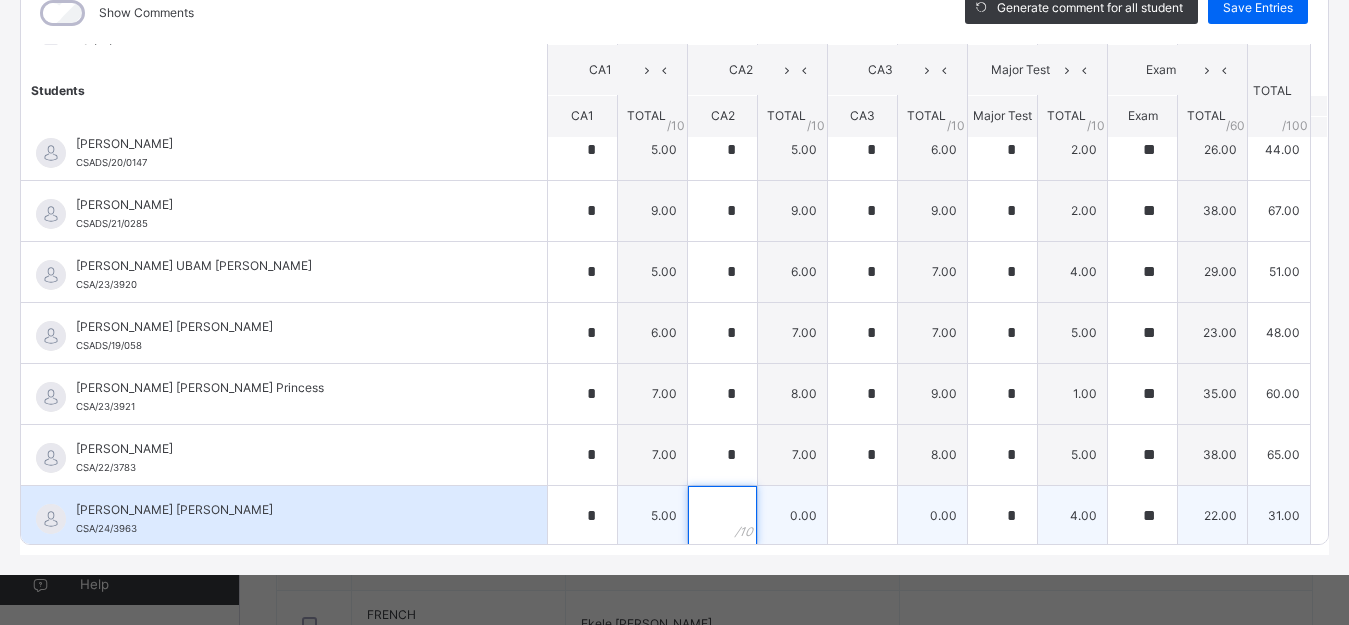 scroll, scrollTop: 630, scrollLeft: 0, axis: vertical 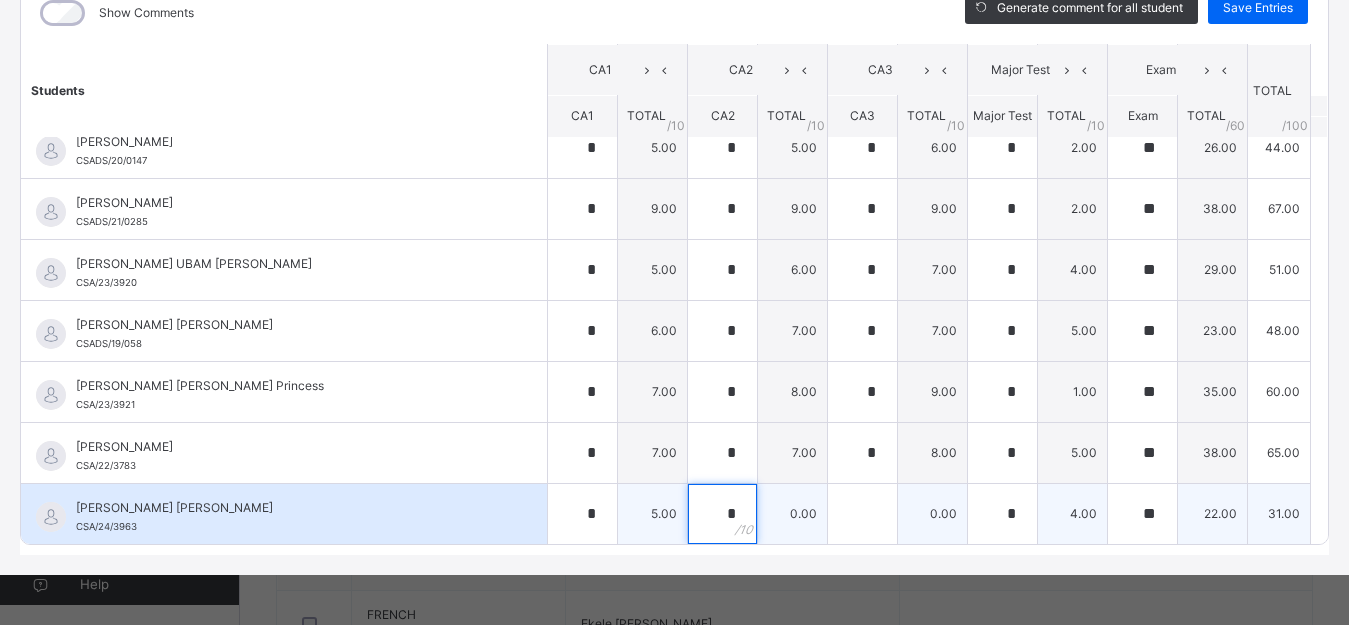 type on "*" 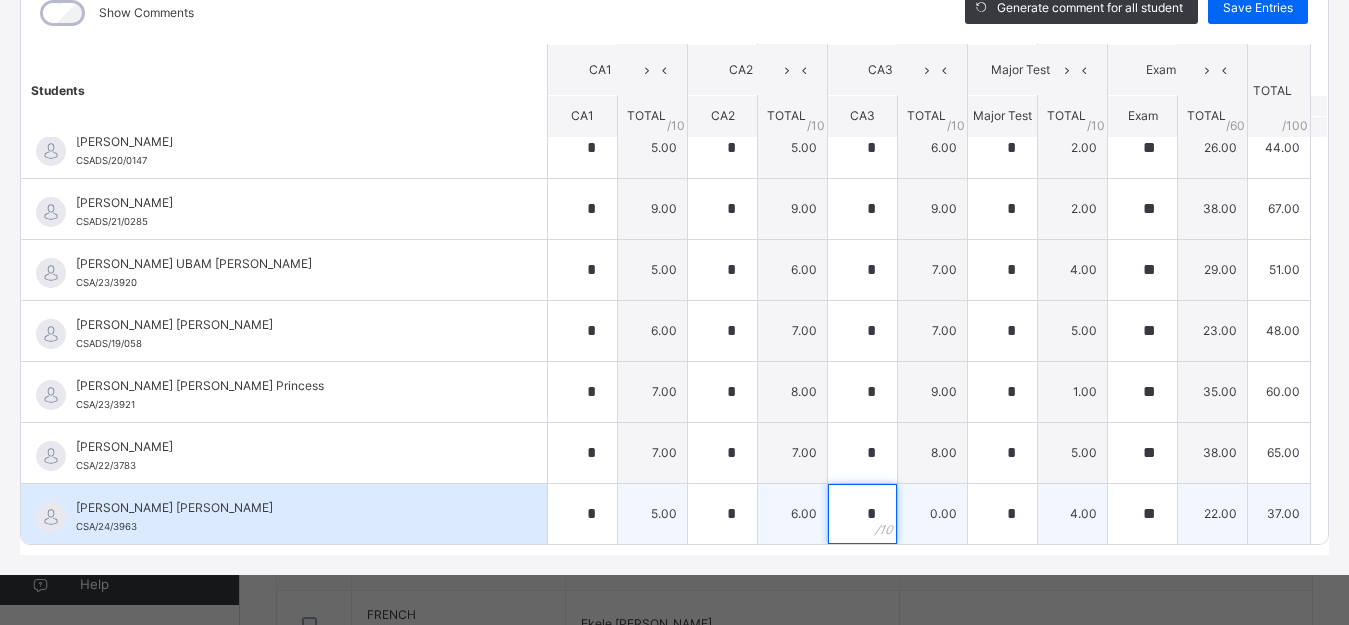 type on "*" 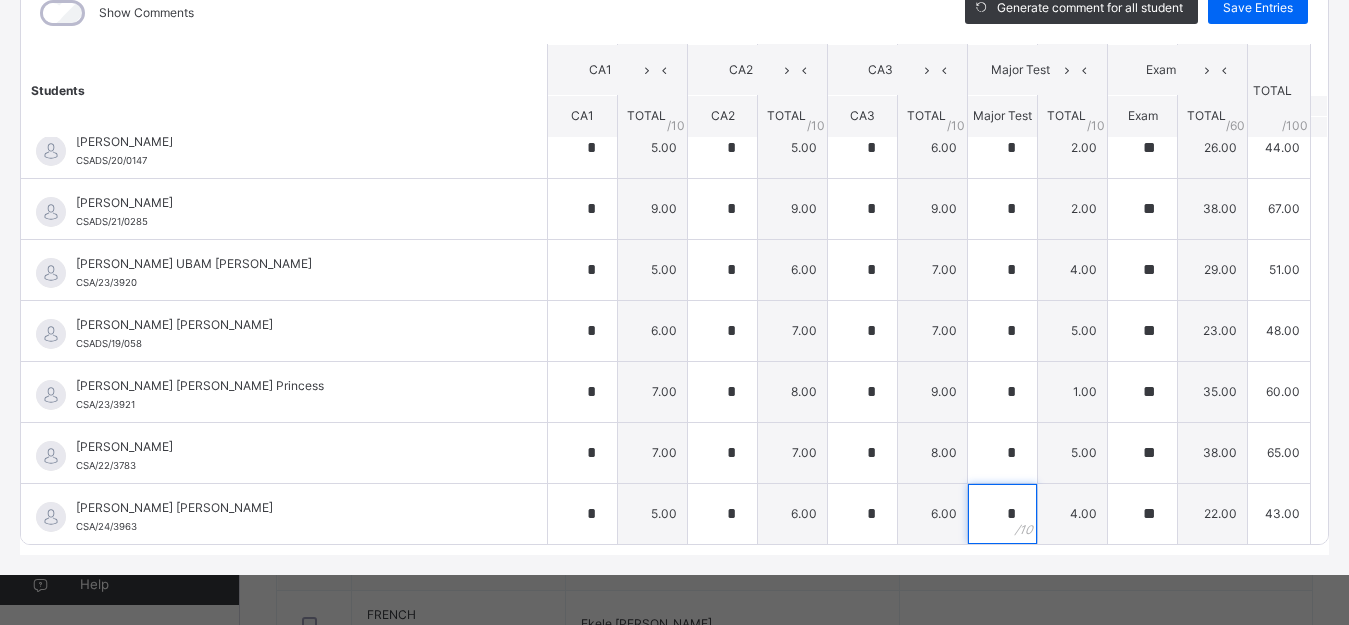 scroll, scrollTop: 692, scrollLeft: 0, axis: vertical 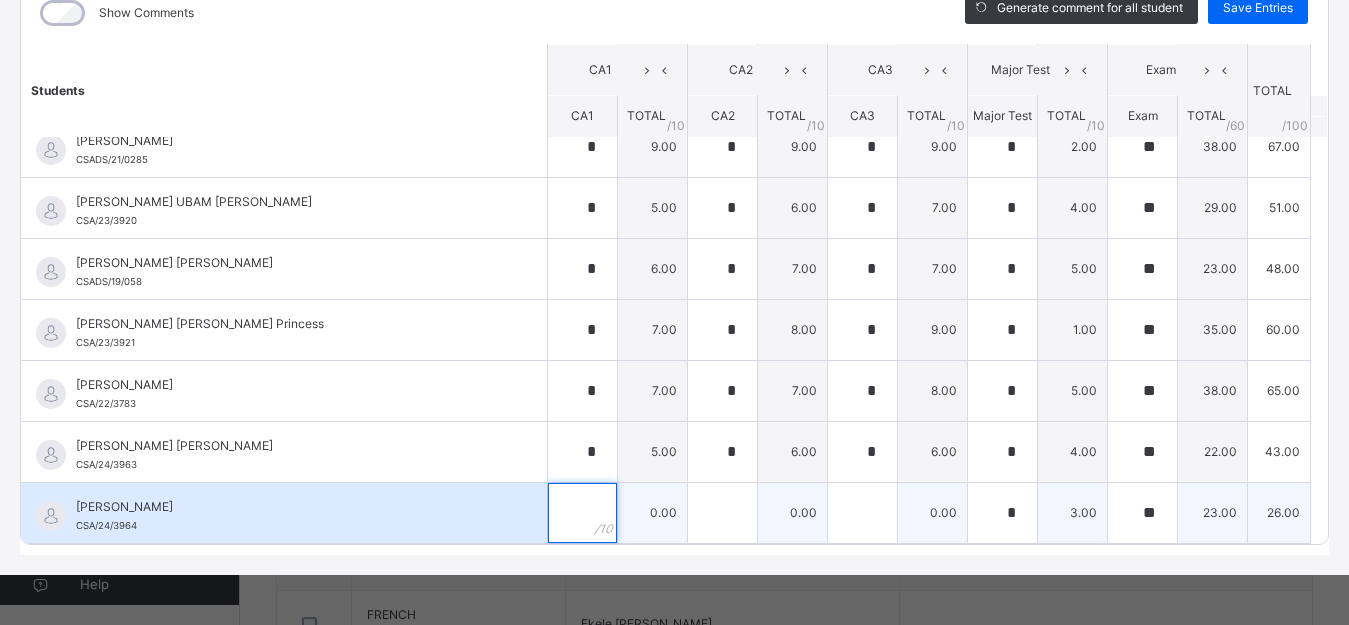 click at bounding box center (582, 513) 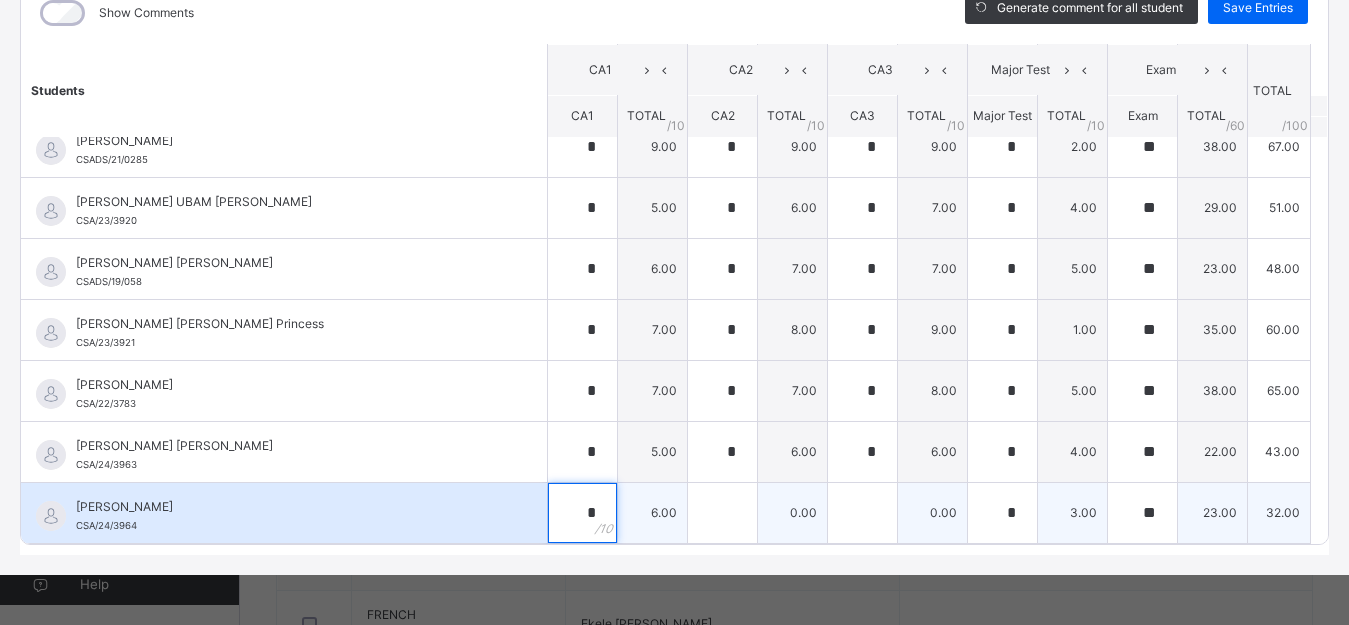 type on "*" 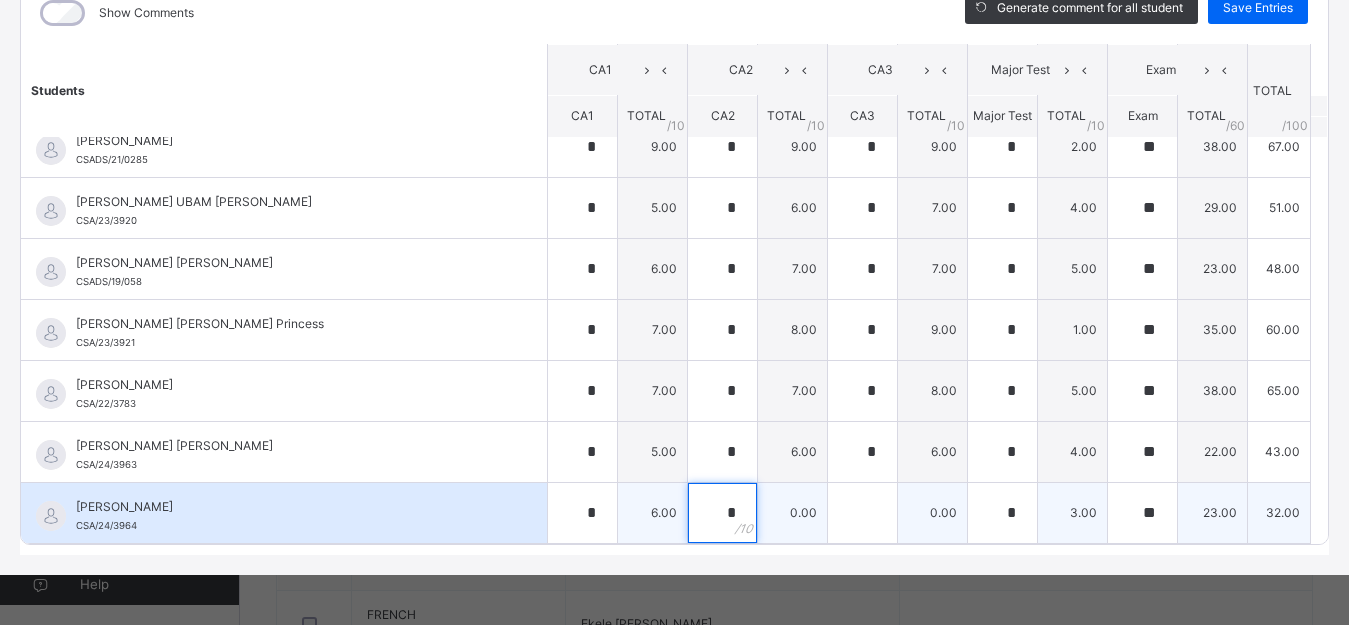 type on "*" 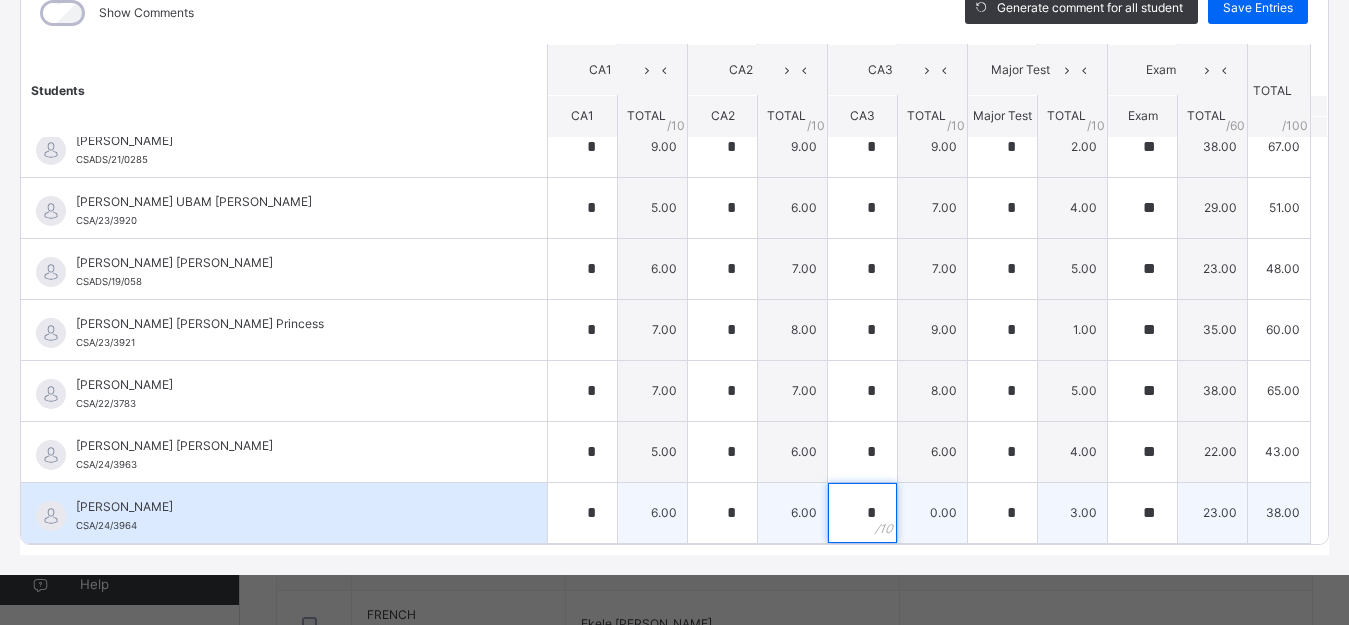 type on "*" 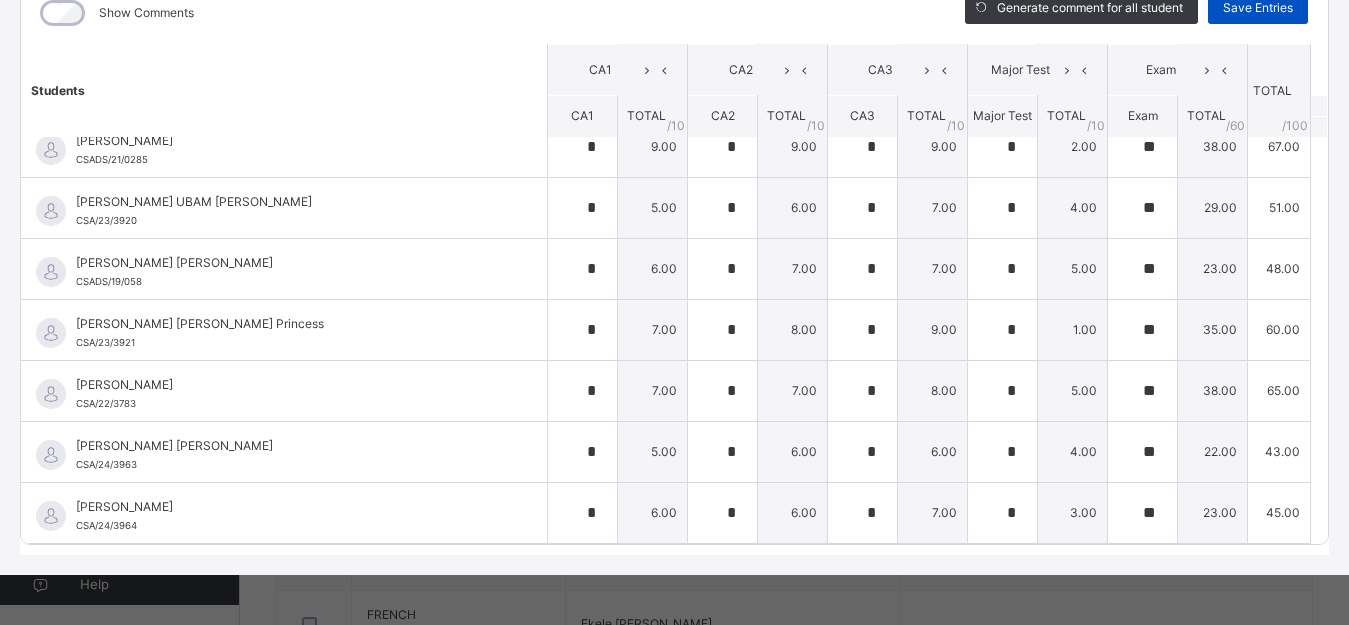 click on "Save Entries" at bounding box center (1258, 8) 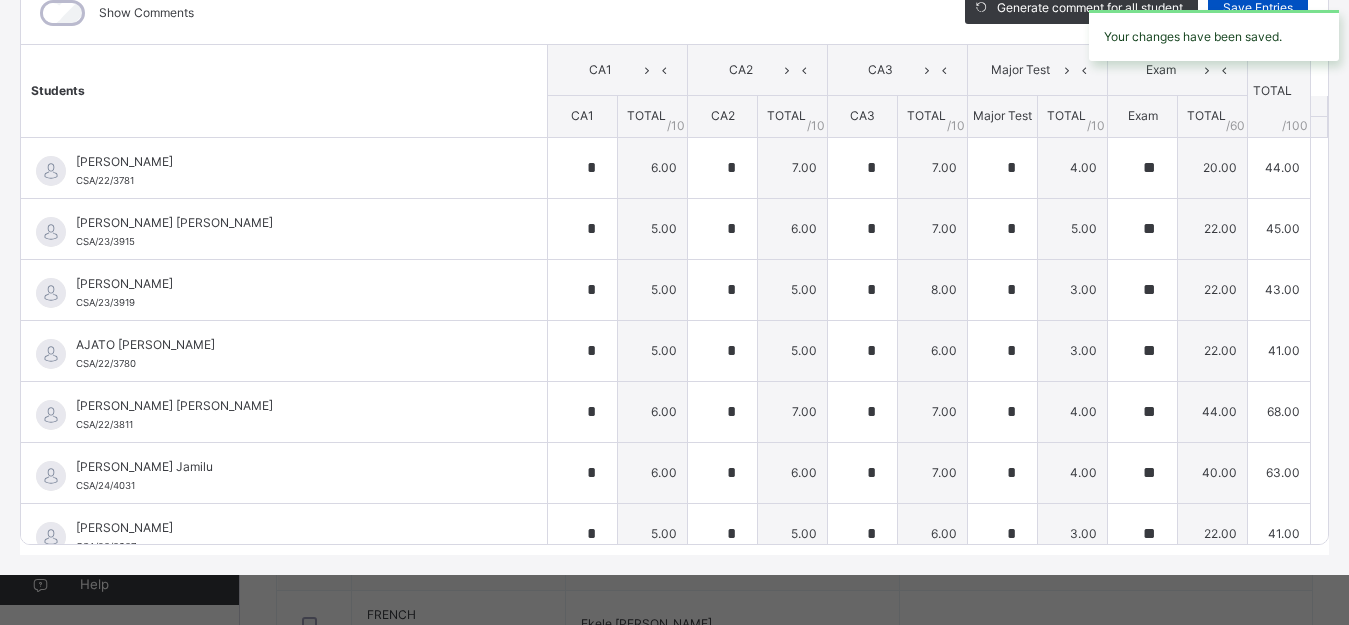 type on "*" 